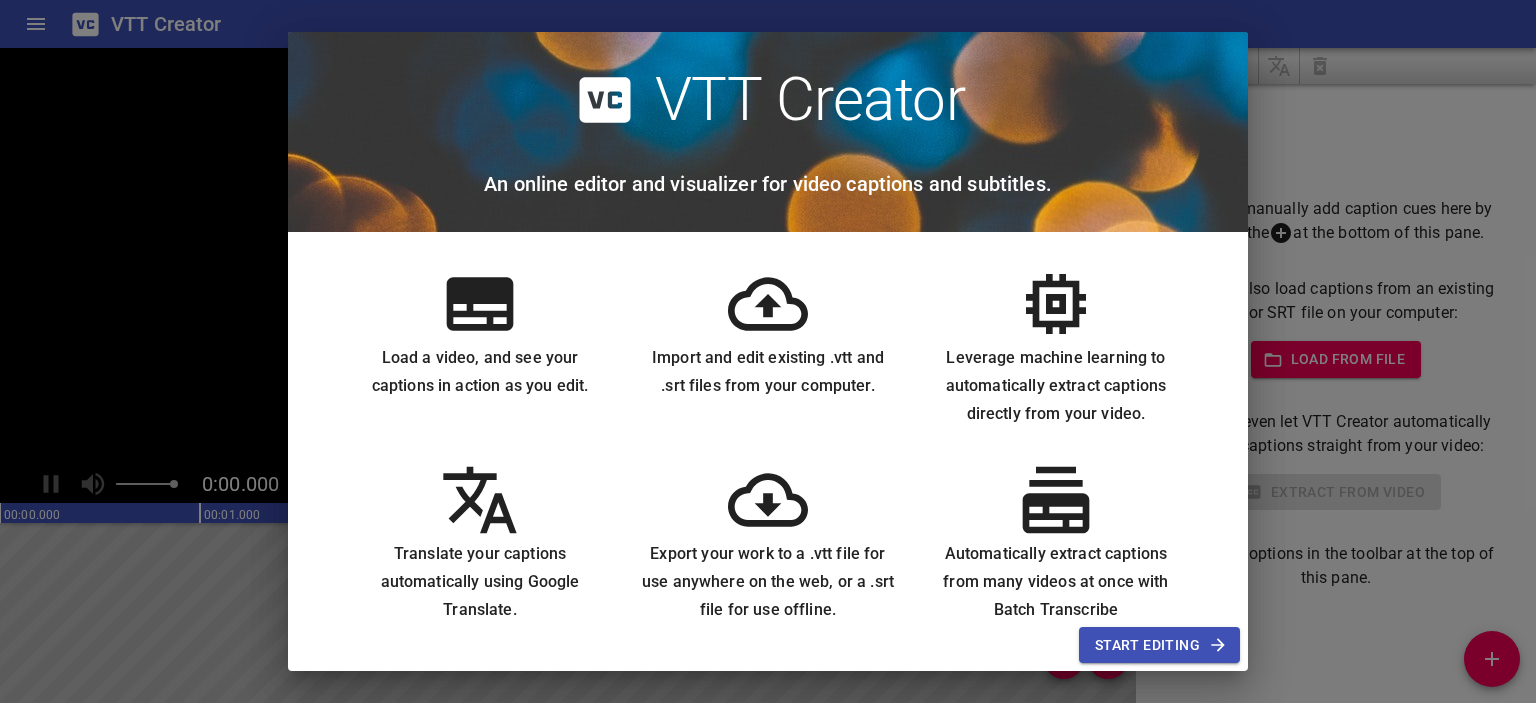 scroll, scrollTop: 0, scrollLeft: 0, axis: both 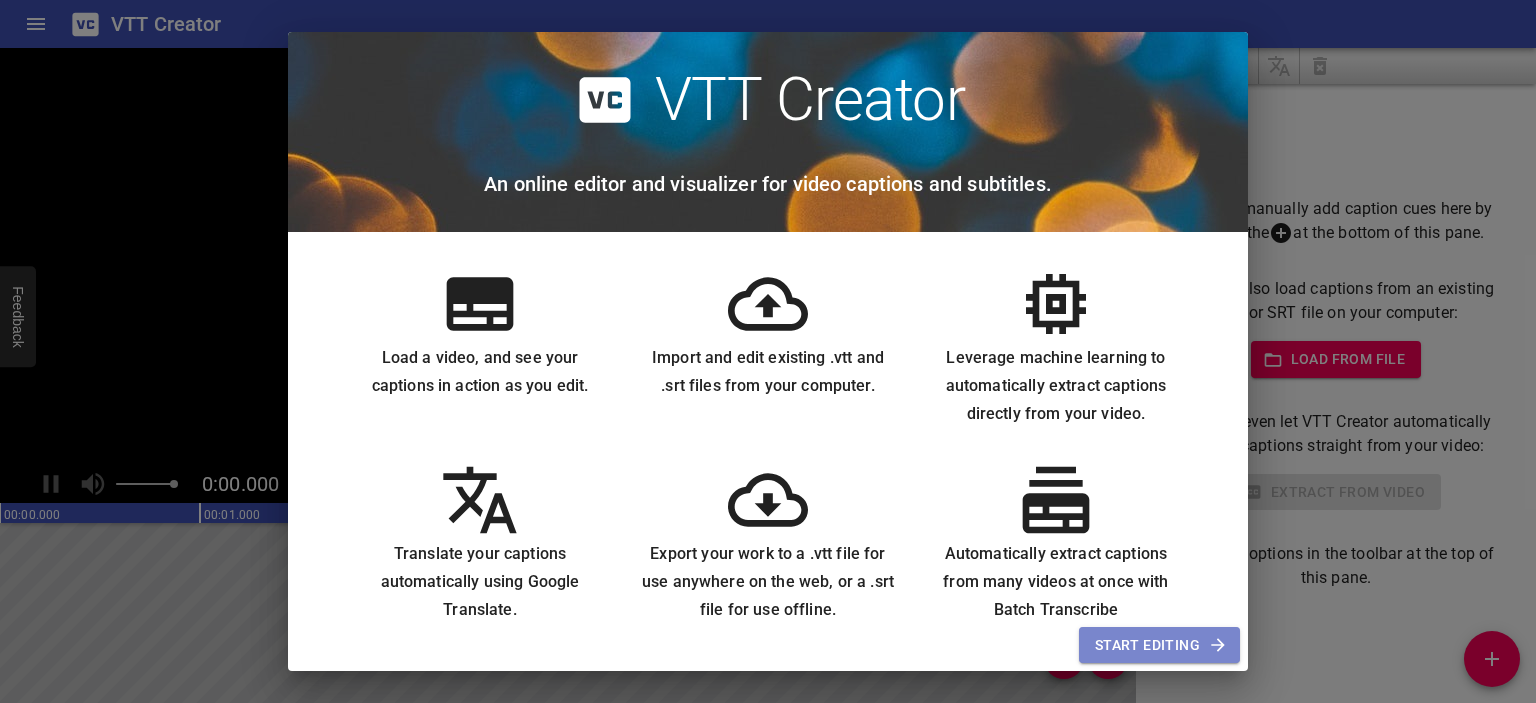 click on "Start Editing" at bounding box center [1159, 645] 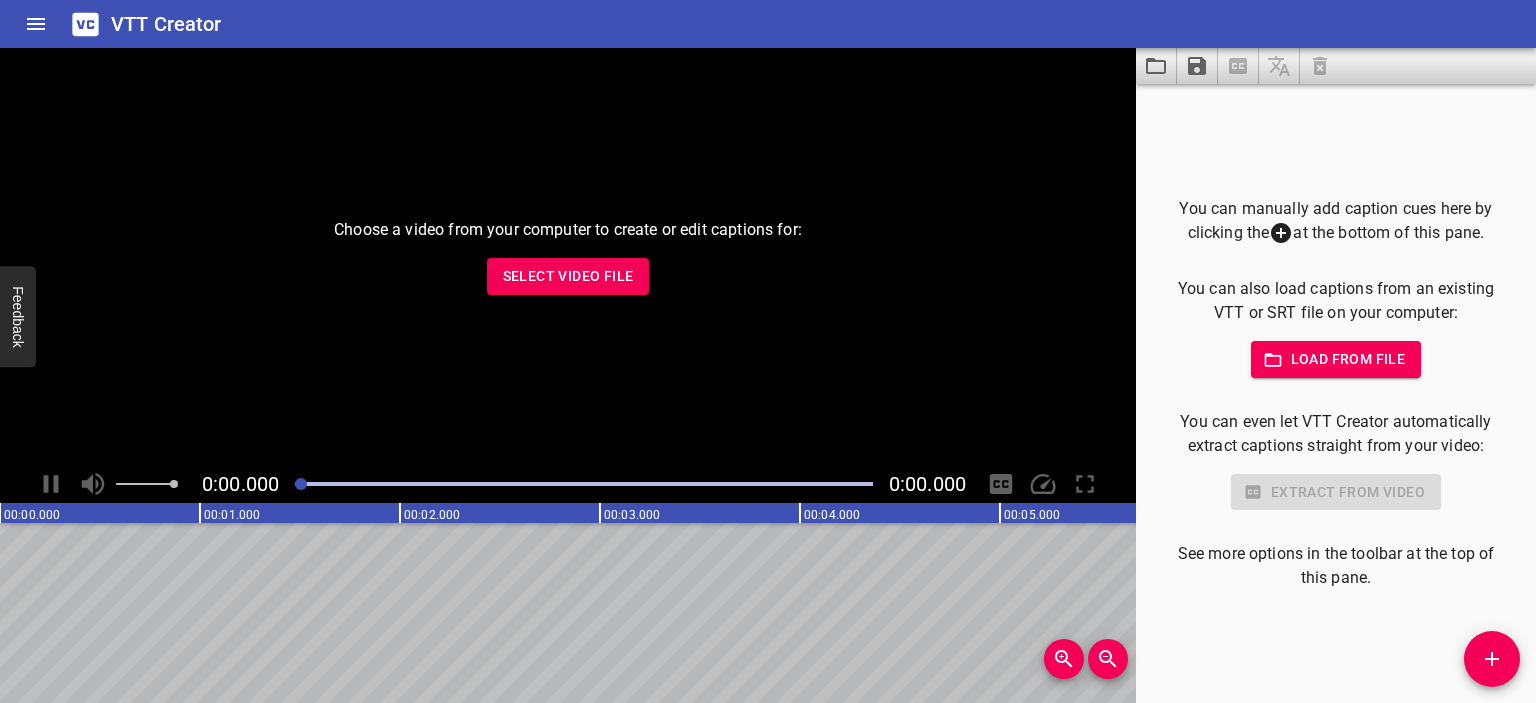 click on "Choose a video from your computer to create or edit captions for: Select Video File" at bounding box center (568, 256) 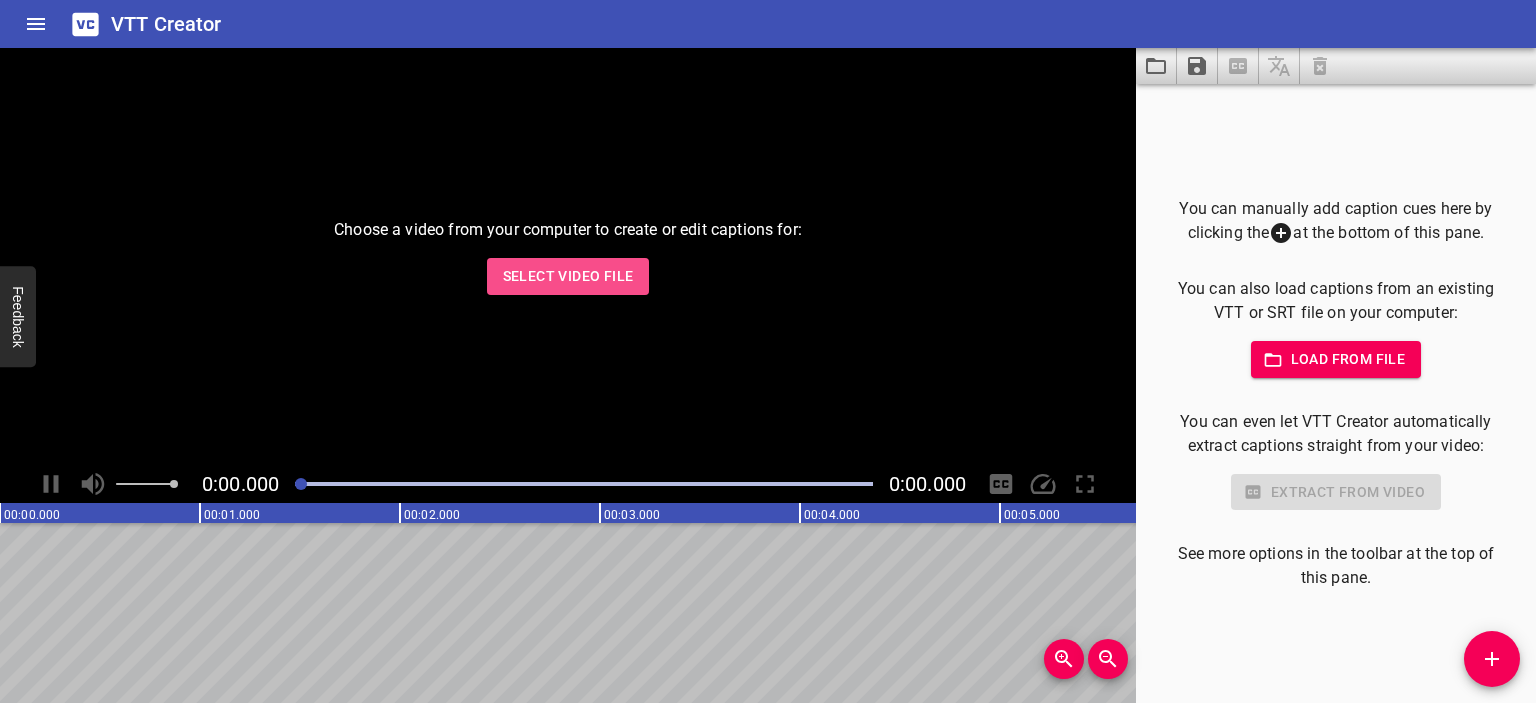 click on "Select Video File" at bounding box center [568, 276] 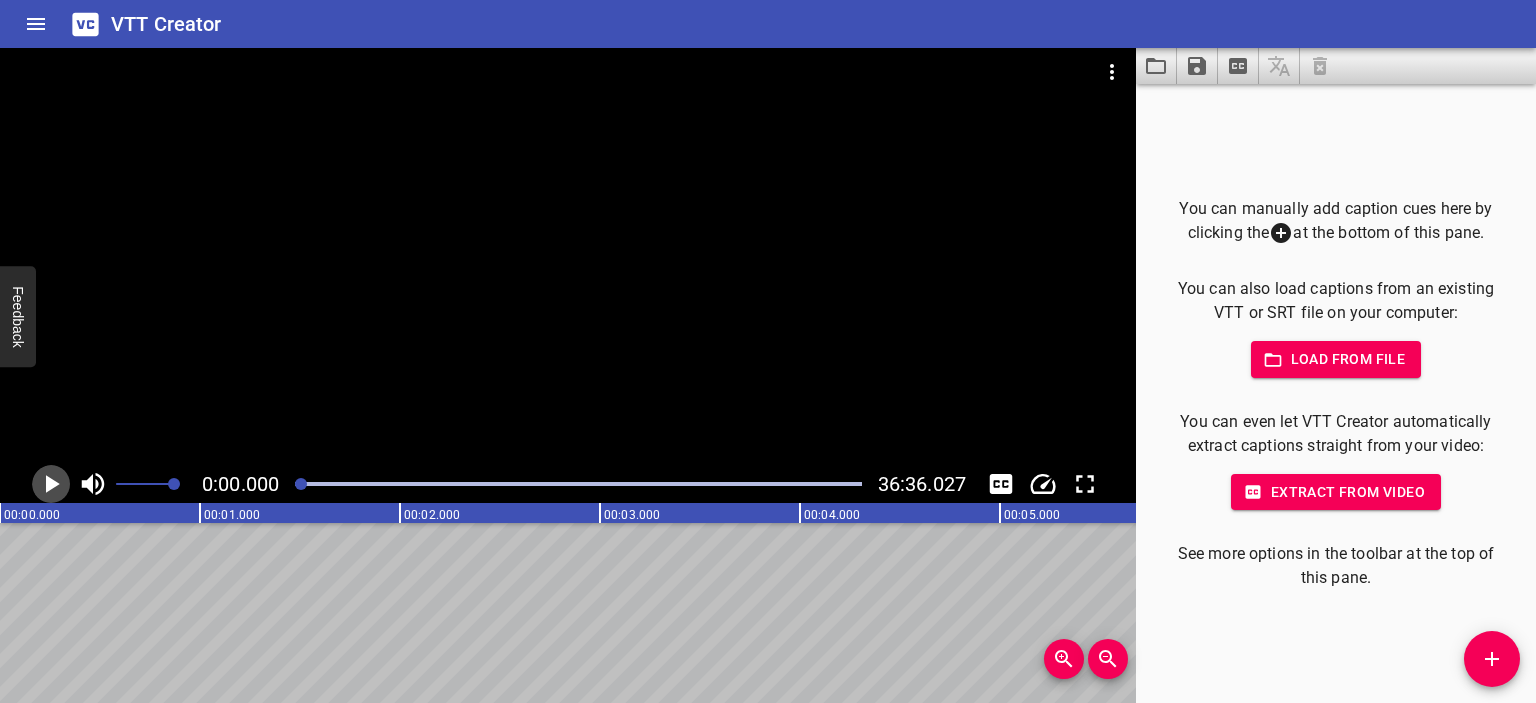 click 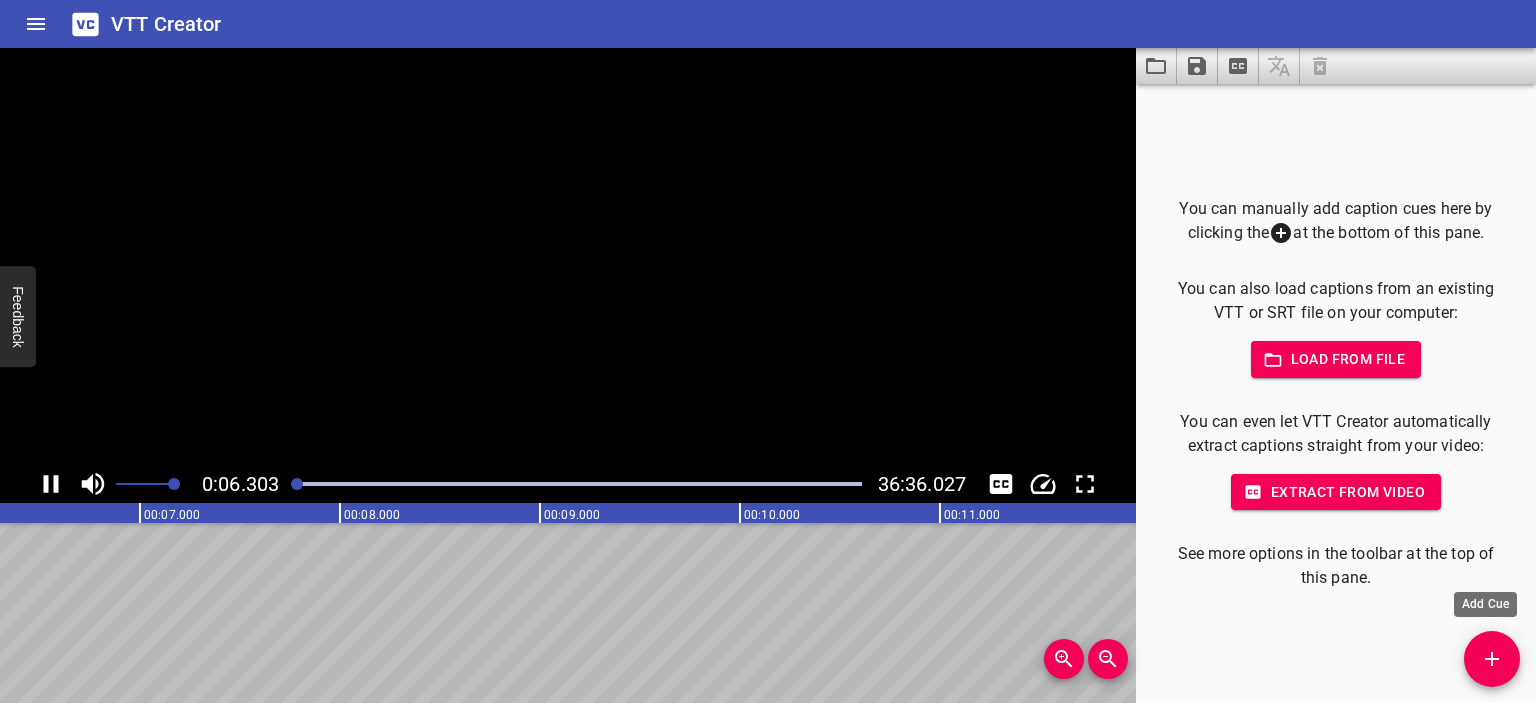 click 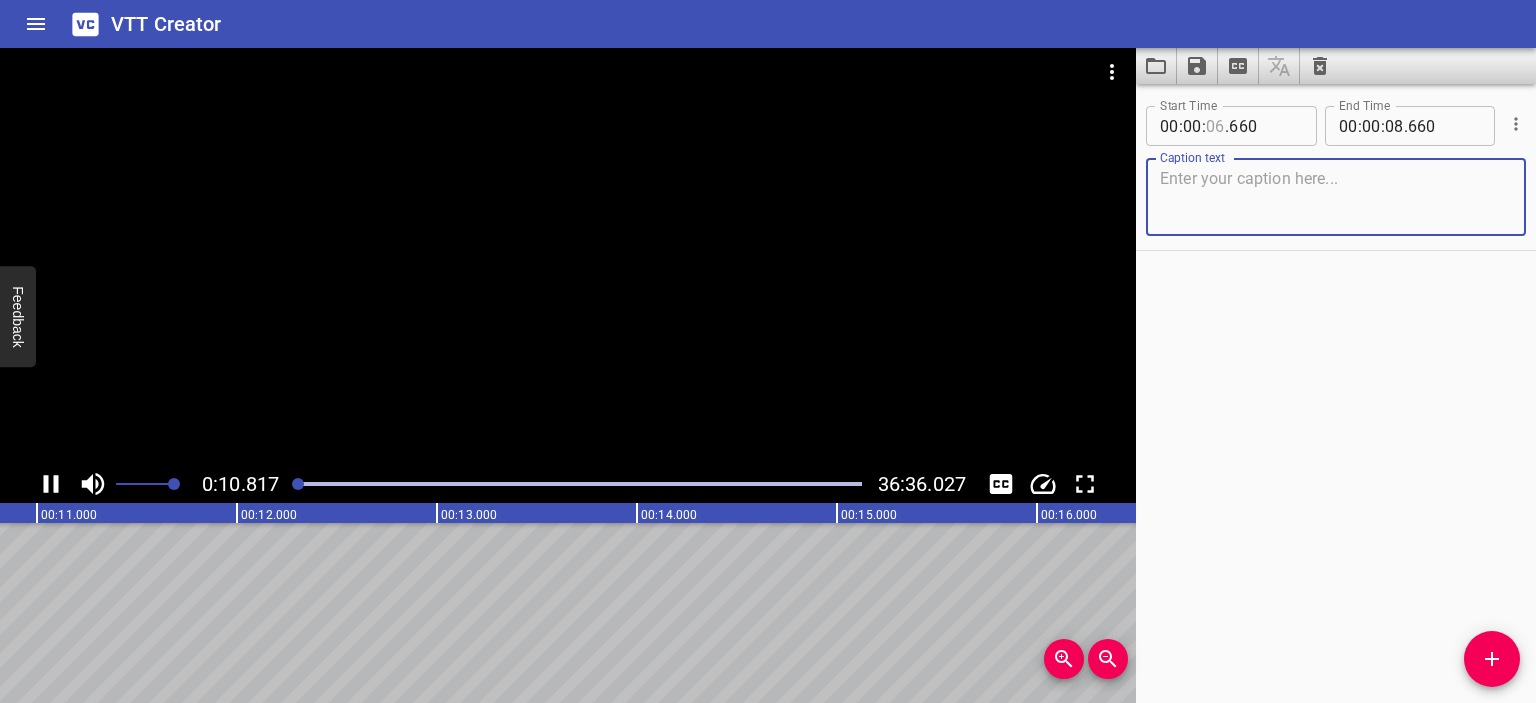 click at bounding box center [1215, 126] 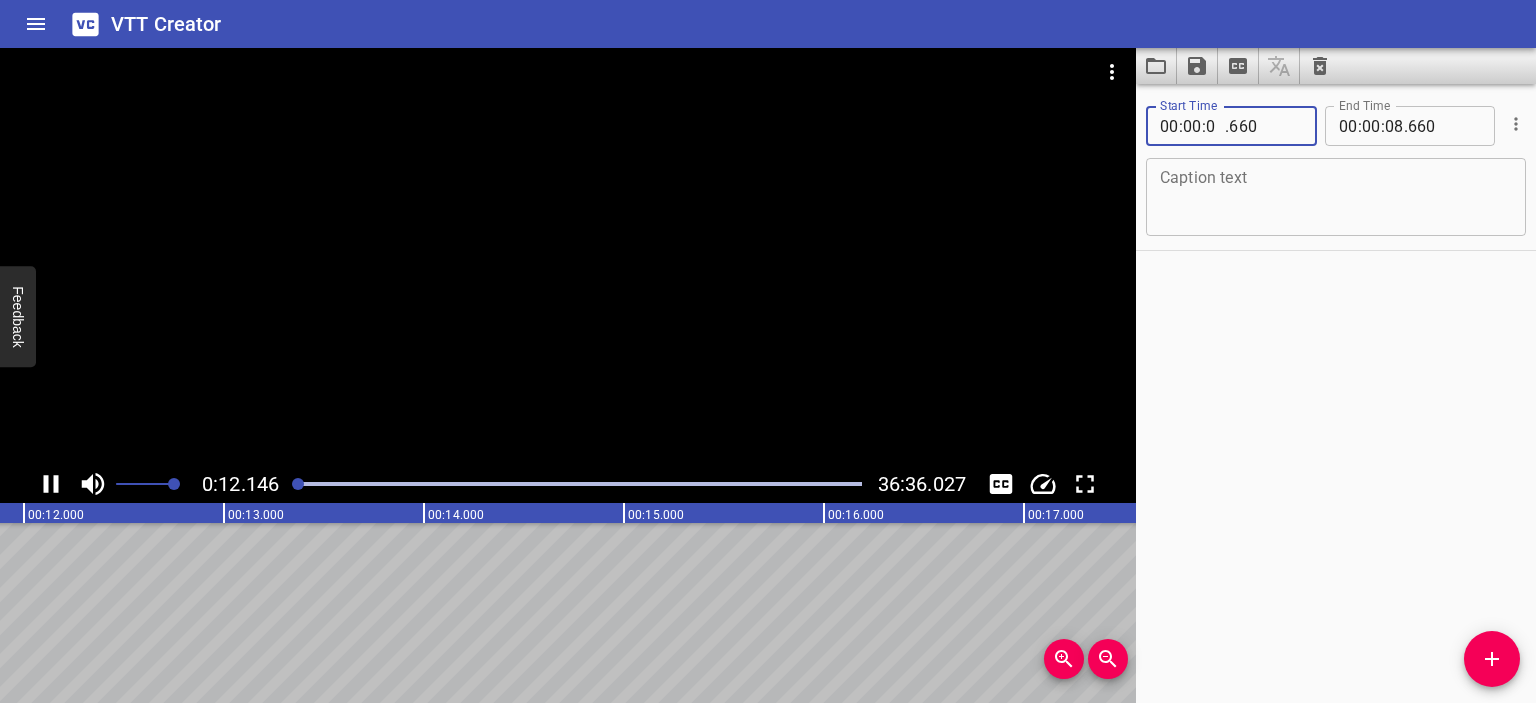type on "00" 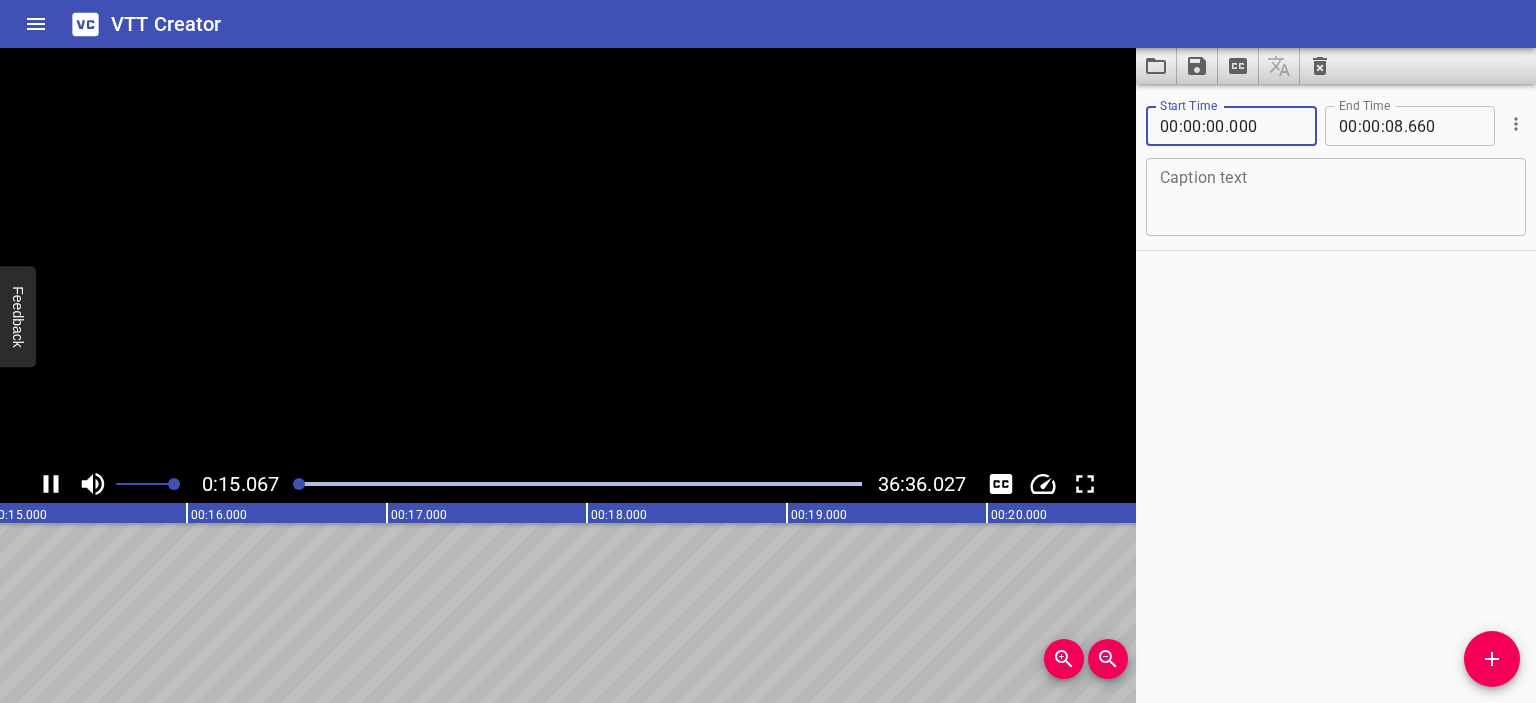 type on "000" 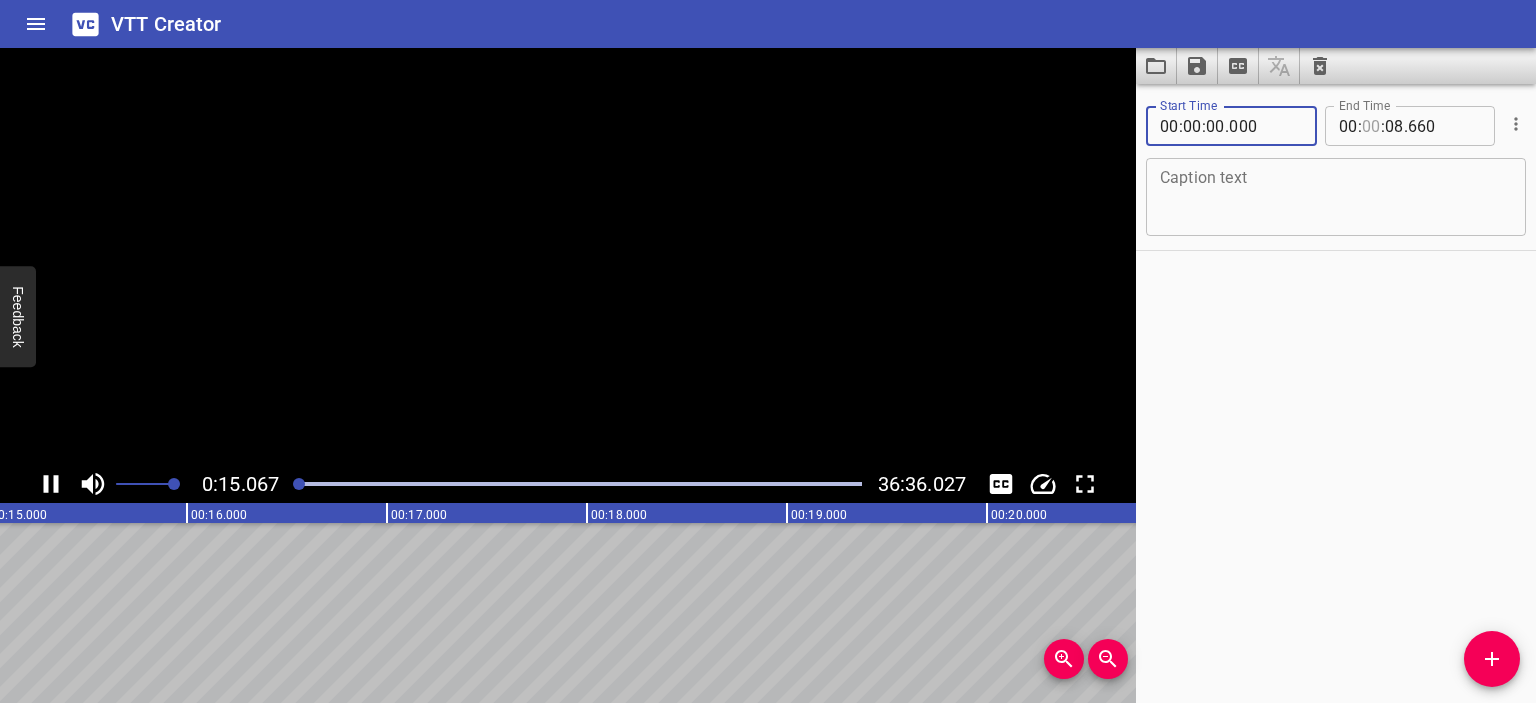 click at bounding box center (1371, 126) 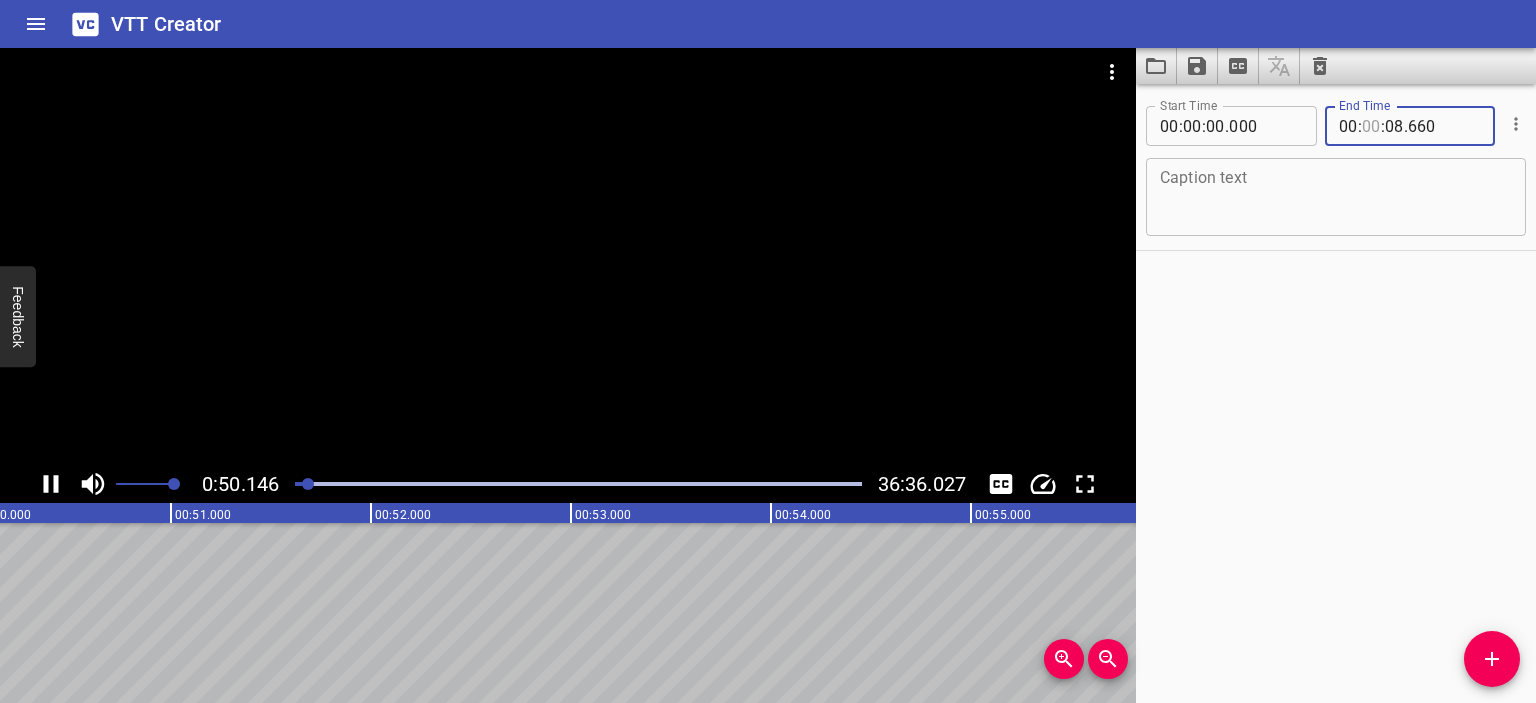 type on "00" 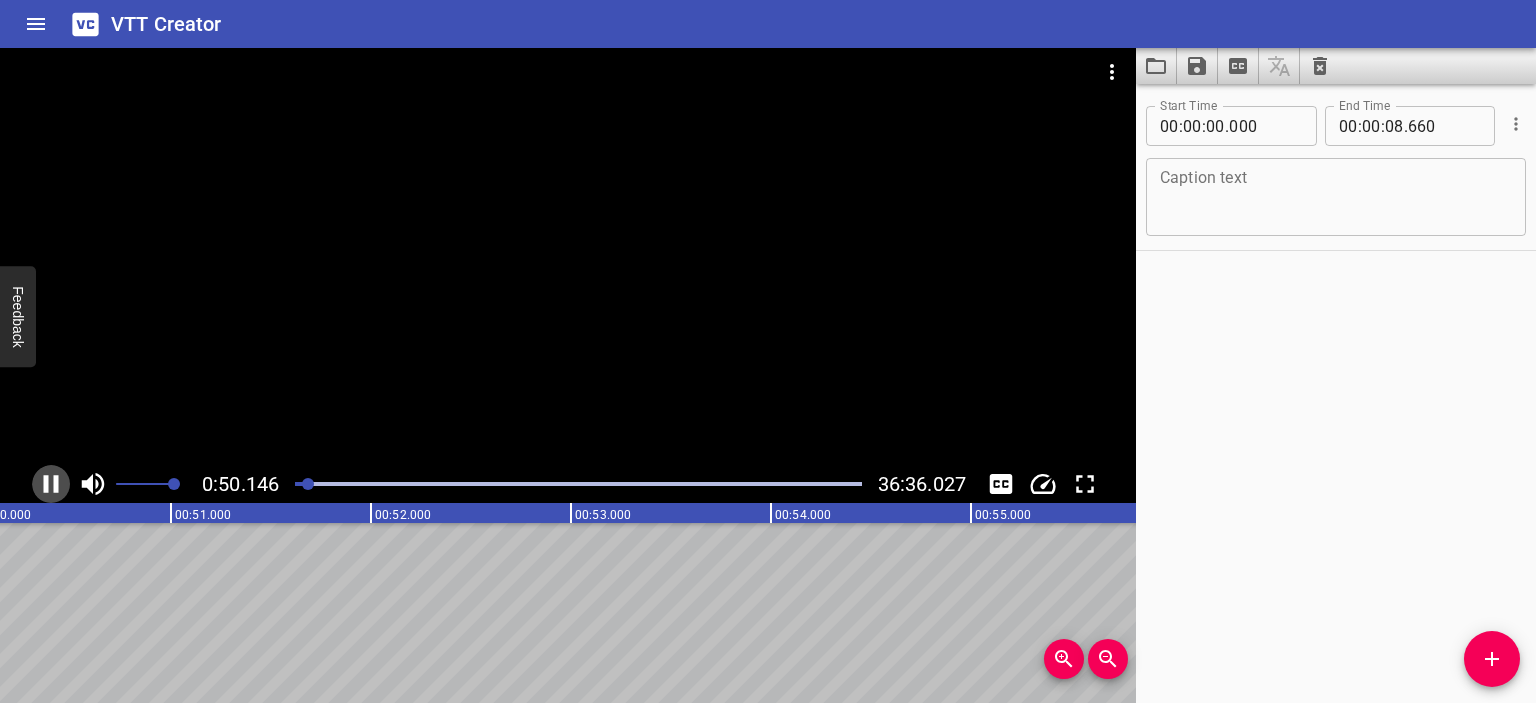 click 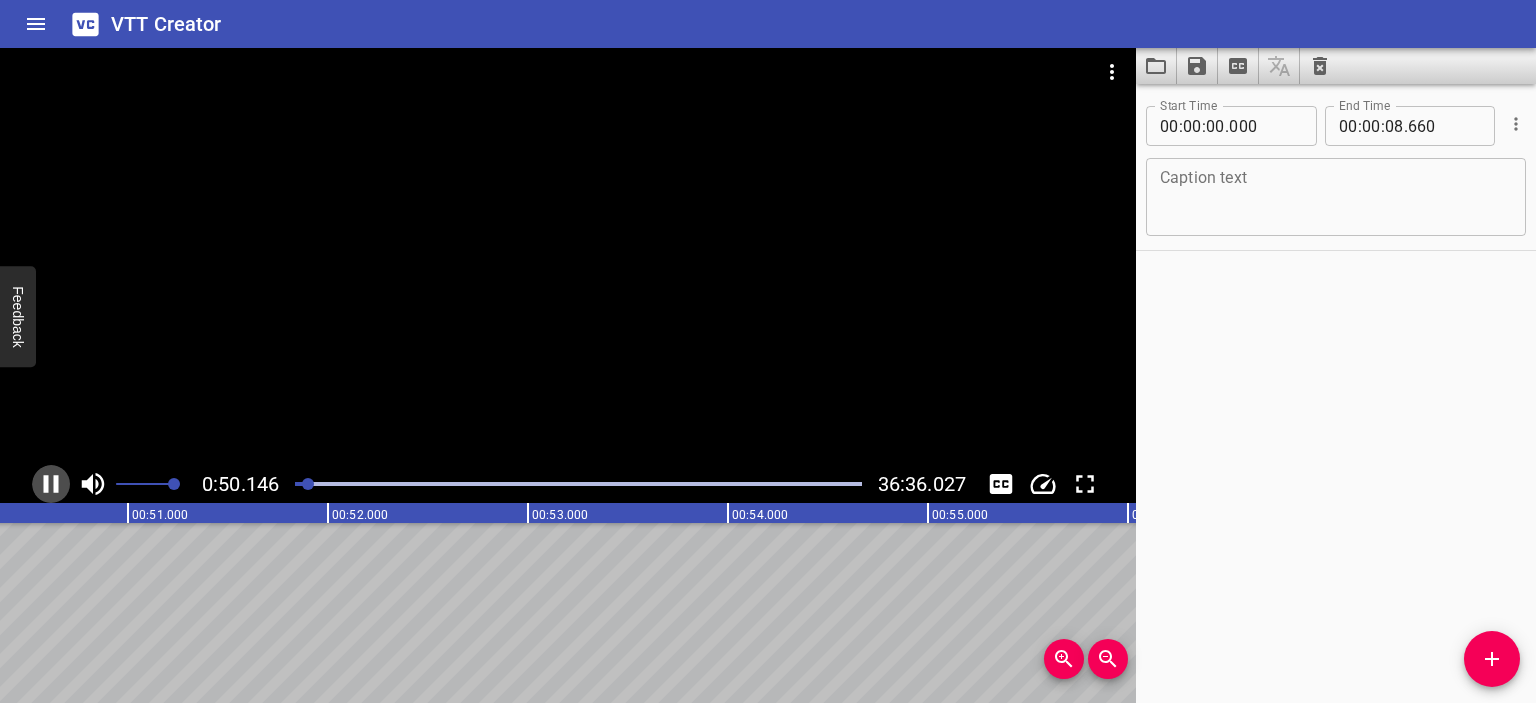 scroll, scrollTop: 0, scrollLeft: 10088, axis: horizontal 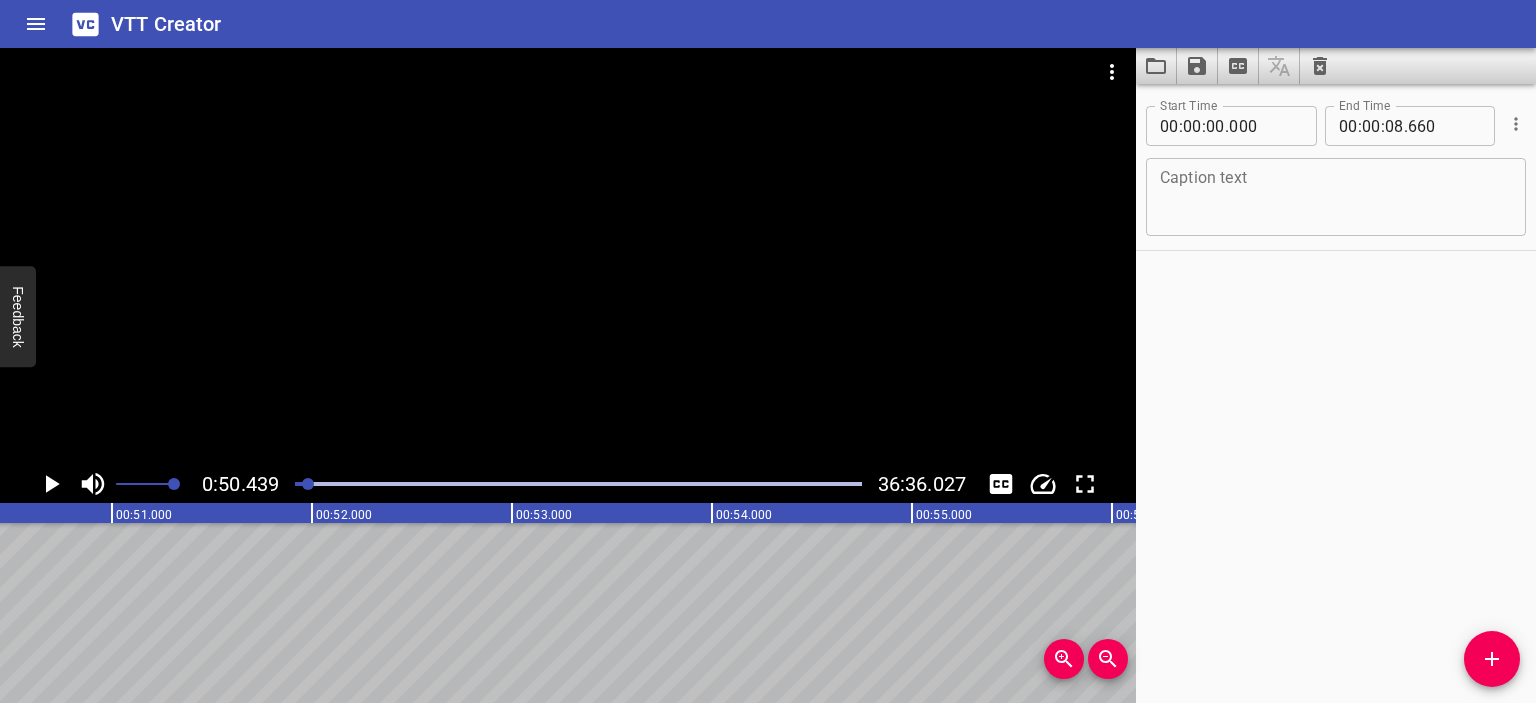 click at bounding box center (308, 484) 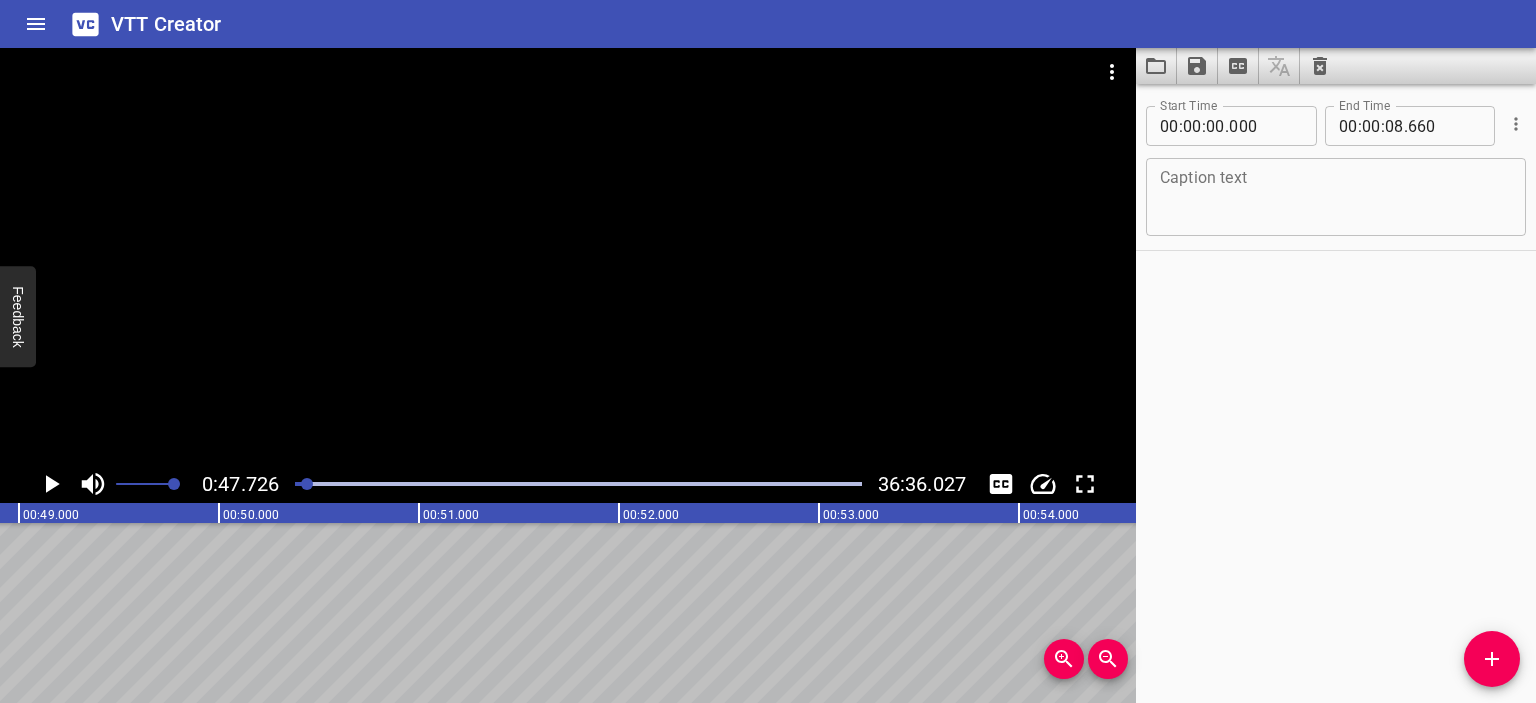 scroll, scrollTop: 0, scrollLeft: 9544, axis: horizontal 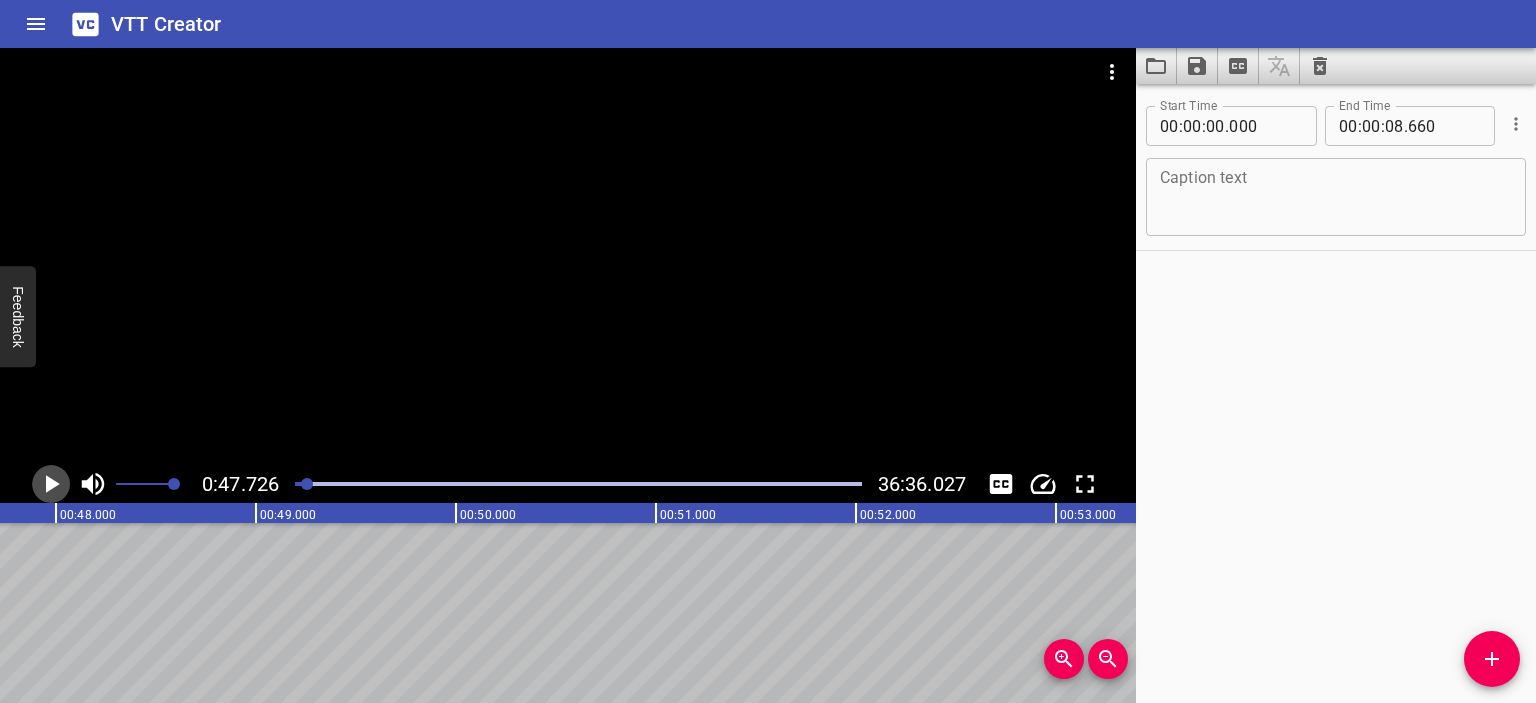 click 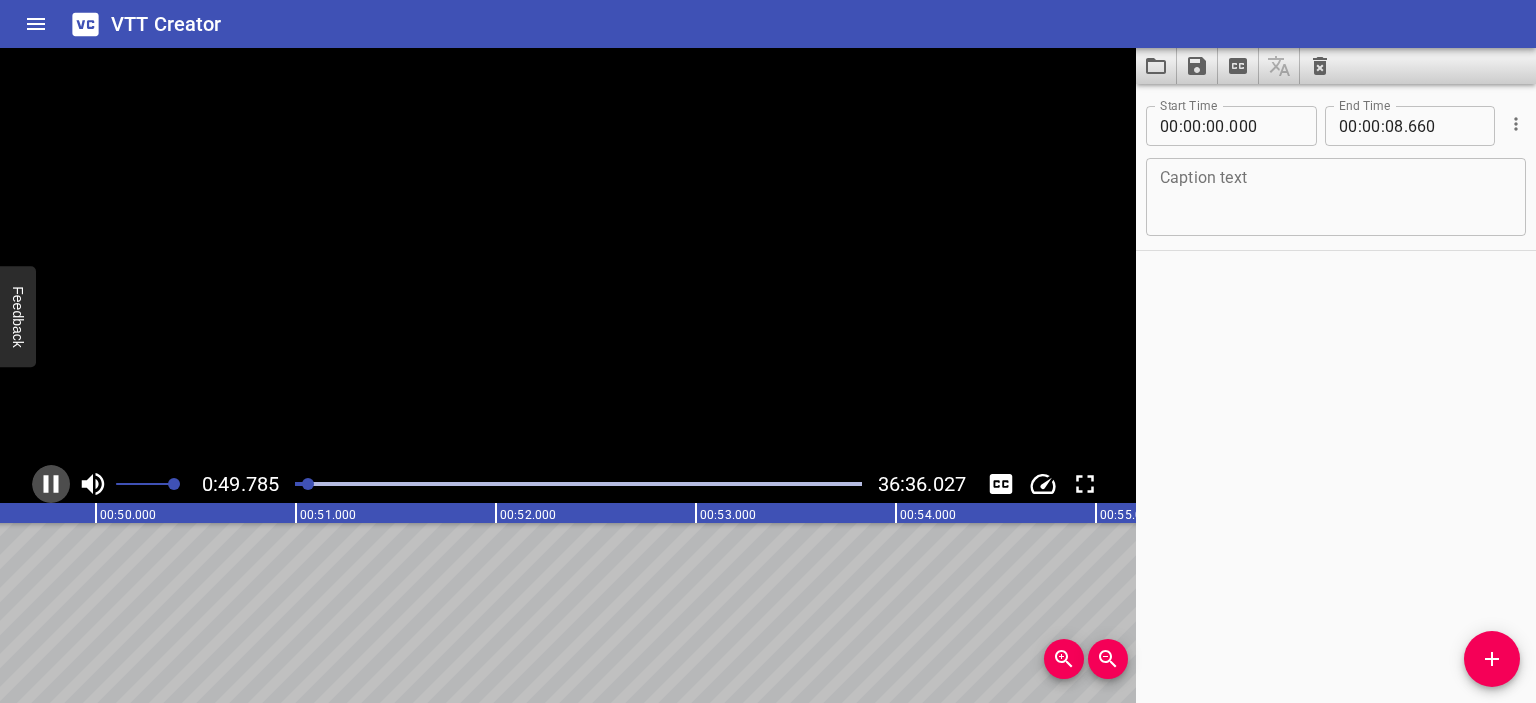 click 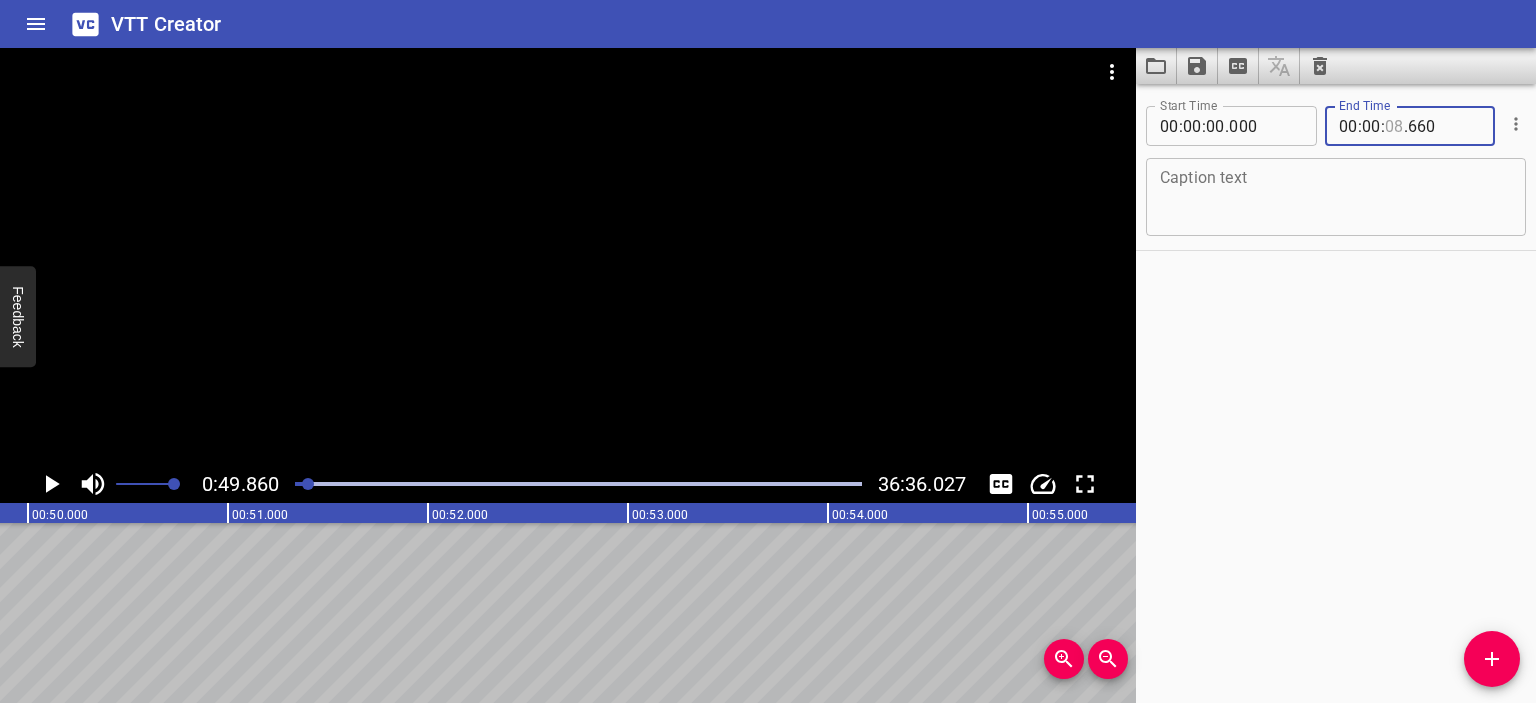 click at bounding box center [1394, 126] 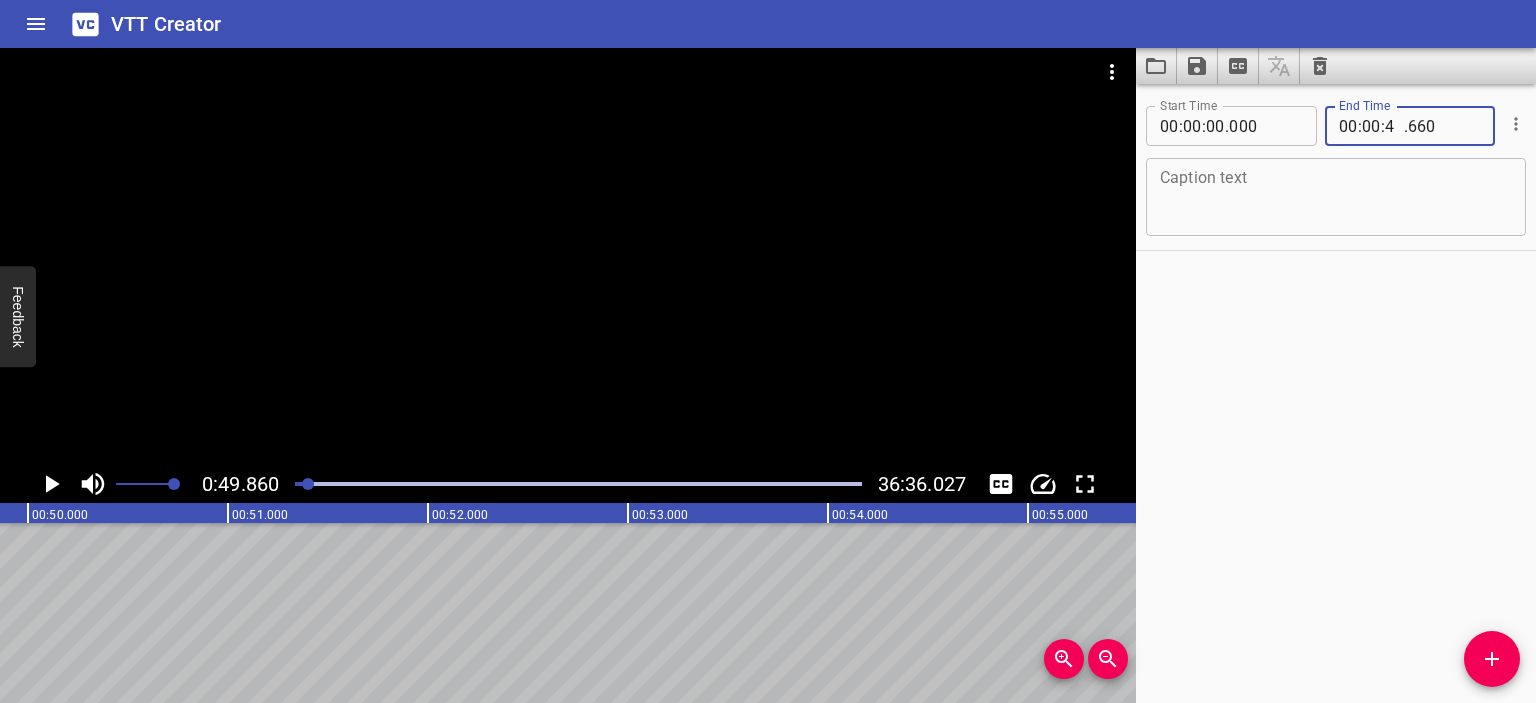 type on "49" 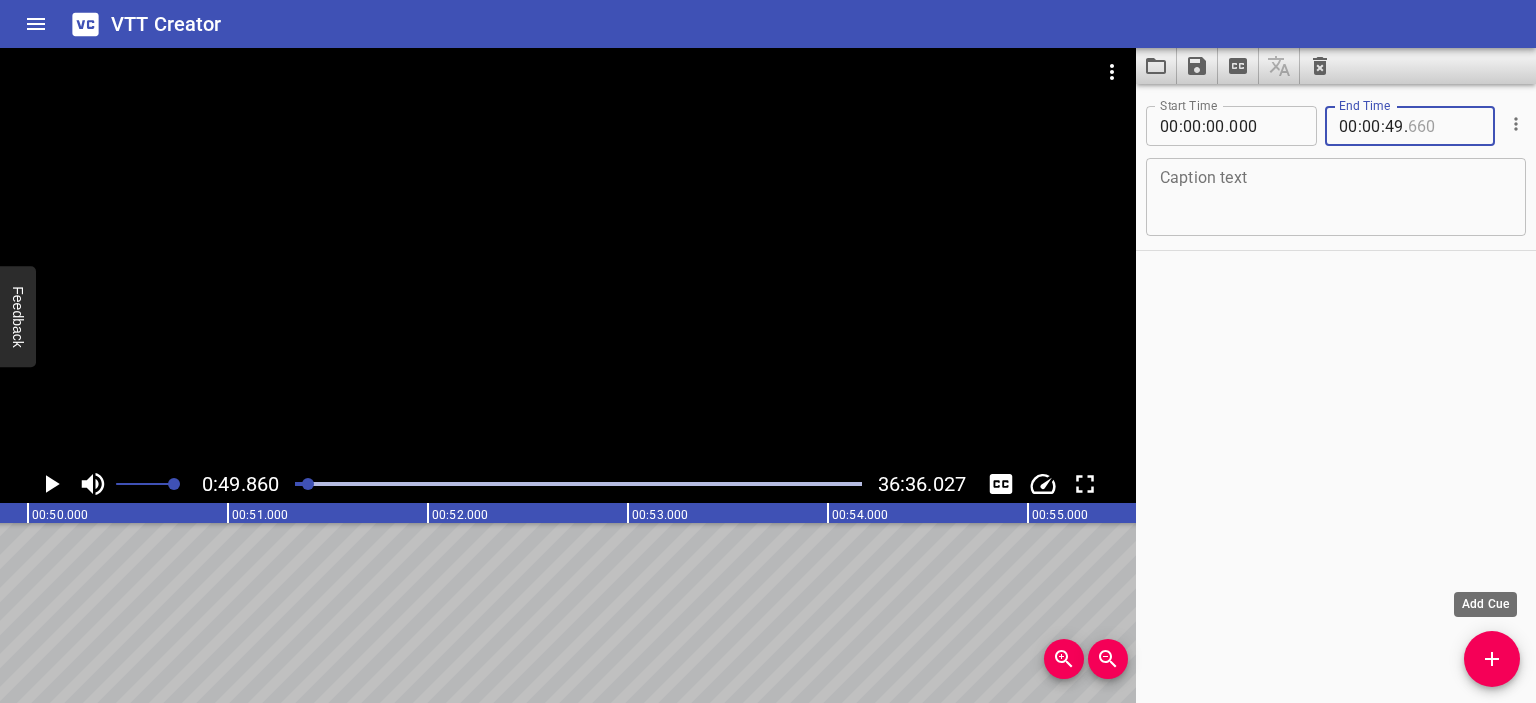 type on "660" 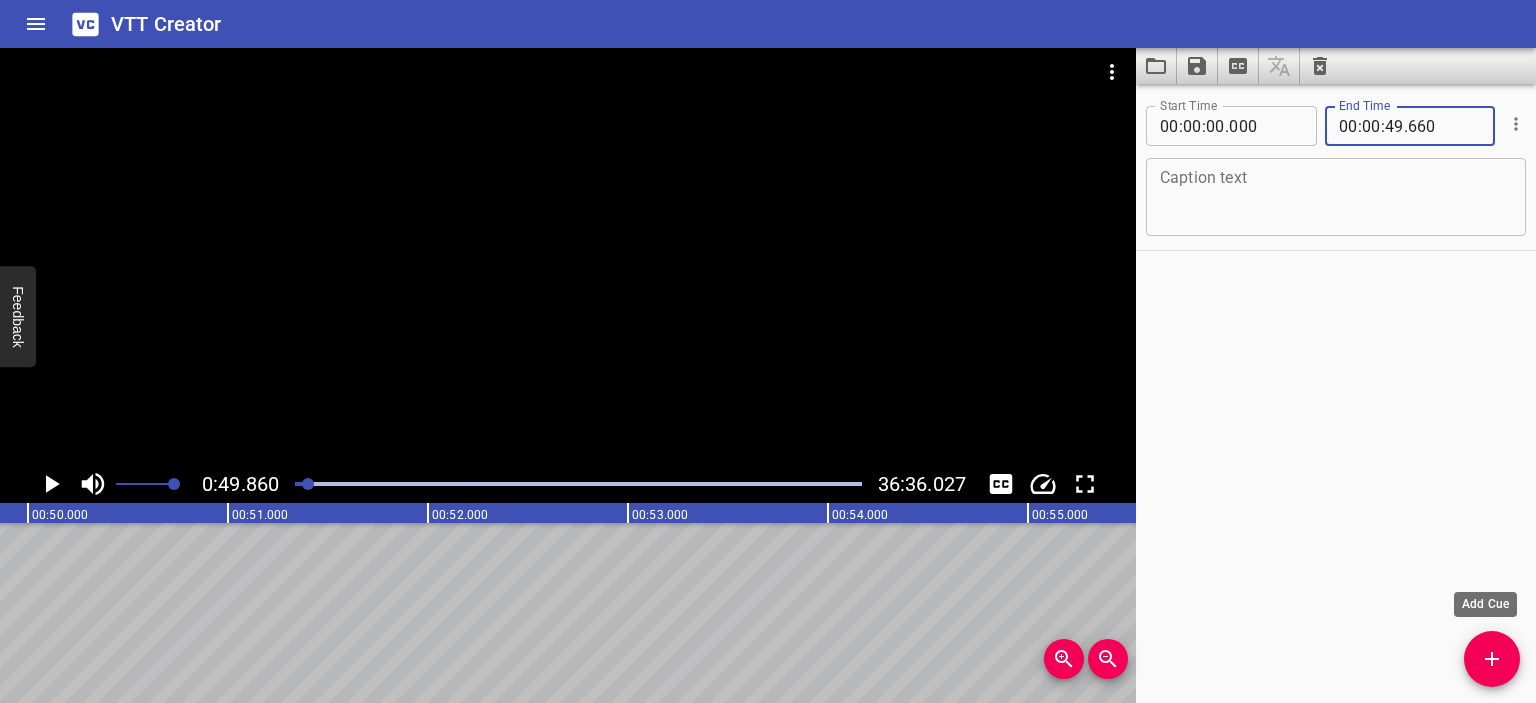 click 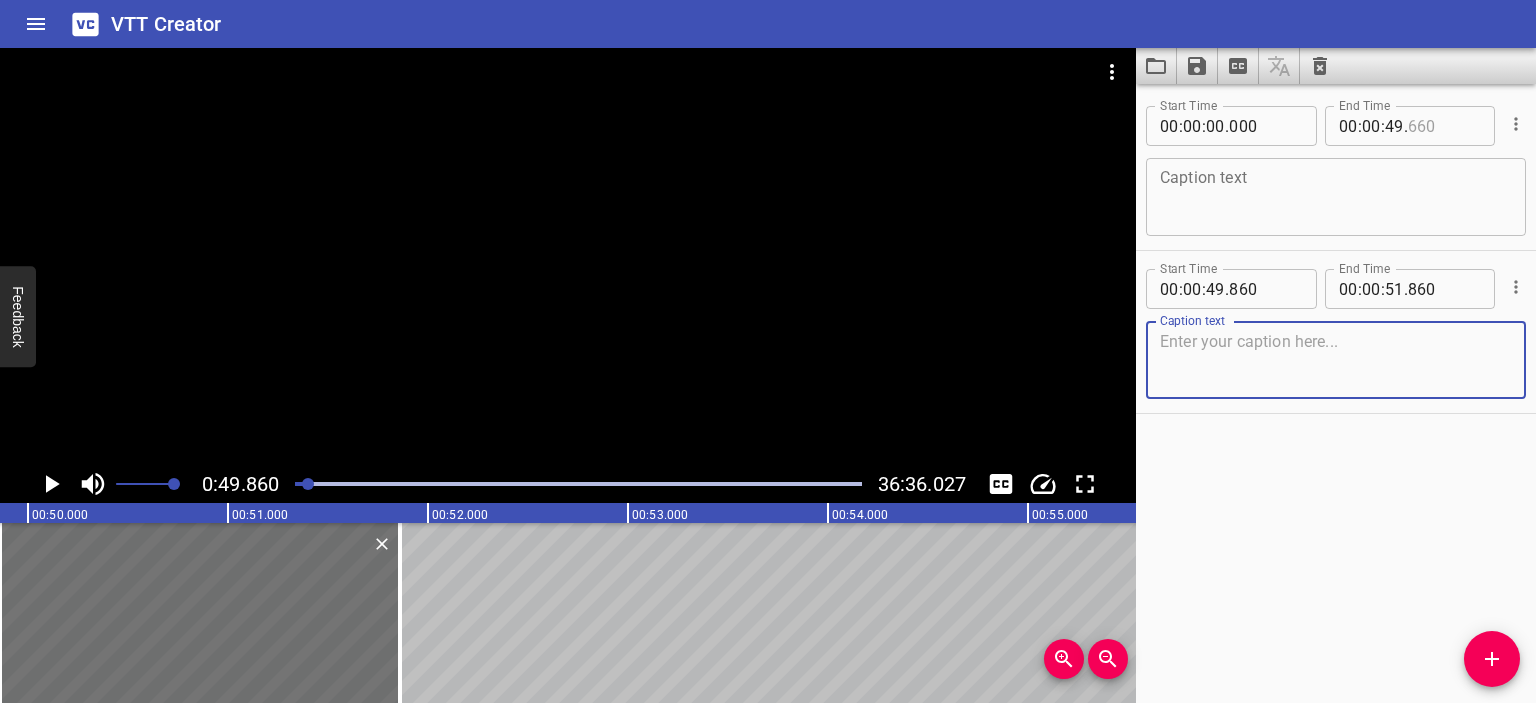 click at bounding box center [1444, 126] 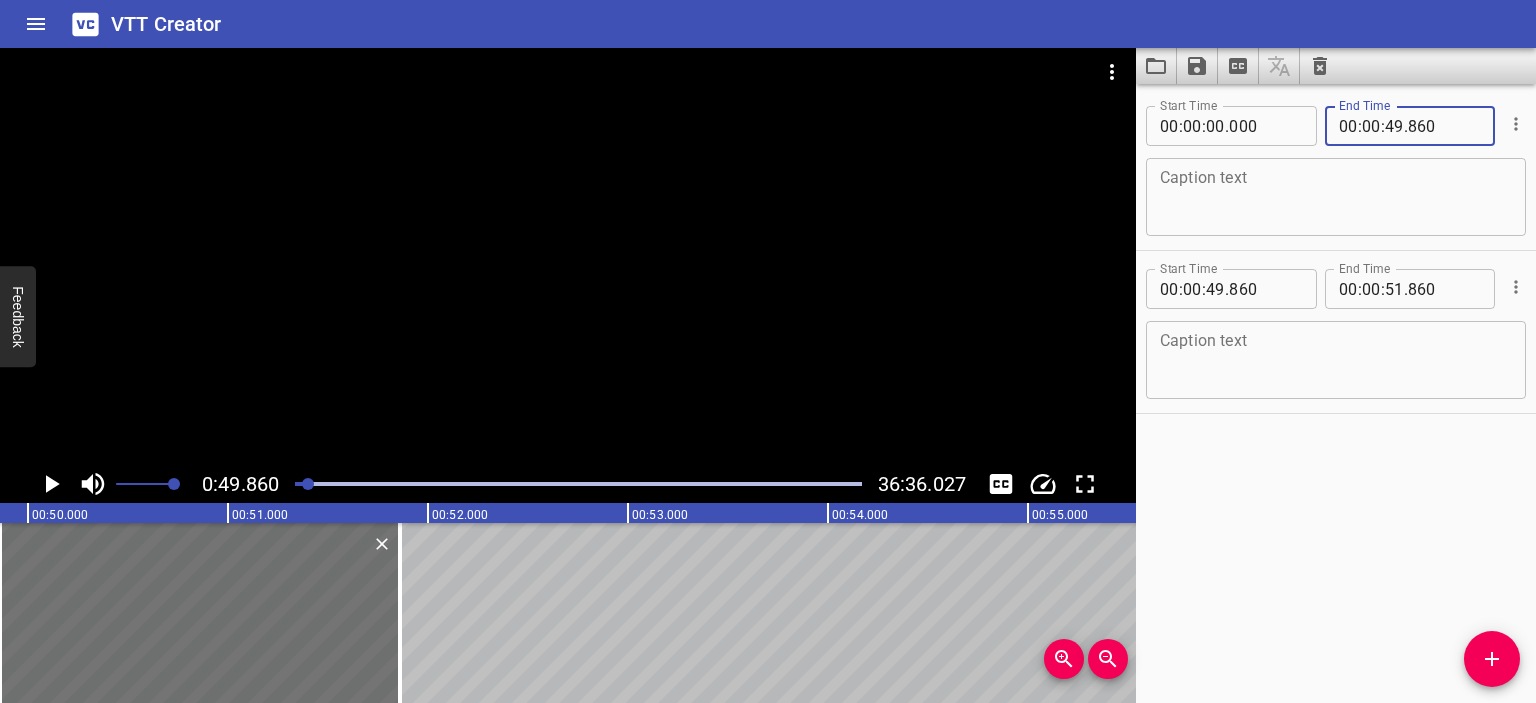 type on "860" 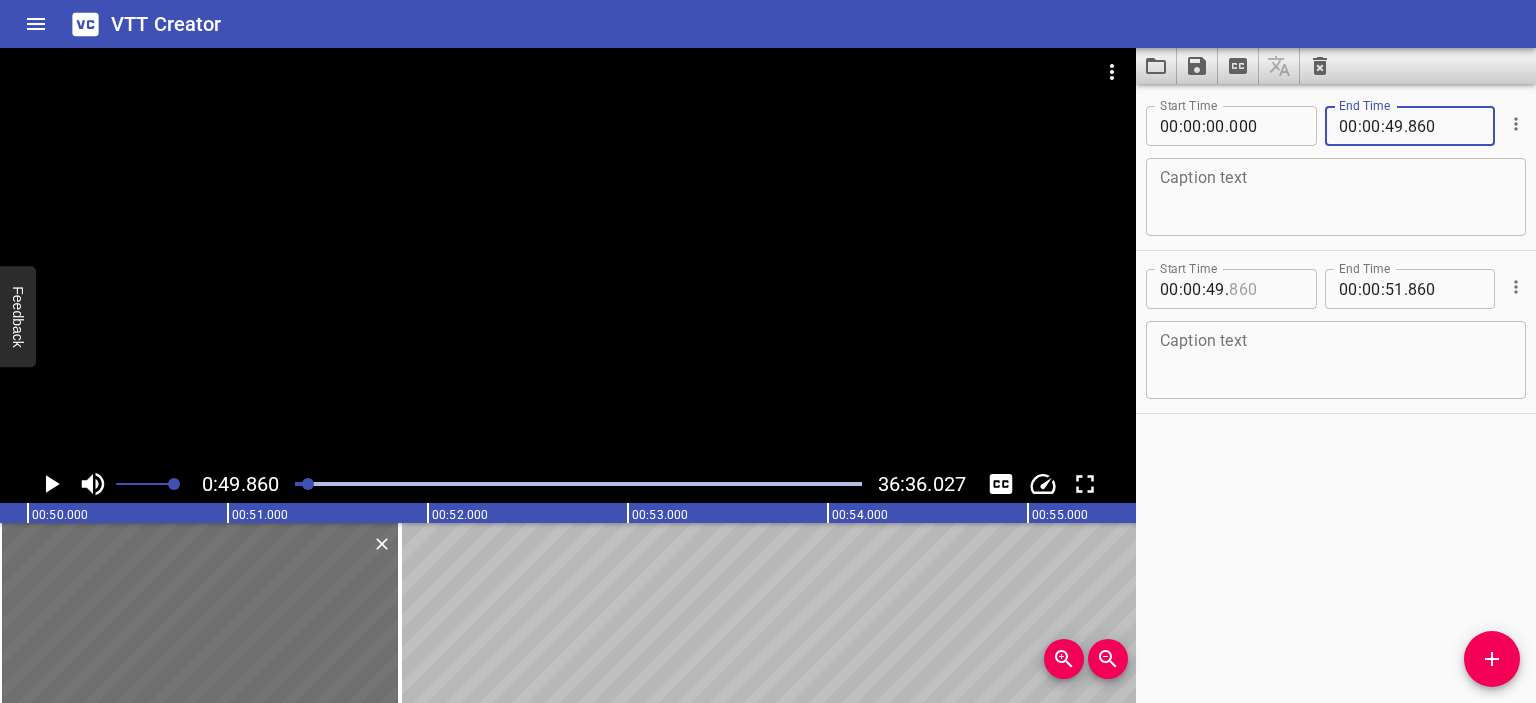 click at bounding box center [1265, 289] 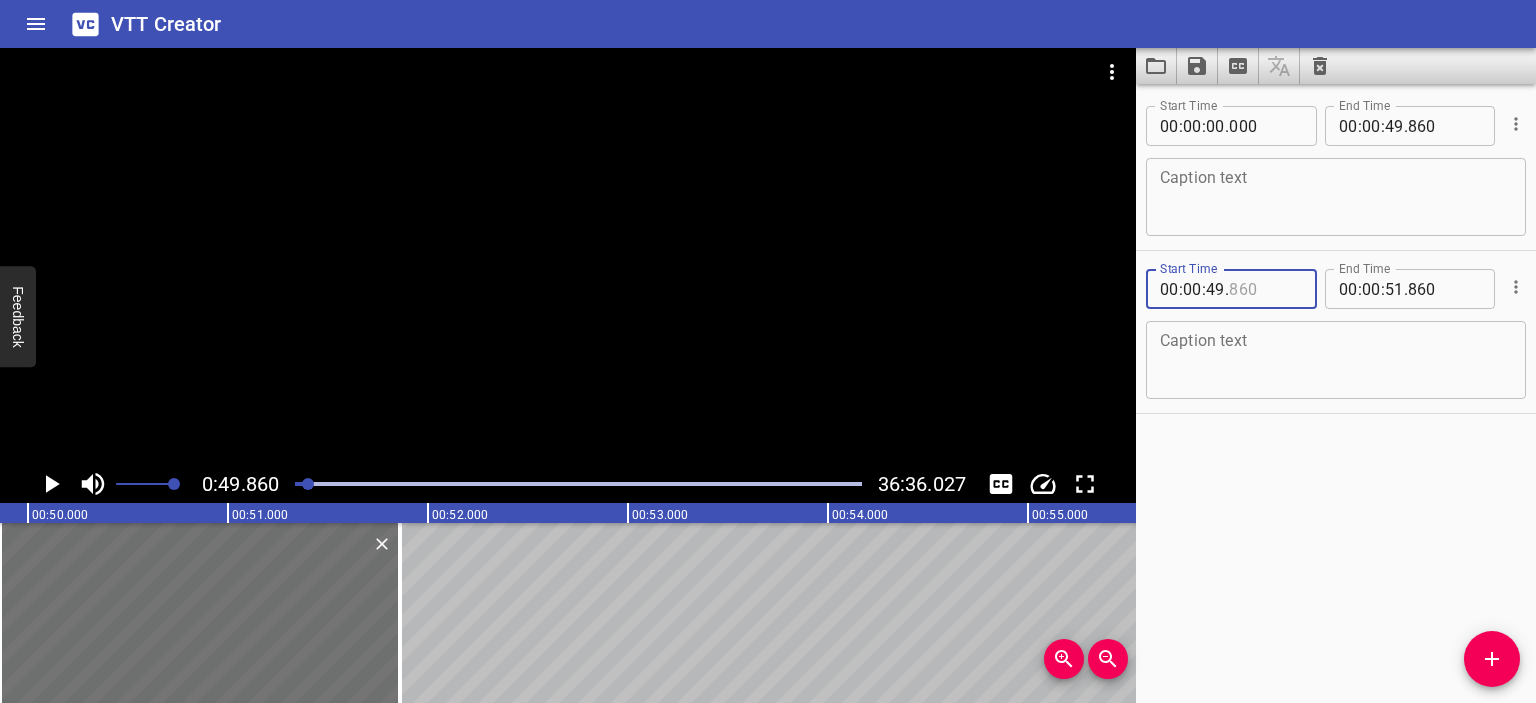 type on "860" 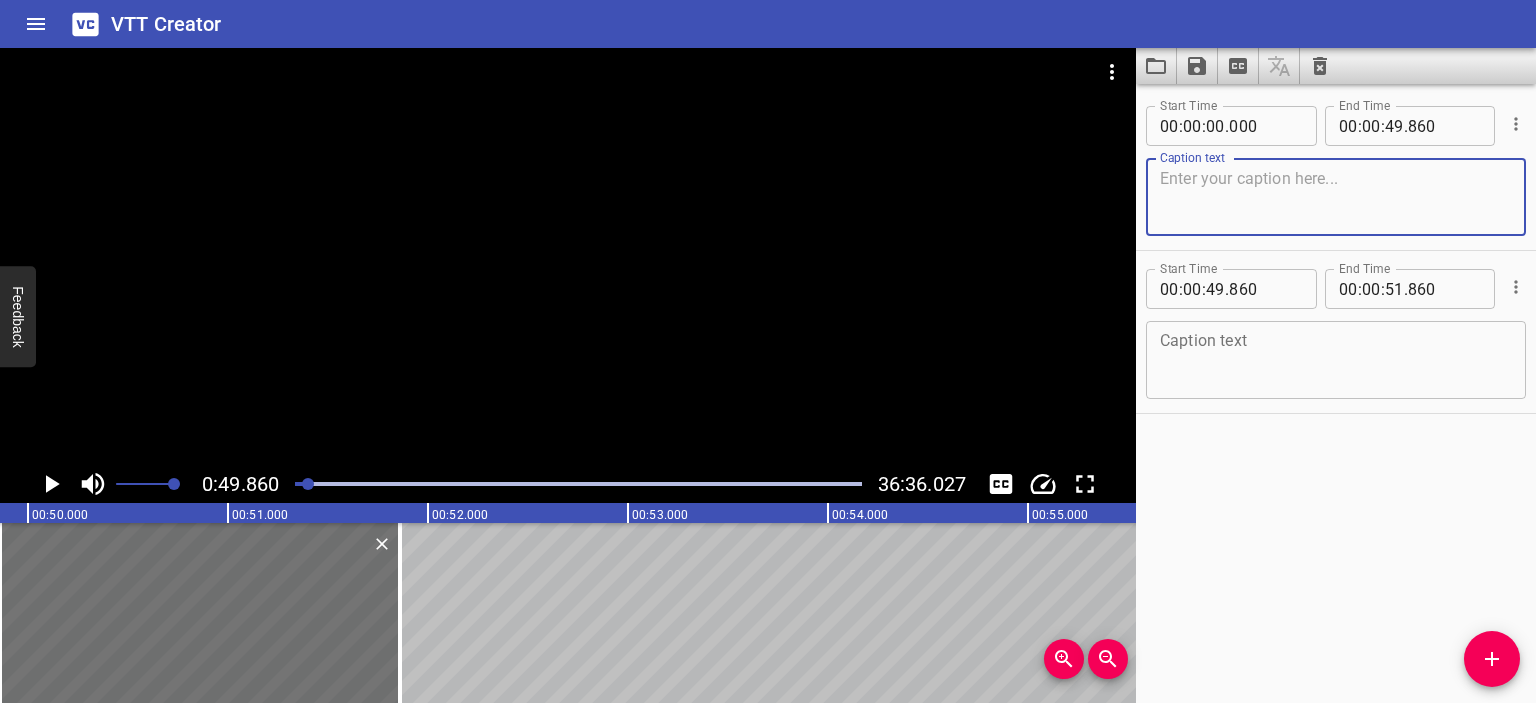 click at bounding box center [1336, 197] 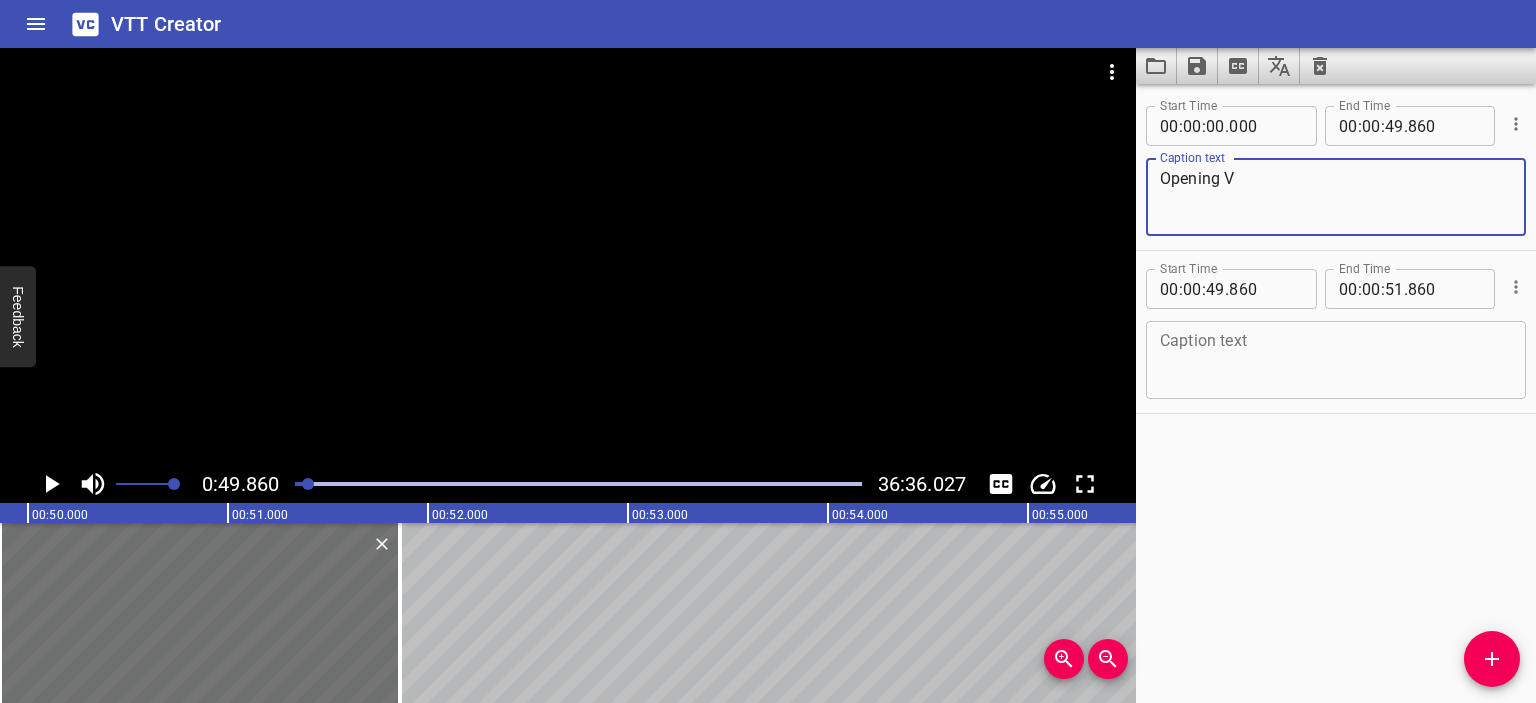 type on "Opening V" 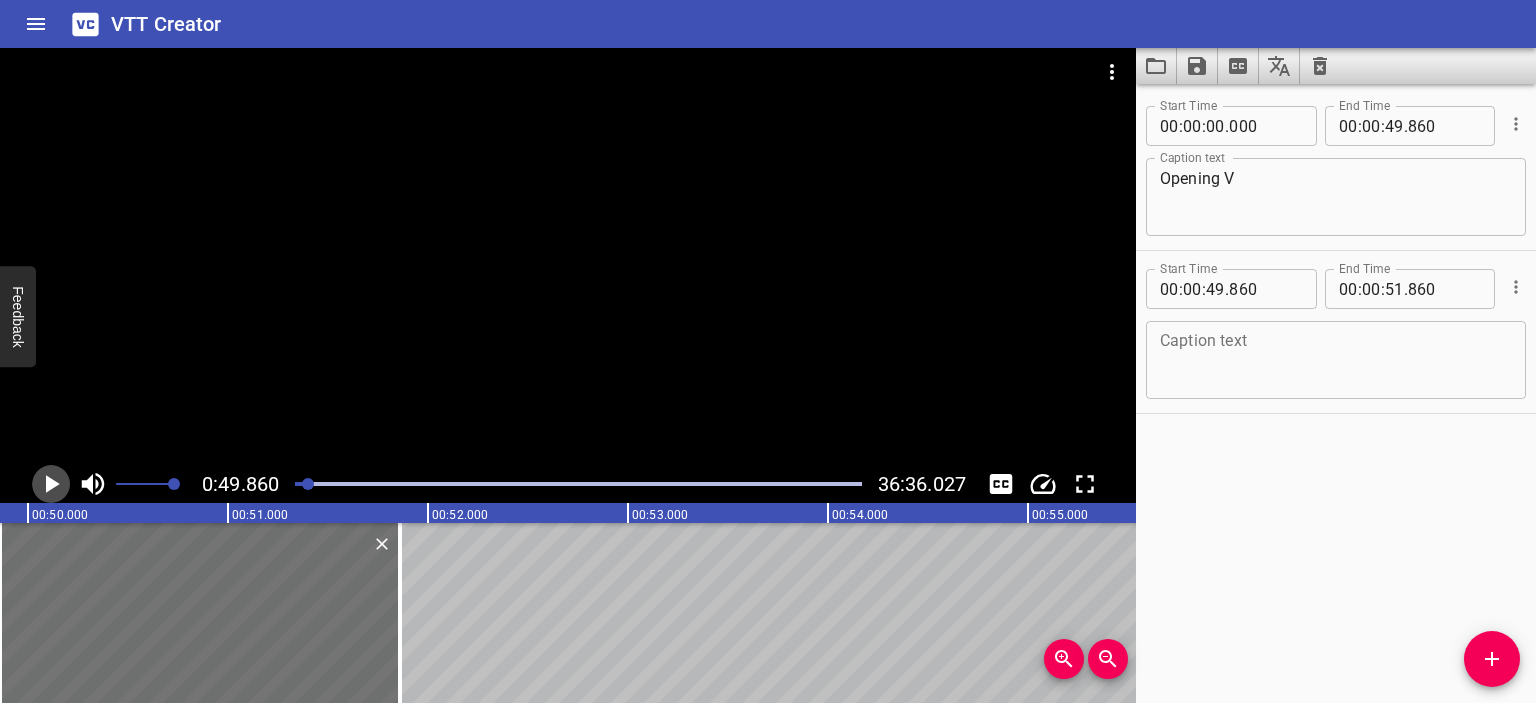 click 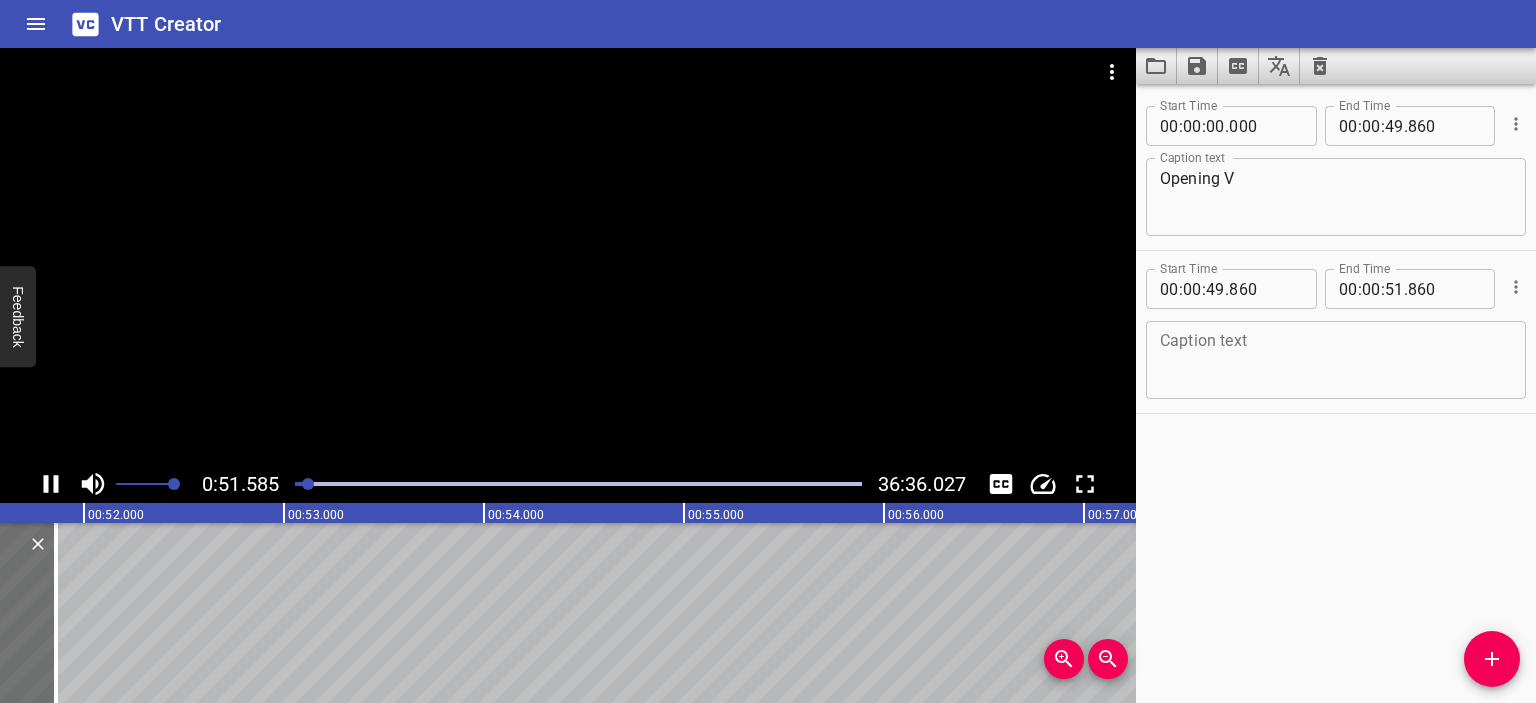 click at bounding box center (1336, 360) 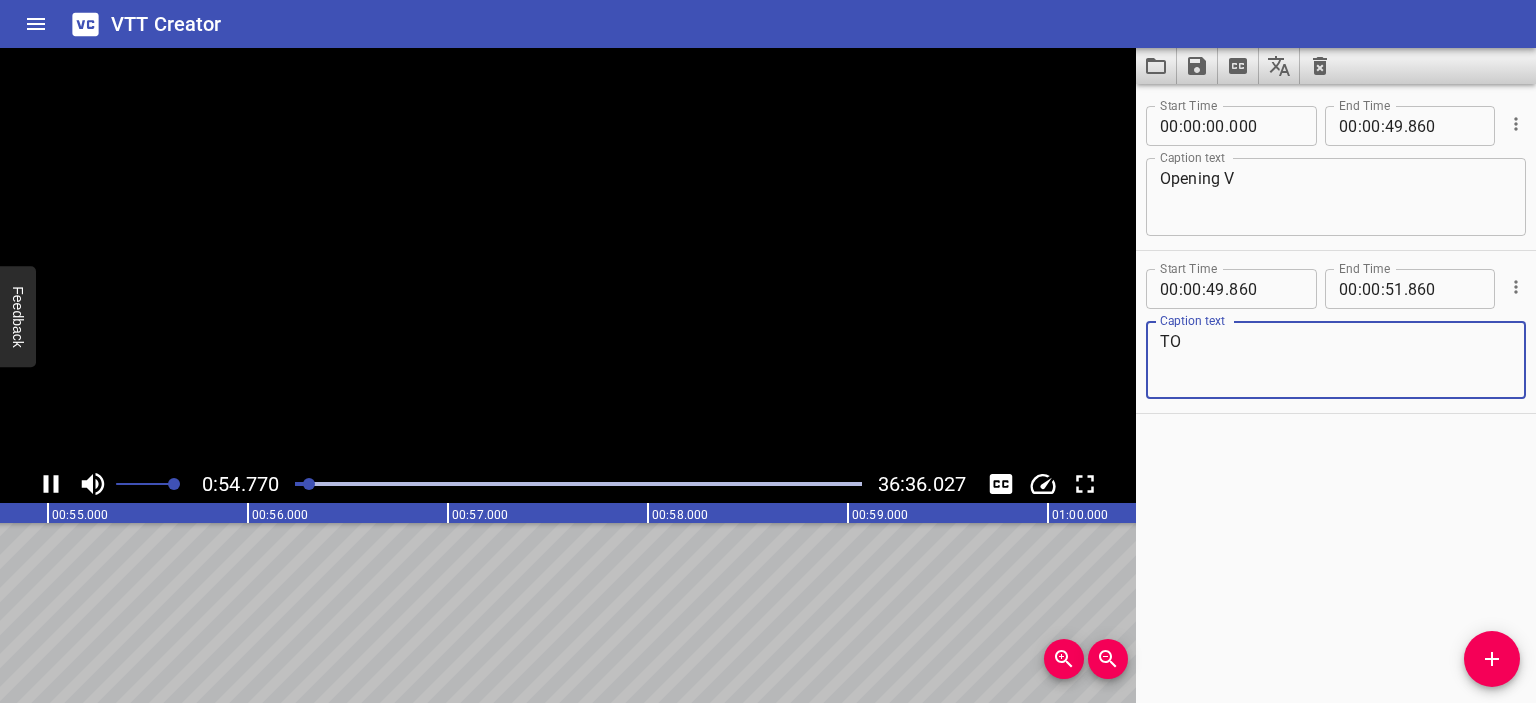 type on "T" 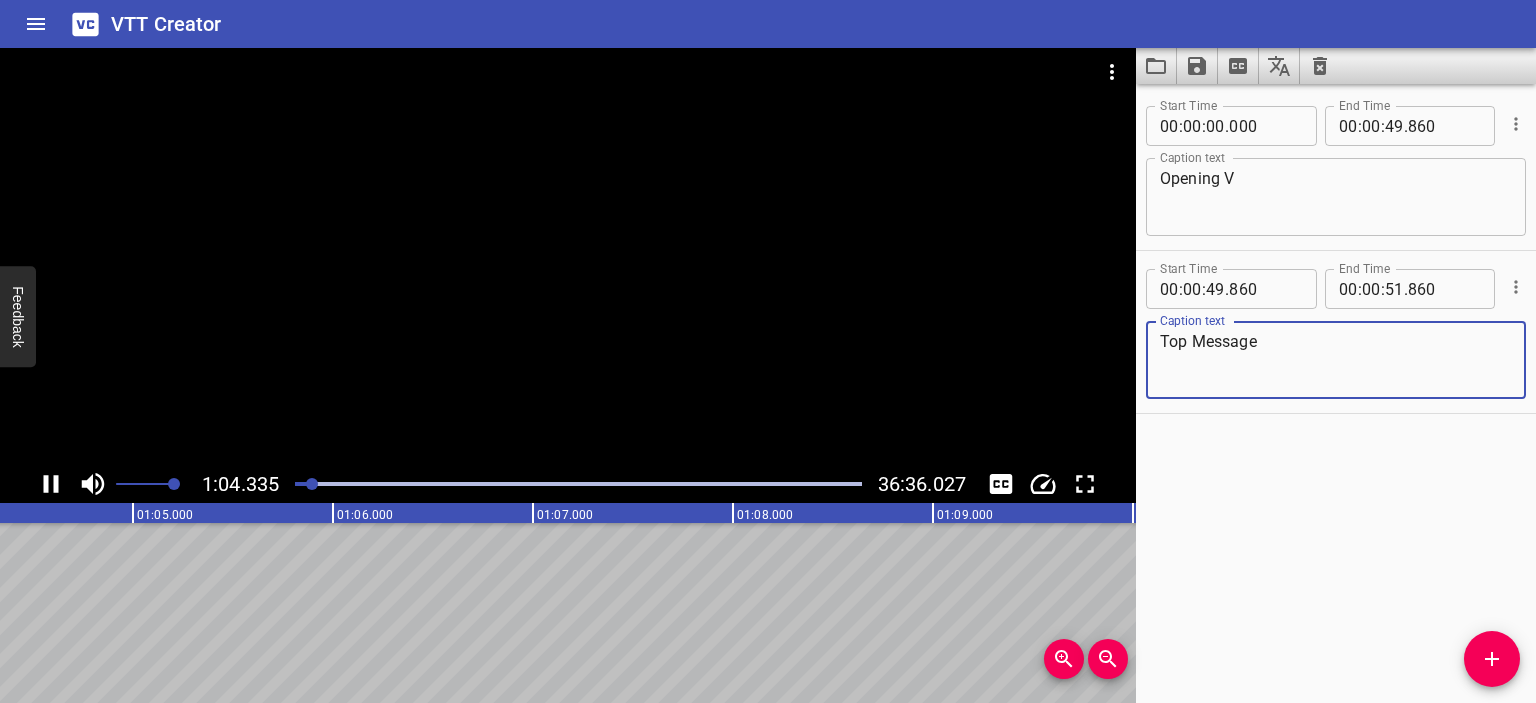 type on "Top Message" 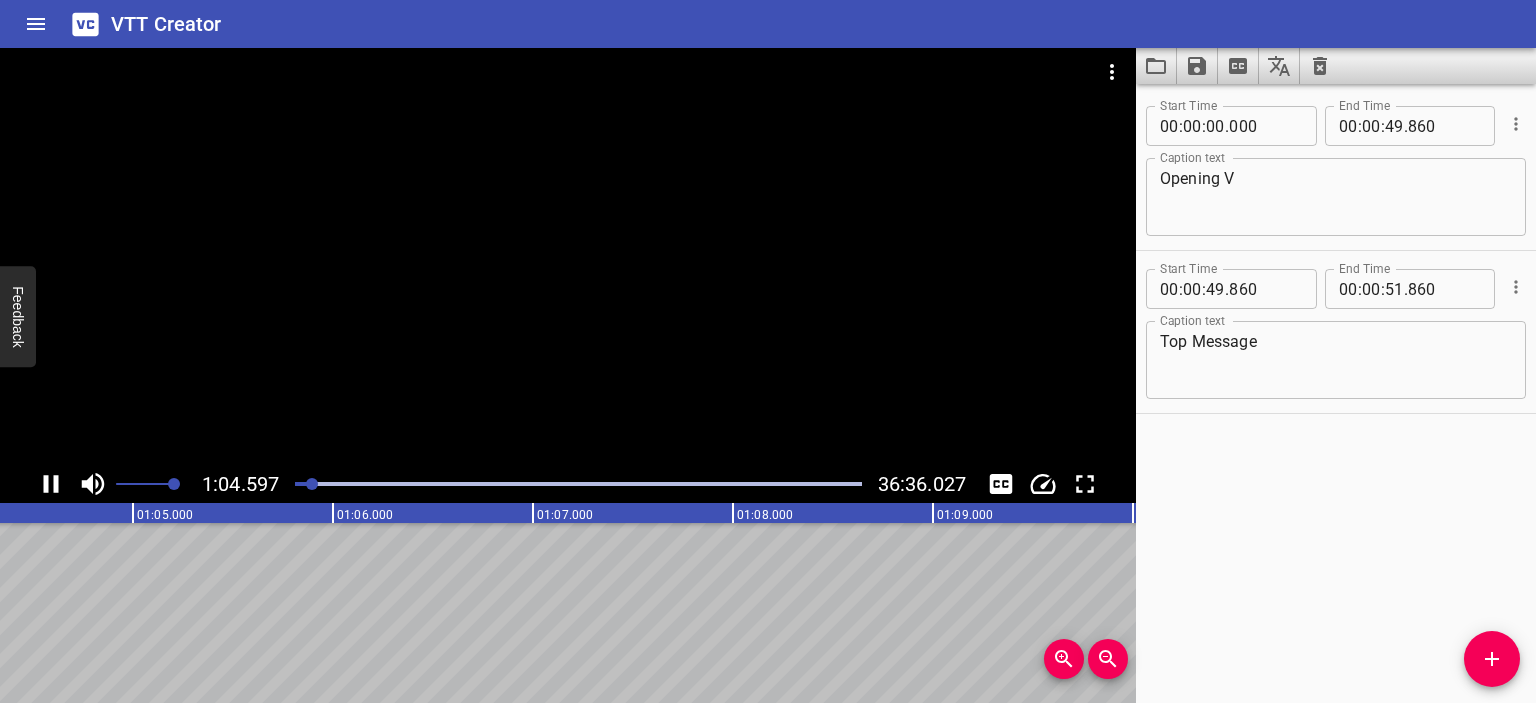 click at bounding box center (578, 484) 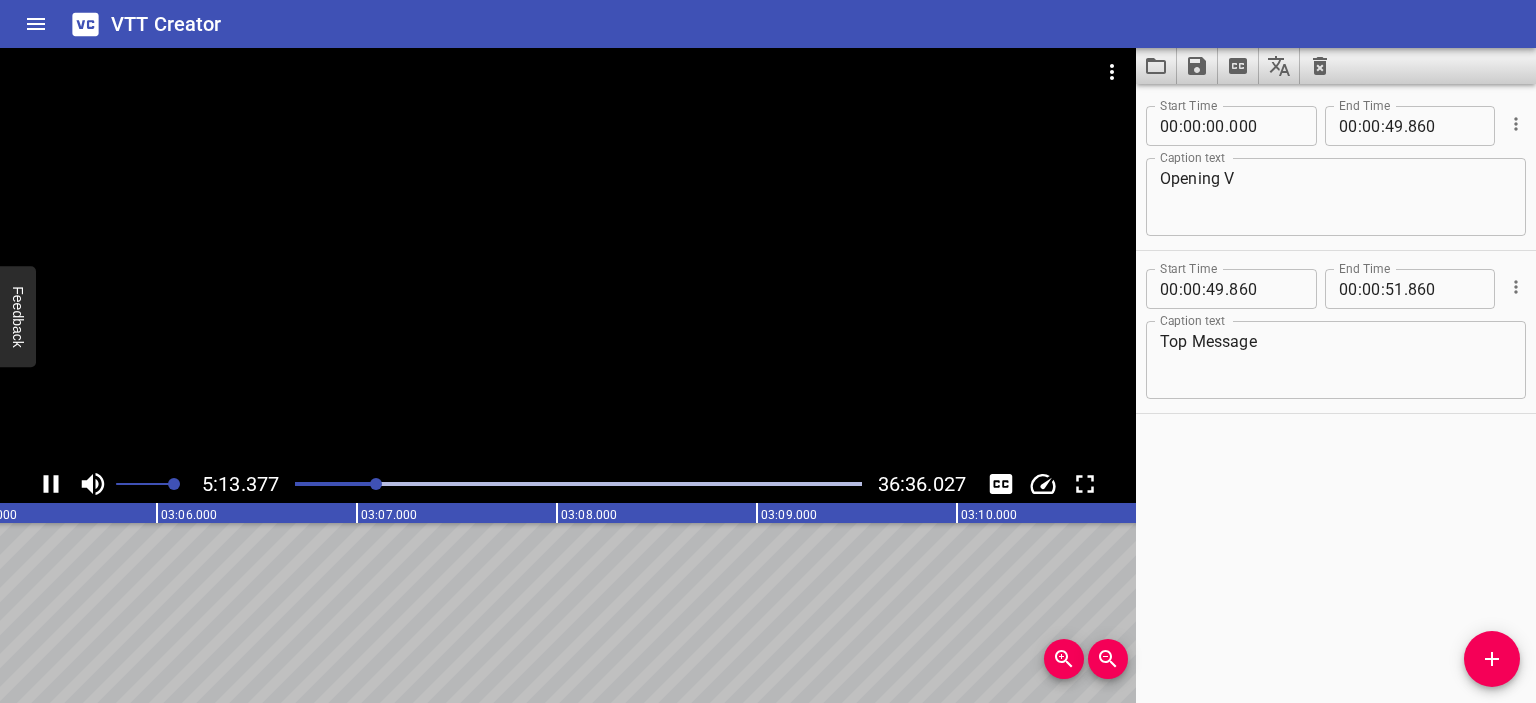 click at bounding box center (578, 484) 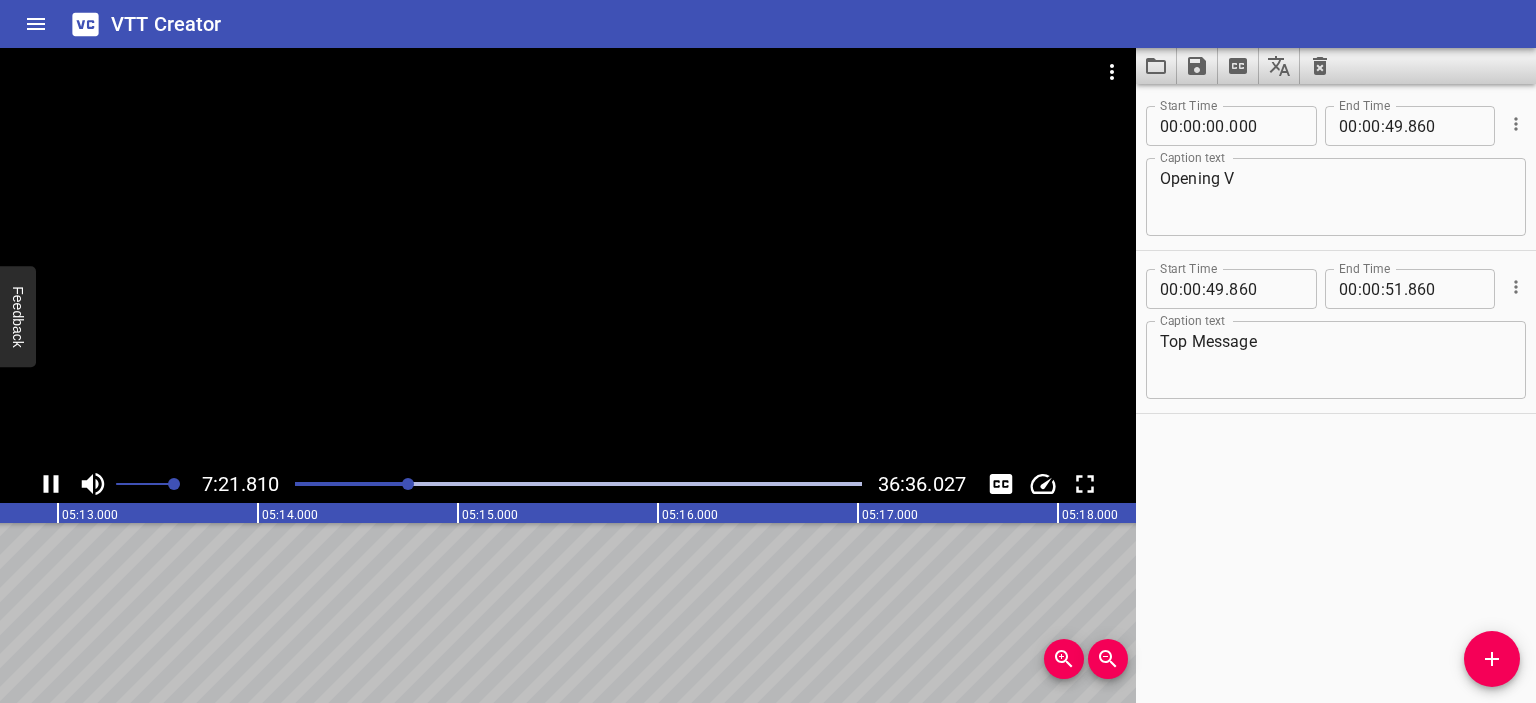 click at bounding box center (578, 484) 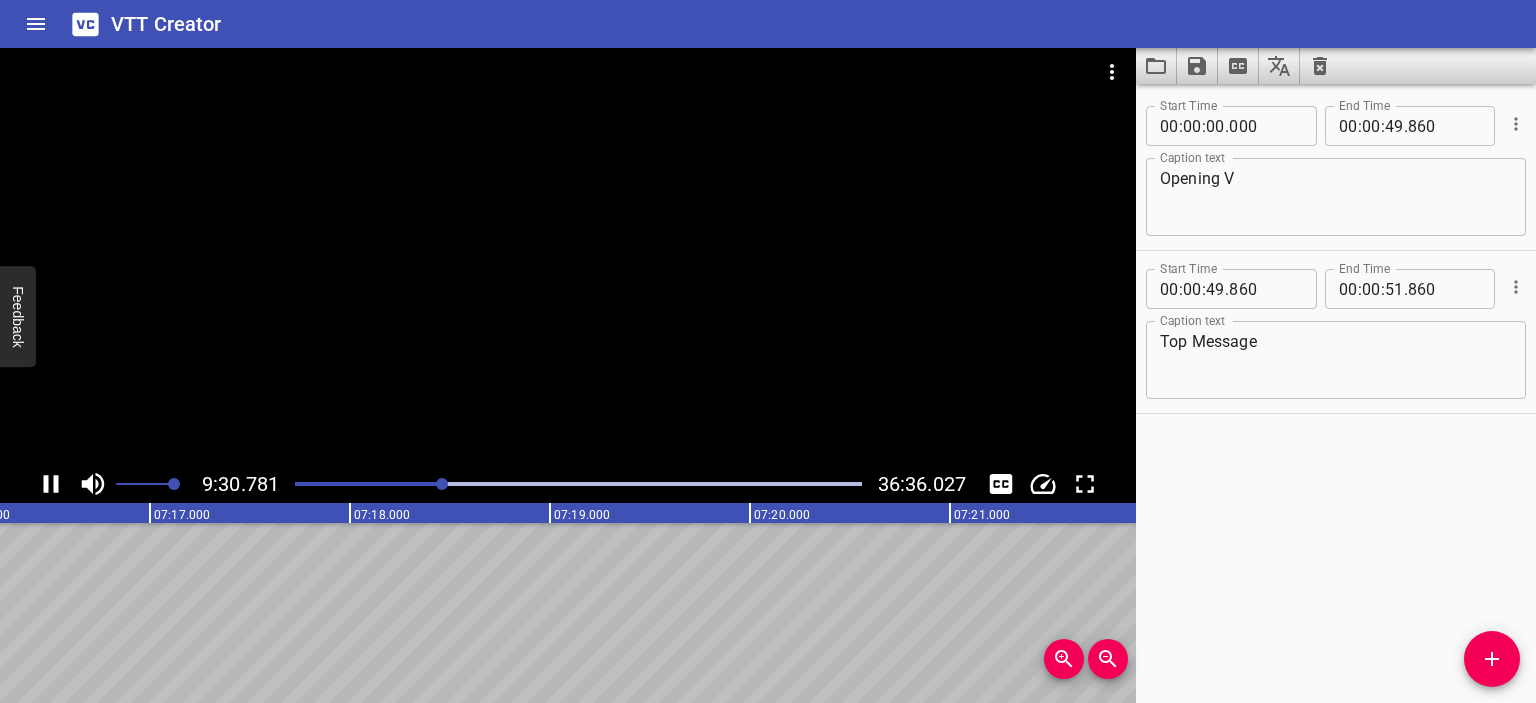click at bounding box center [578, 484] 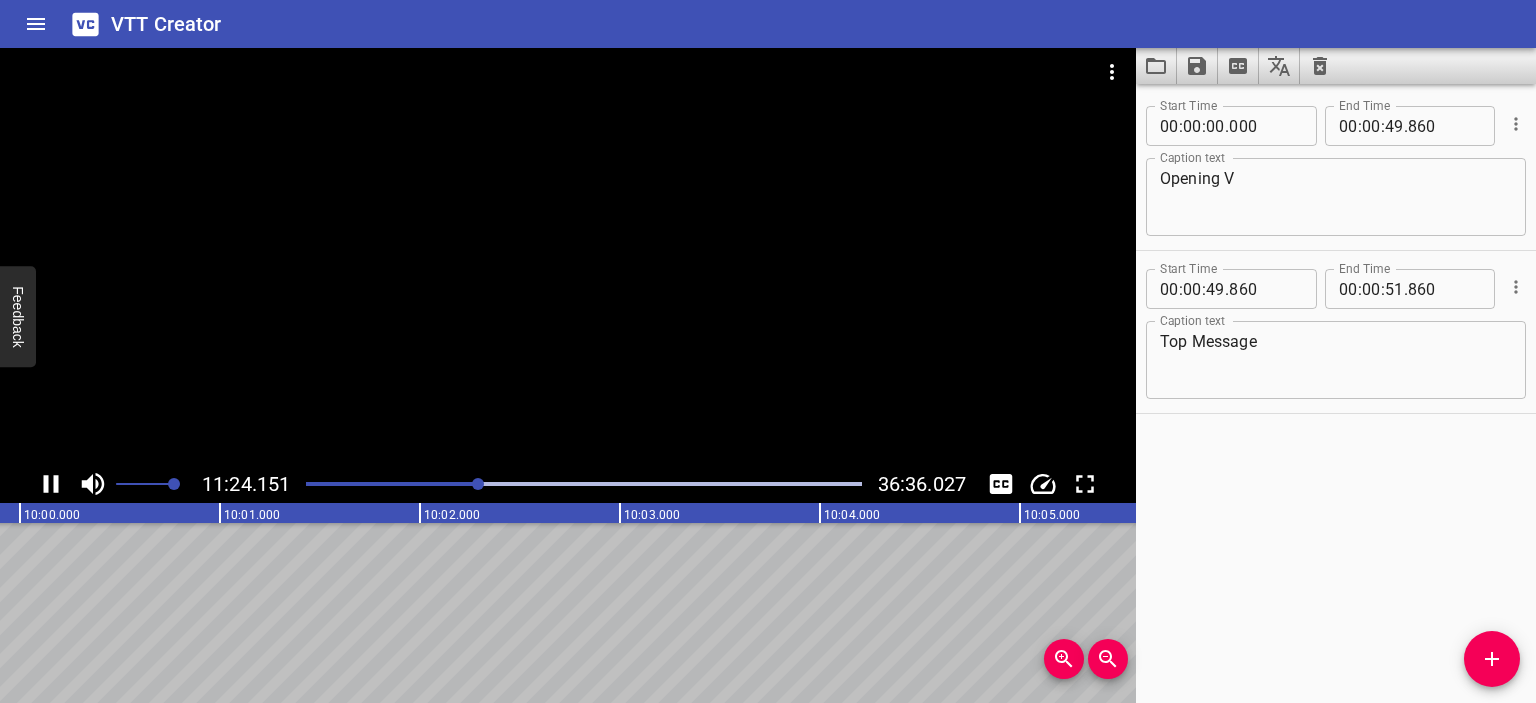 click at bounding box center [583, 484] 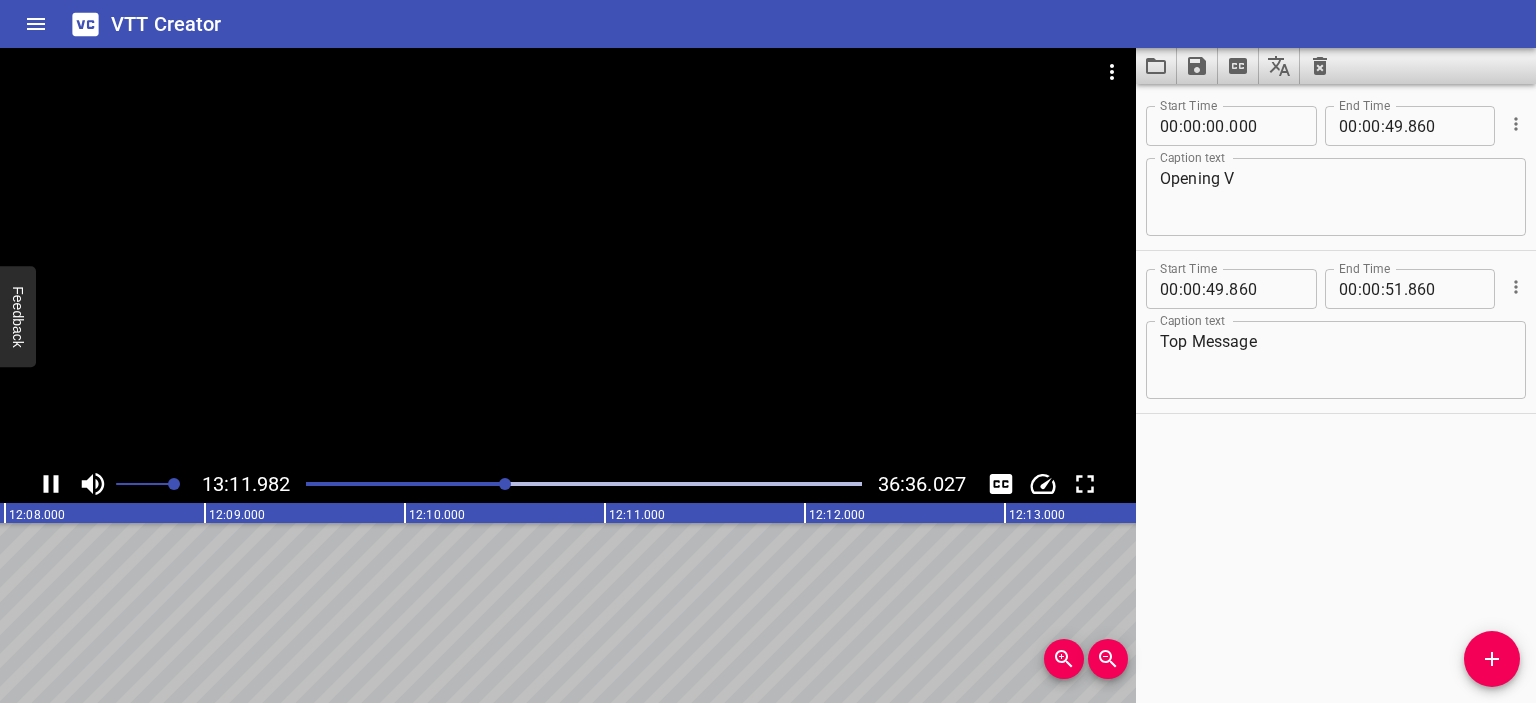 click at bounding box center (228, 484) 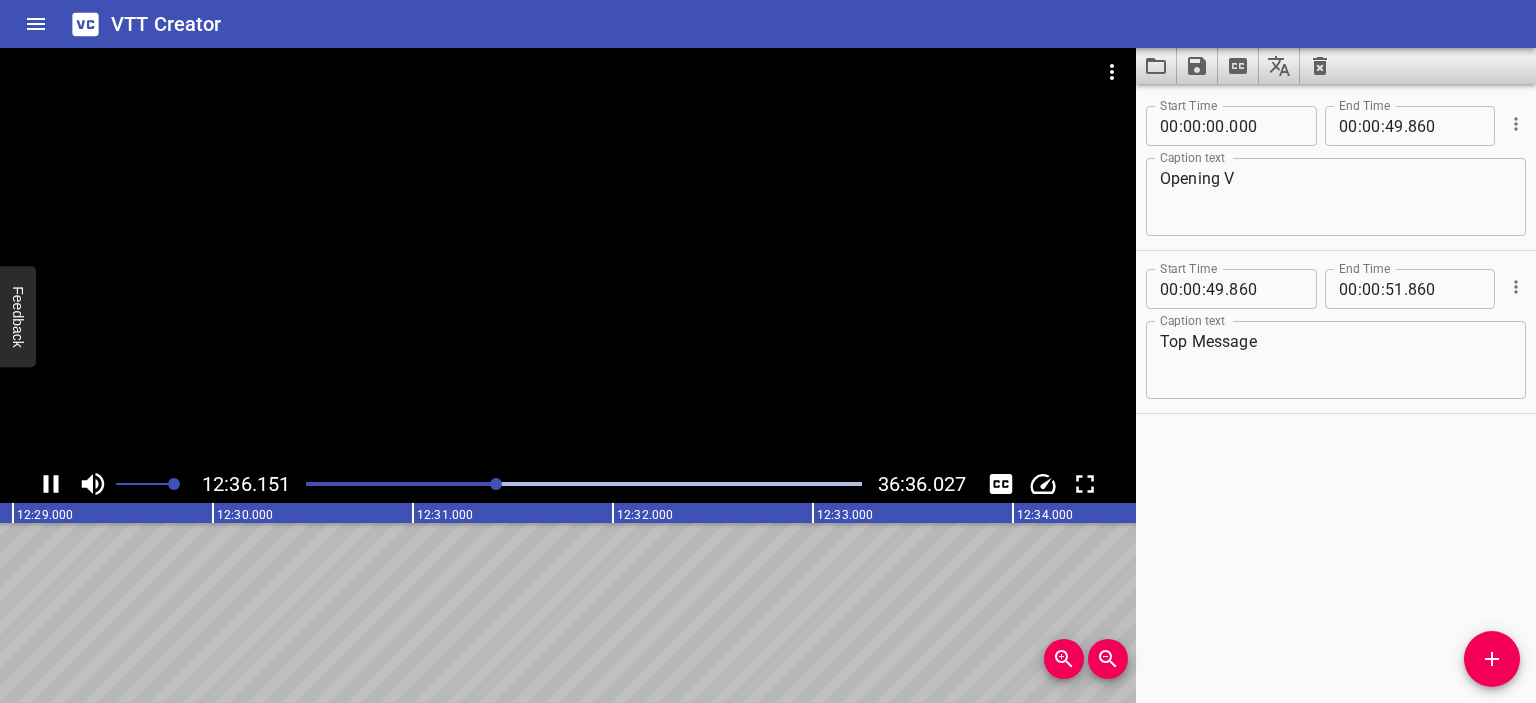 click at bounding box center (219, 484) 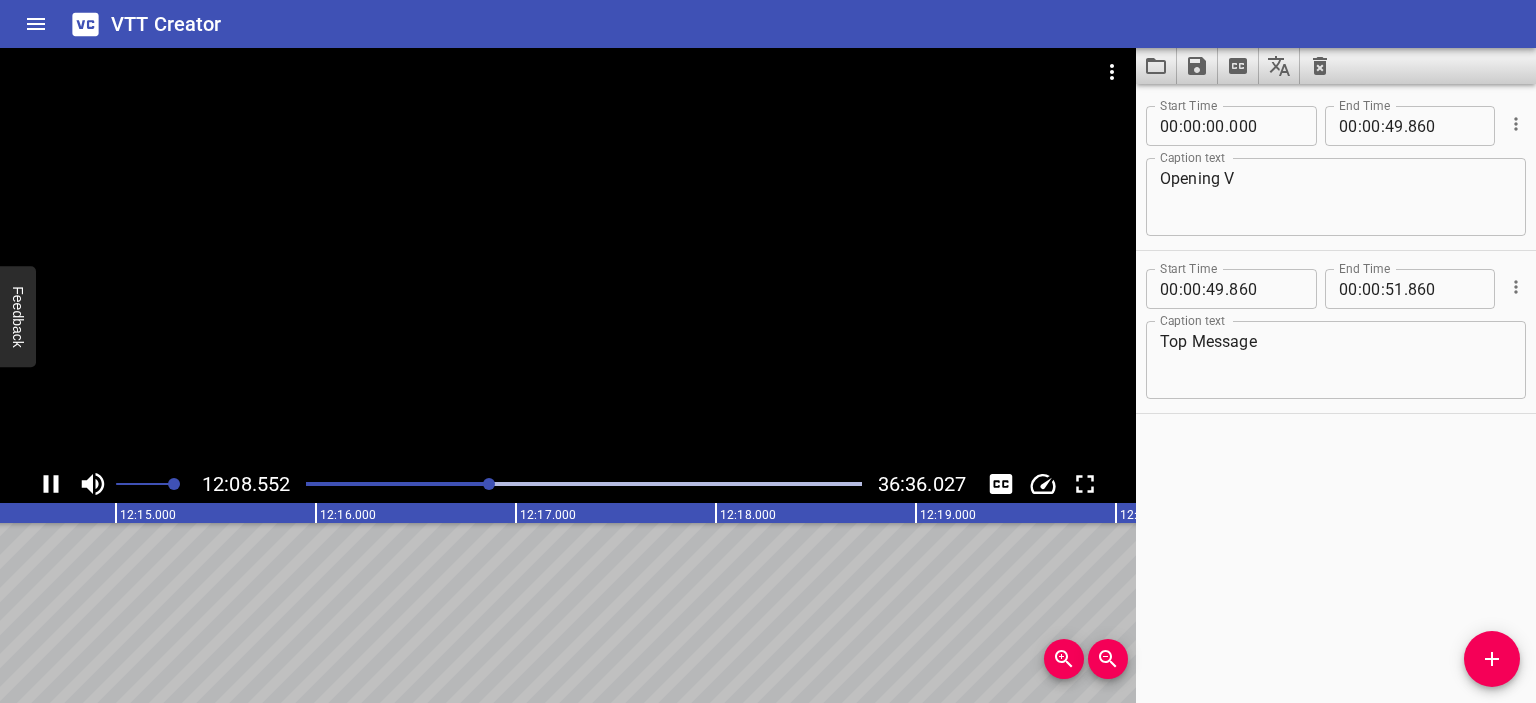 click at bounding box center [568, 256] 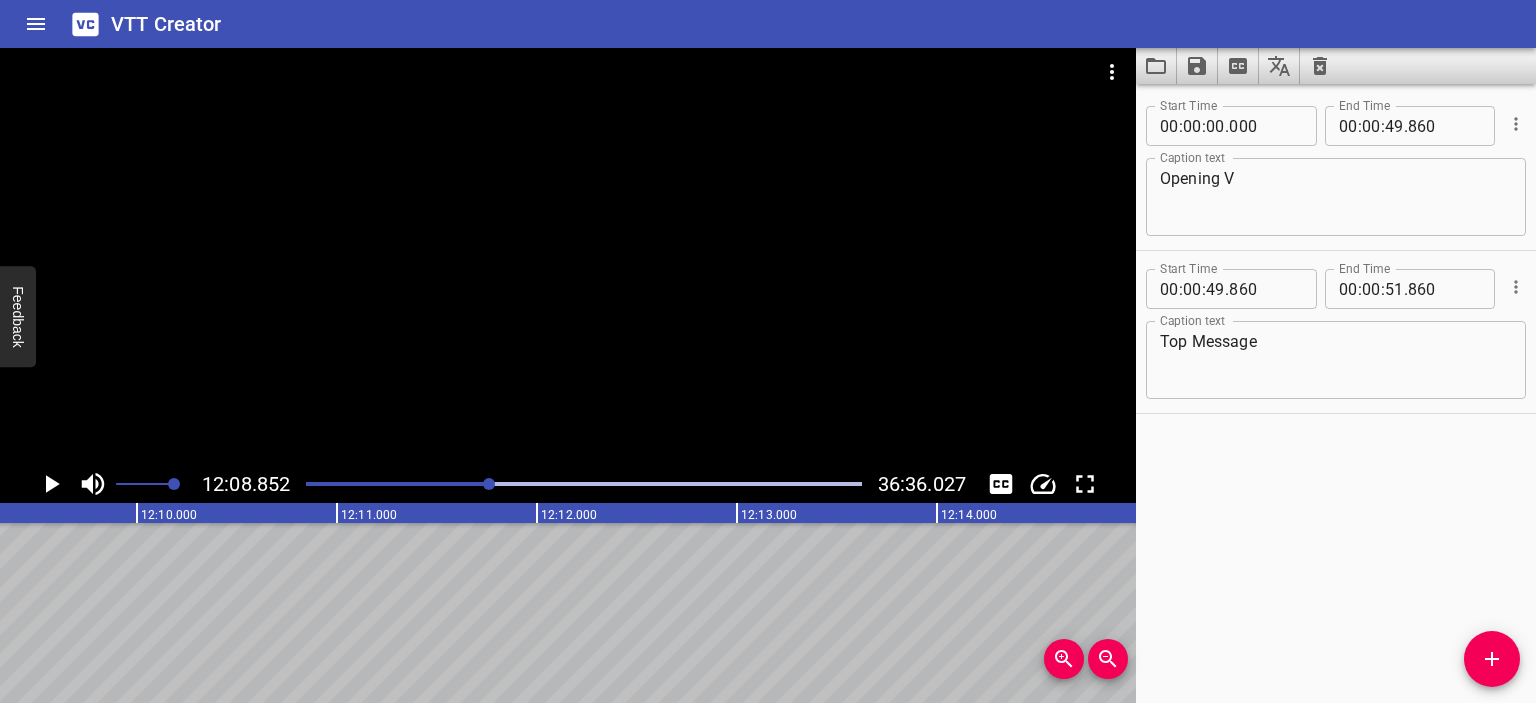 scroll, scrollTop: 0, scrollLeft: 145770, axis: horizontal 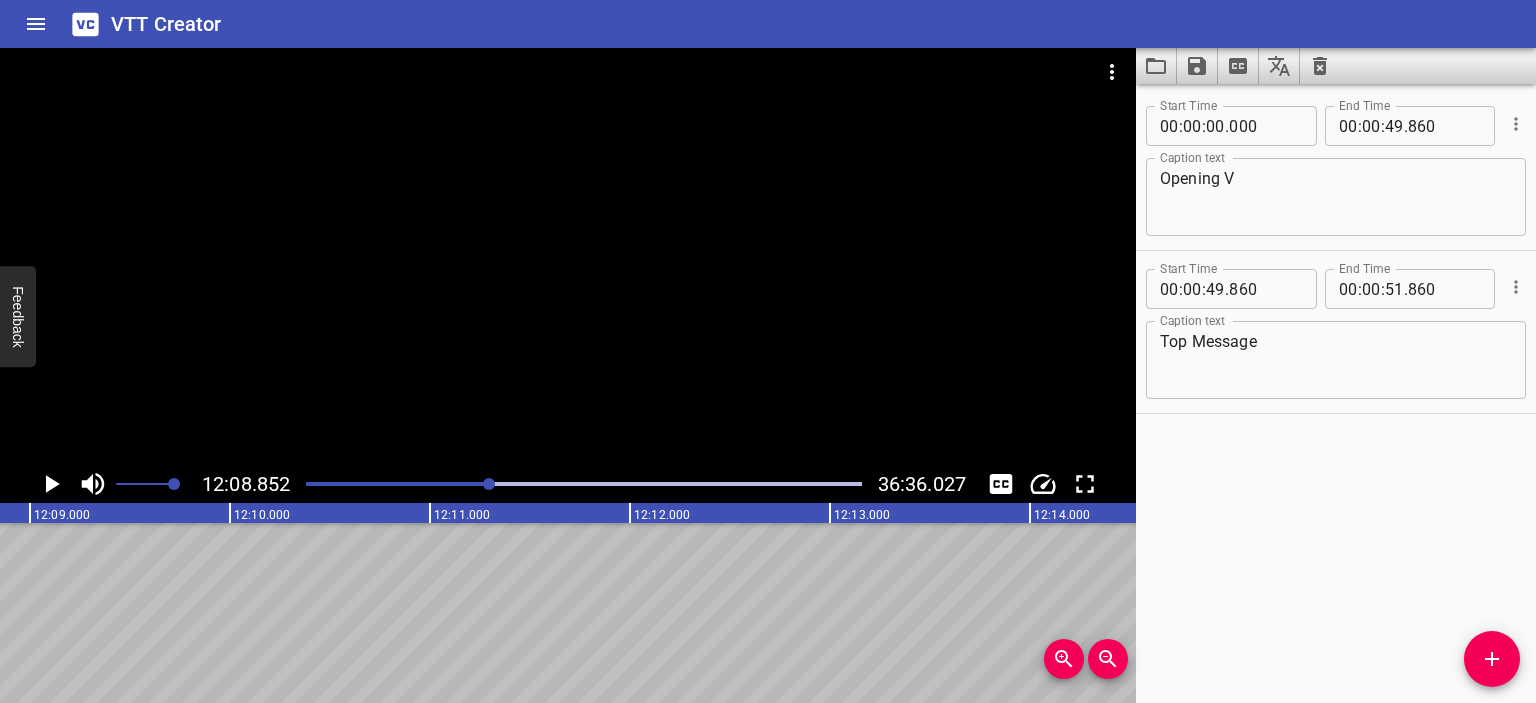 click 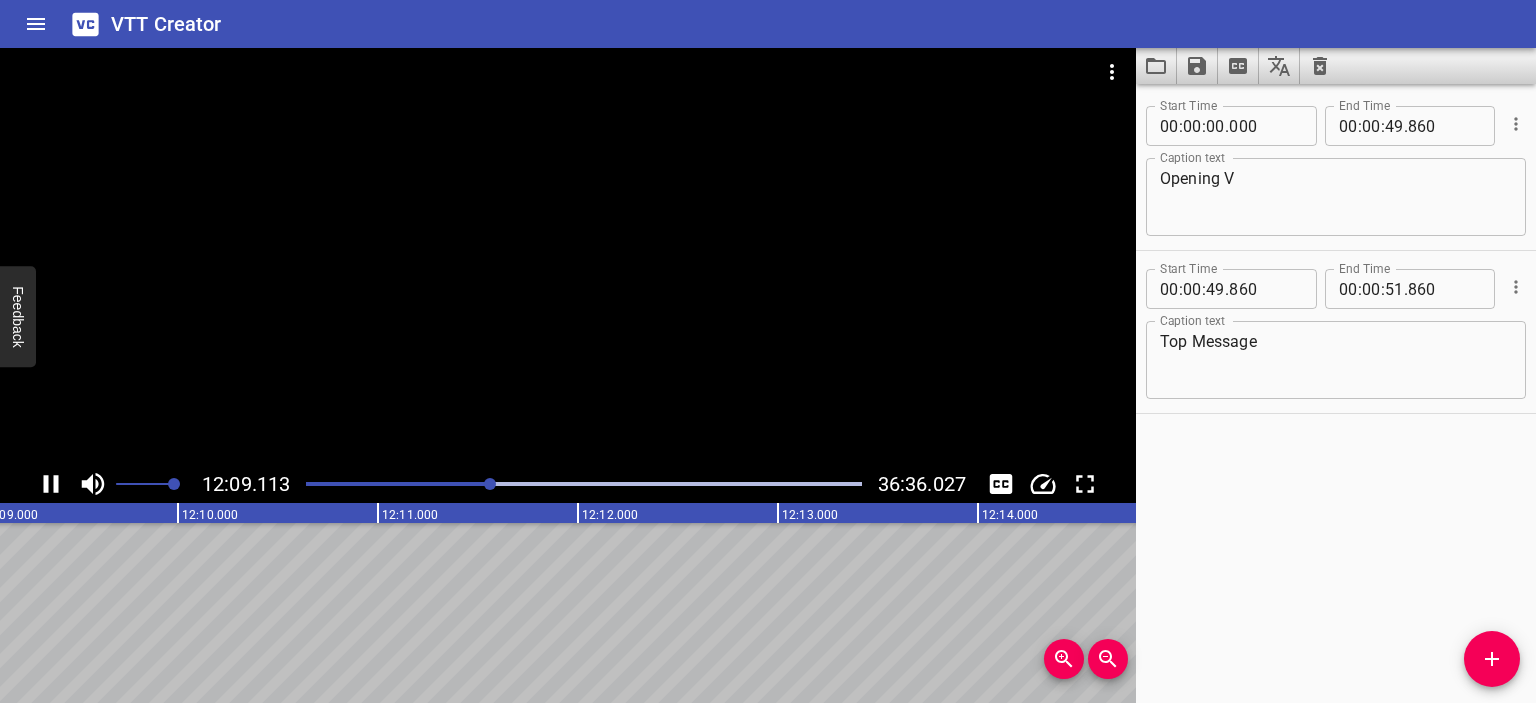 click 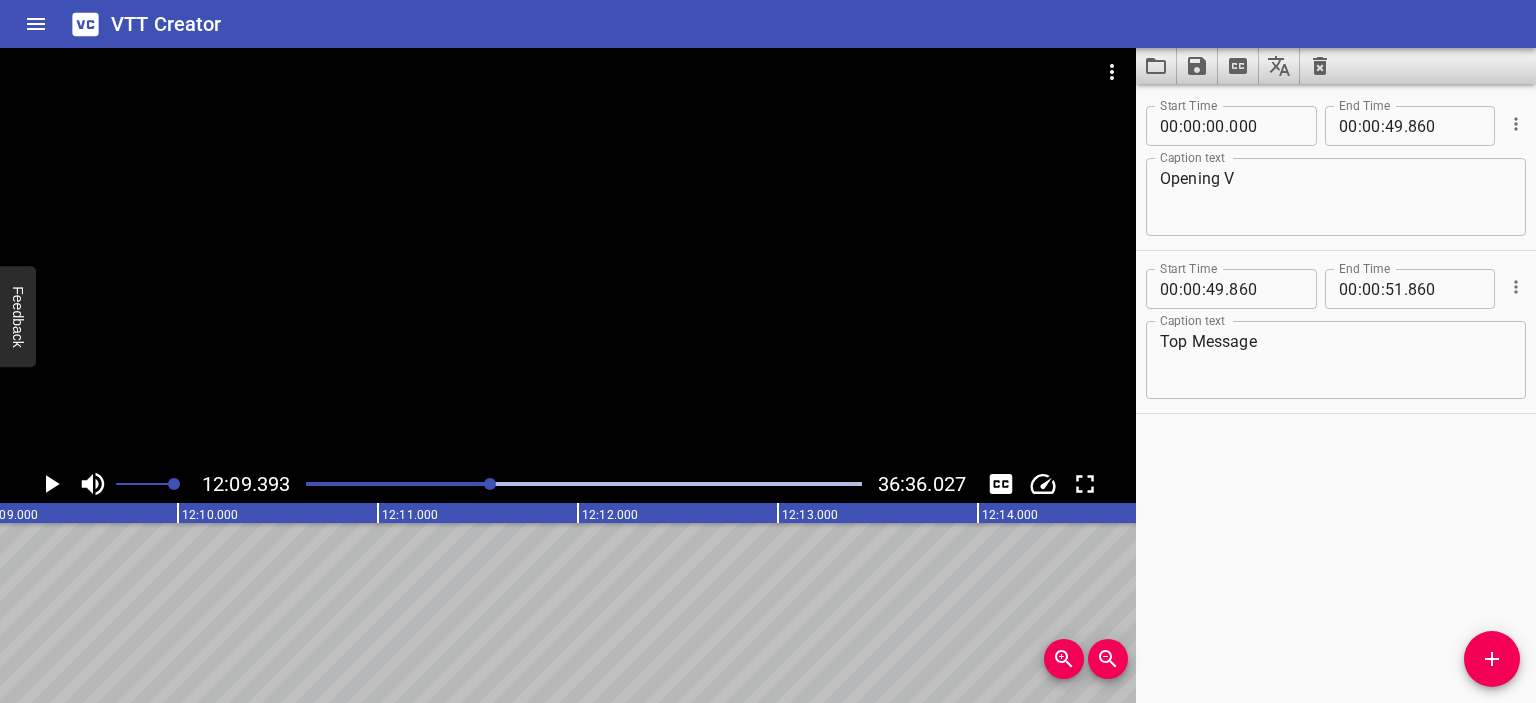 scroll, scrollTop: 0, scrollLeft: 145878, axis: horizontal 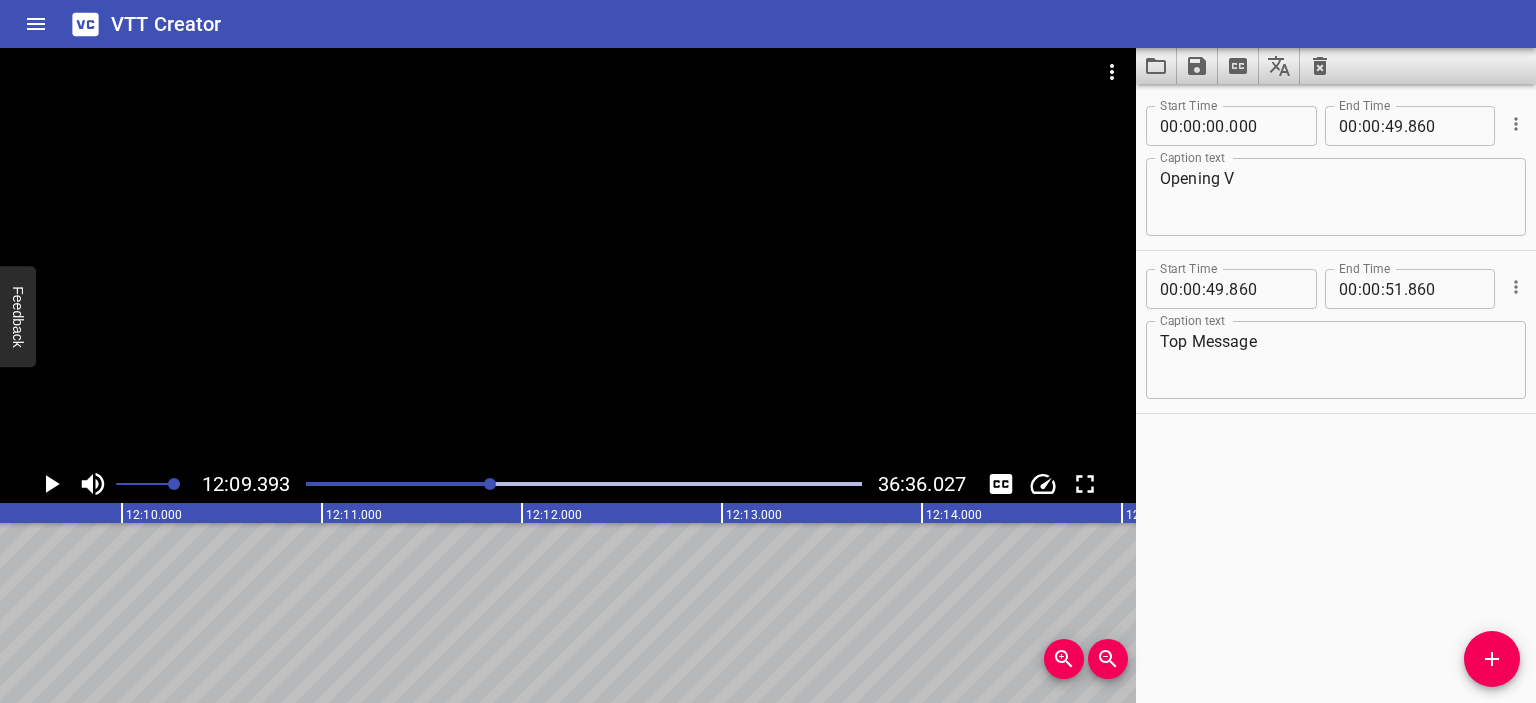 click 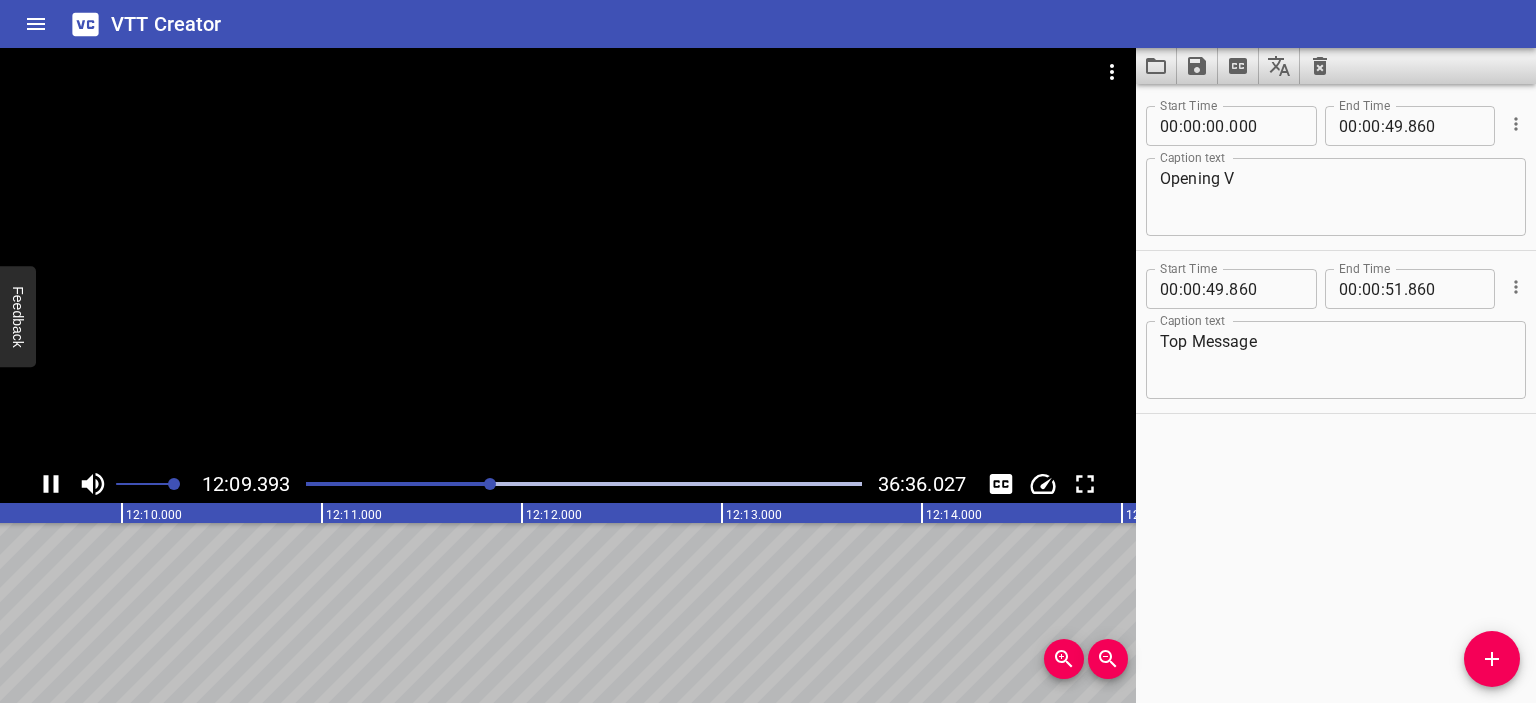 click 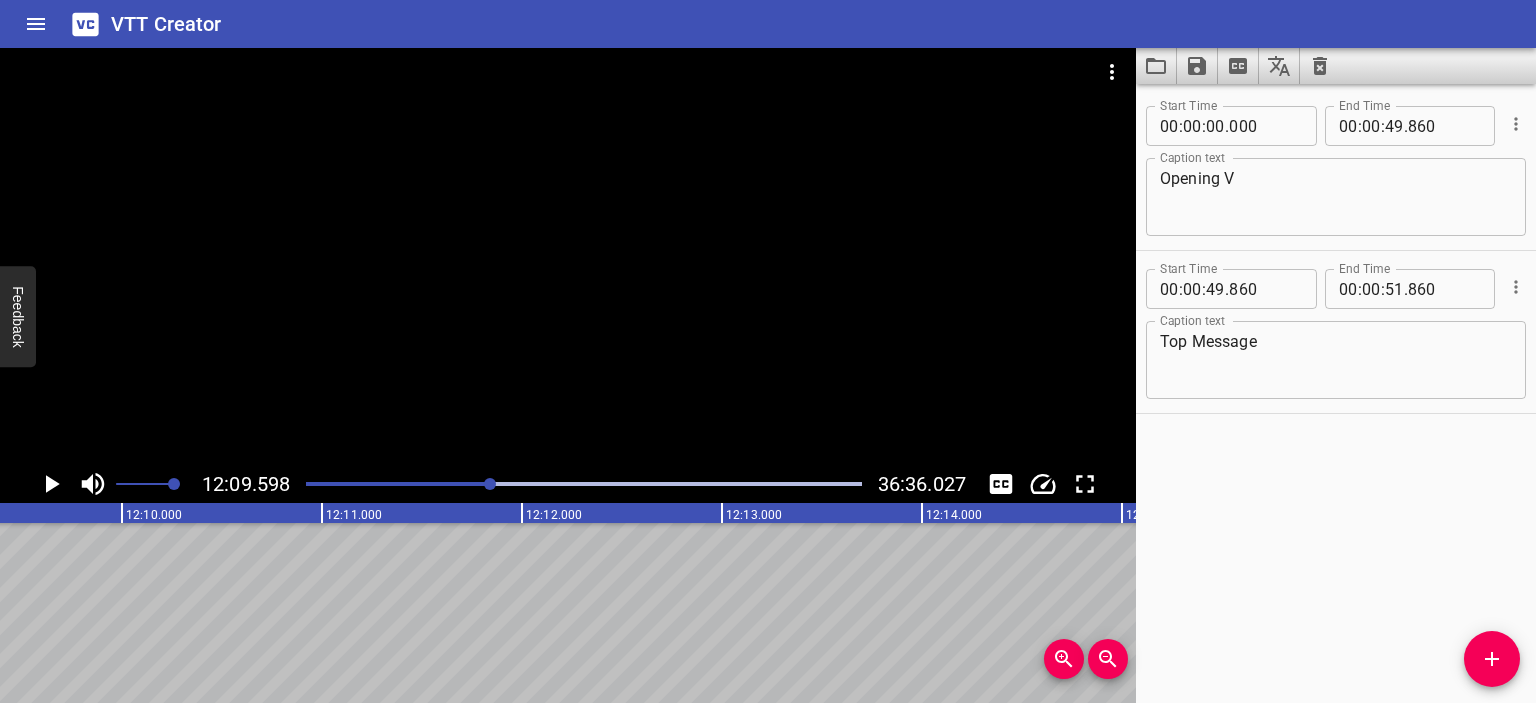 scroll, scrollTop: 0, scrollLeft: 145919, axis: horizontal 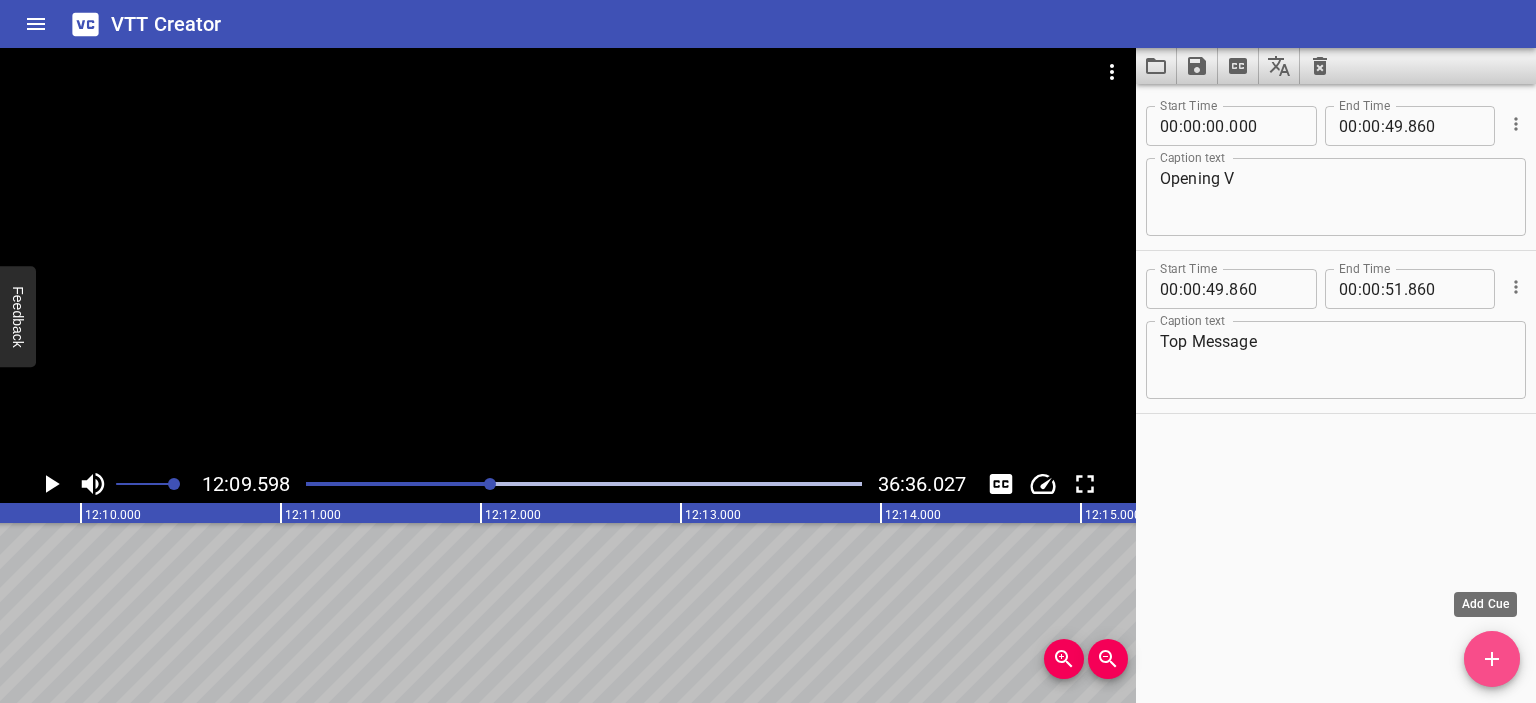 click 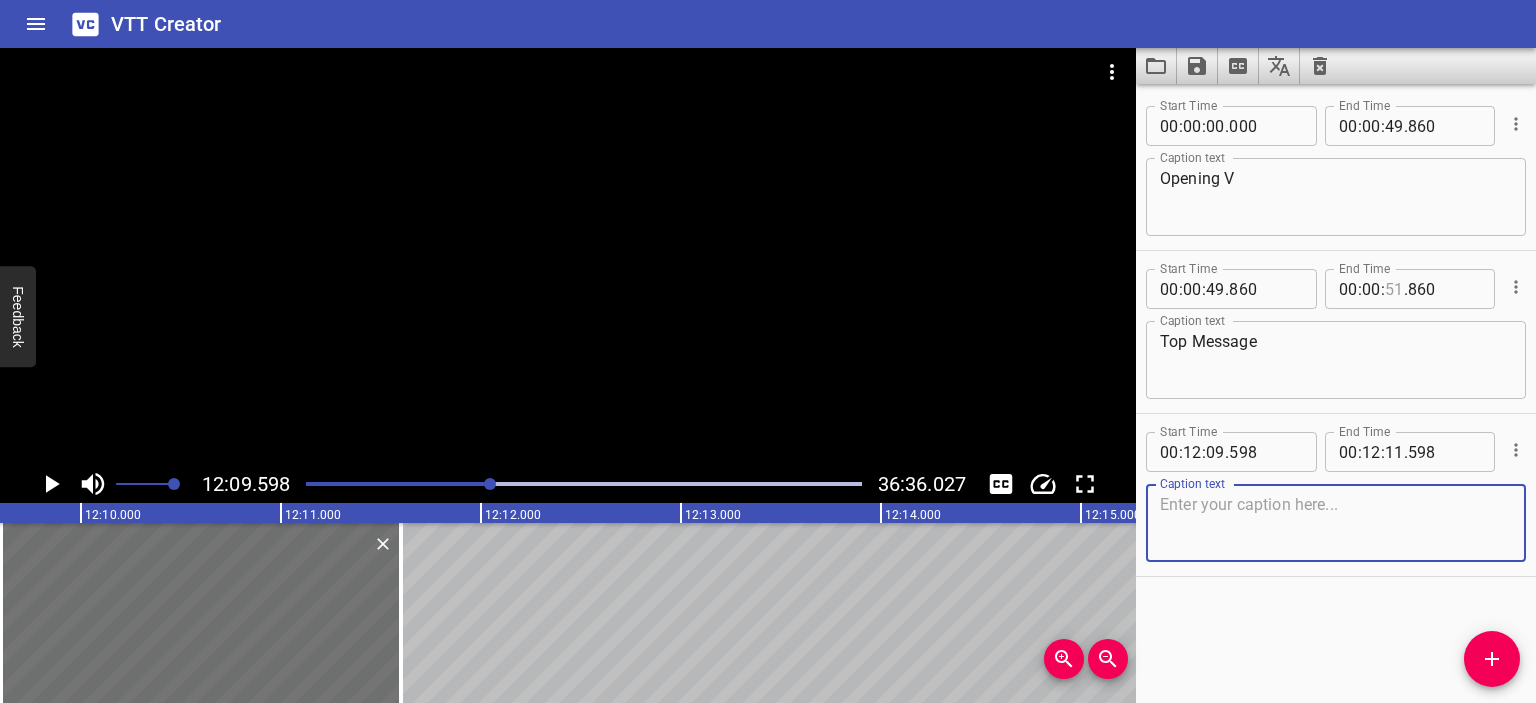 click at bounding box center (1394, 289) 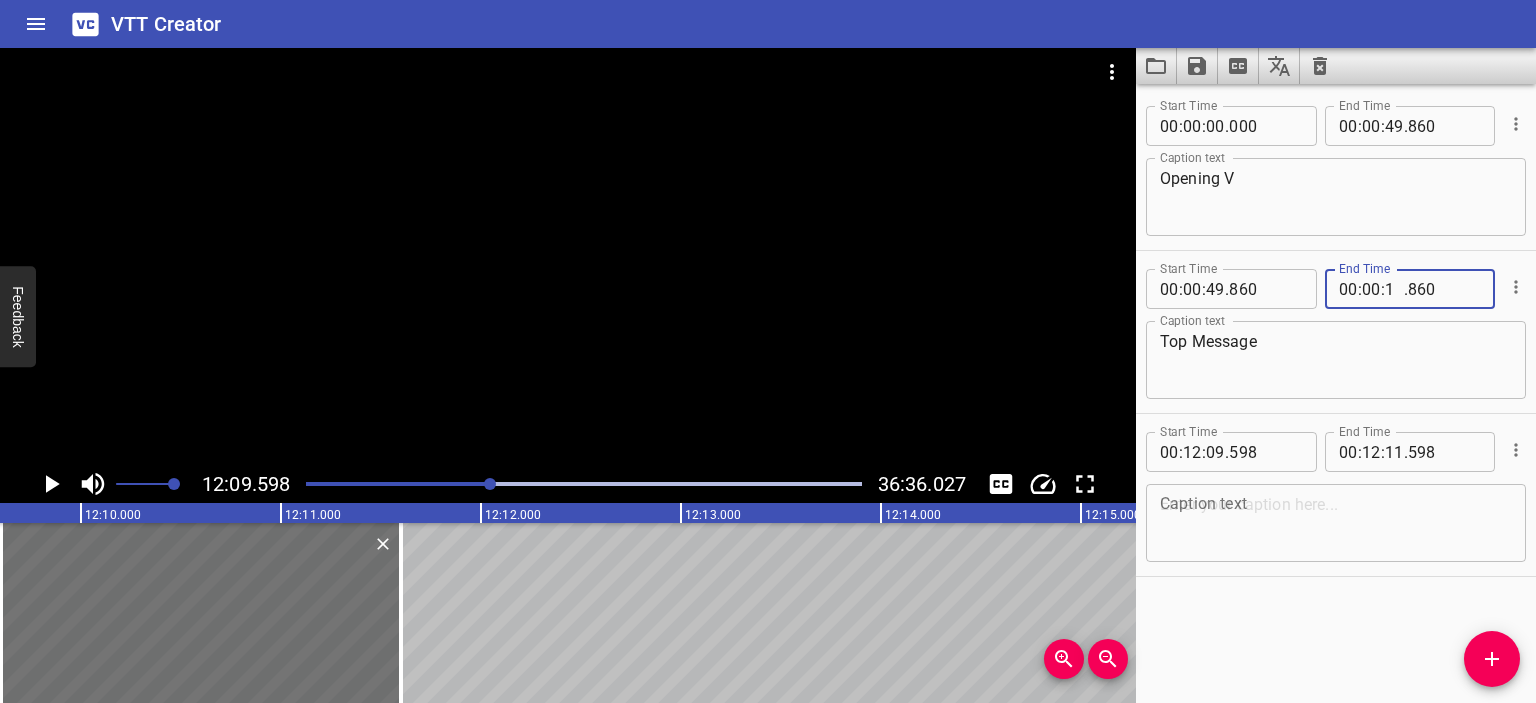 type on "12" 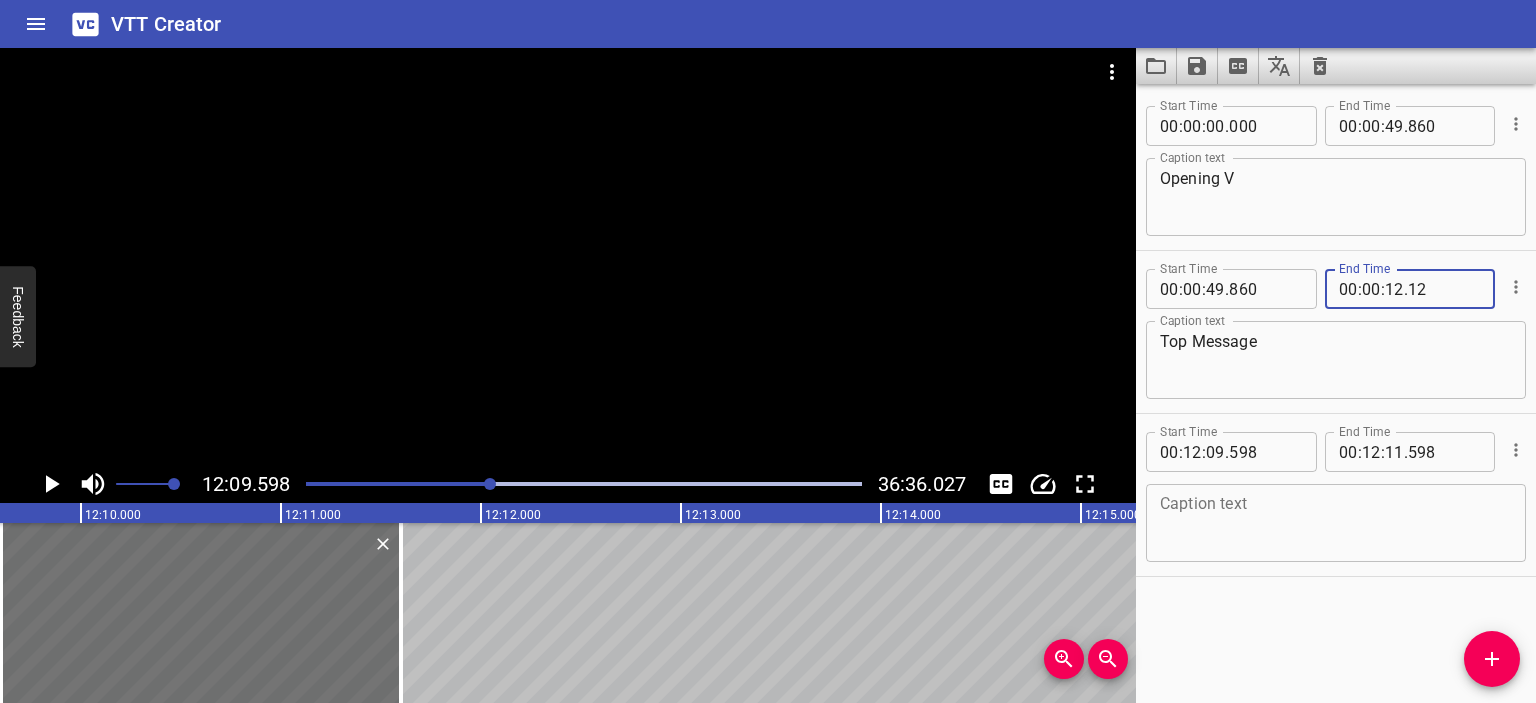 type on "12" 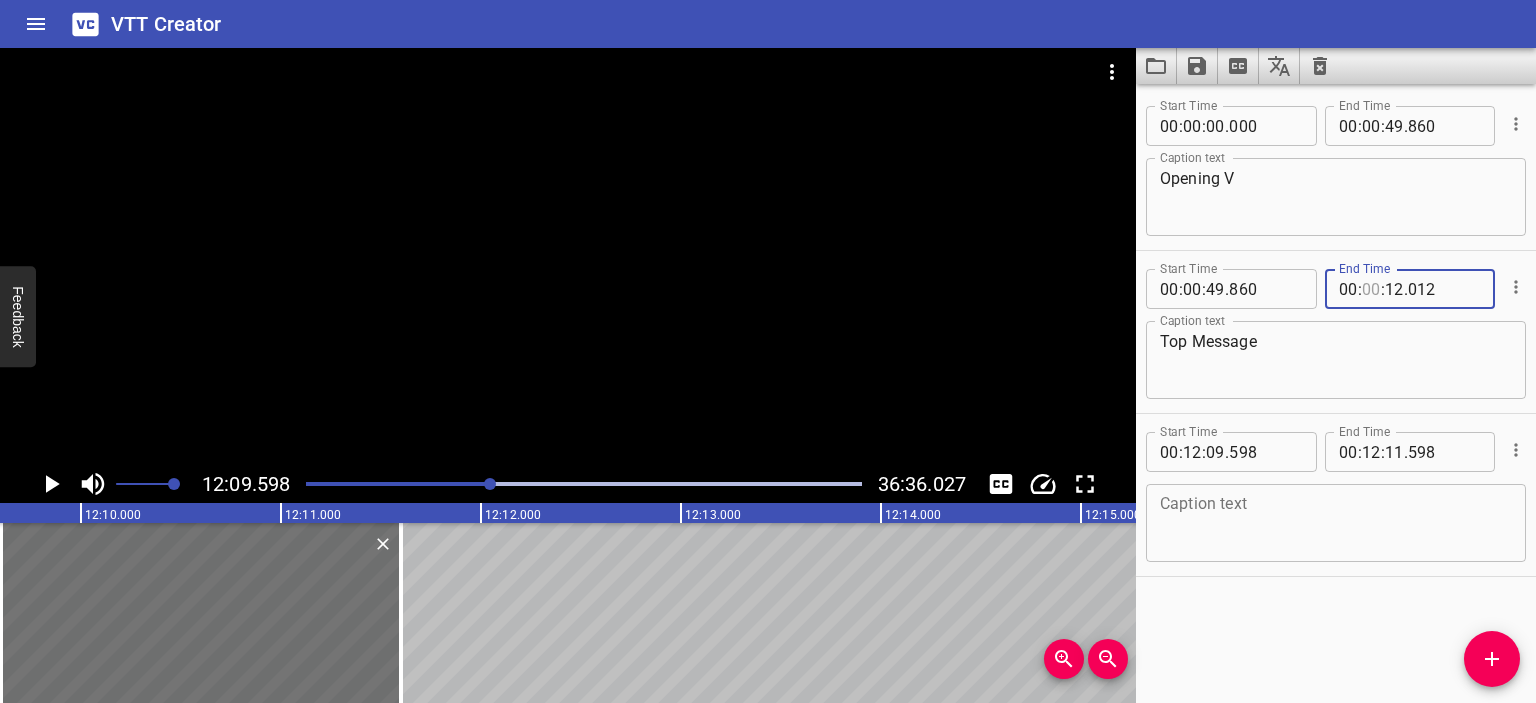 click at bounding box center [1371, 289] 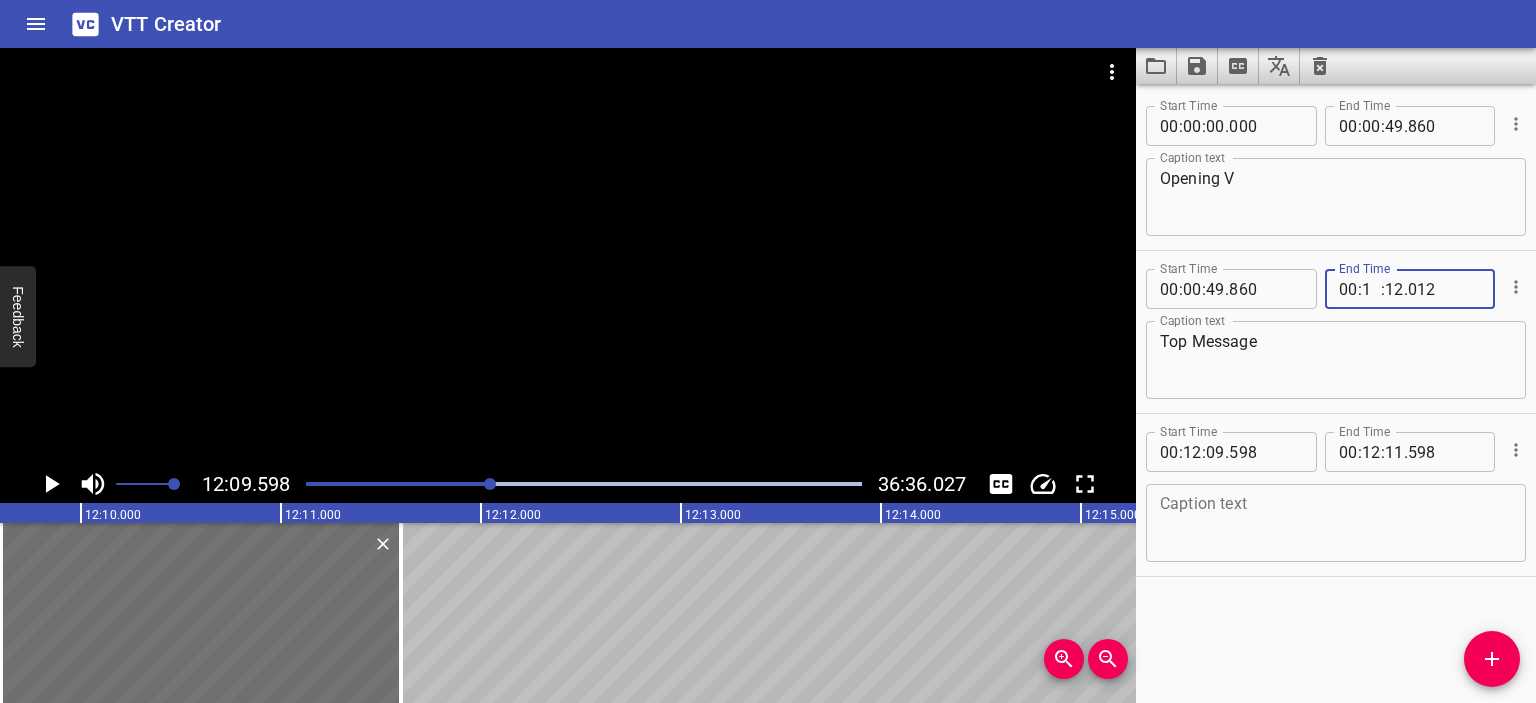 type on "12" 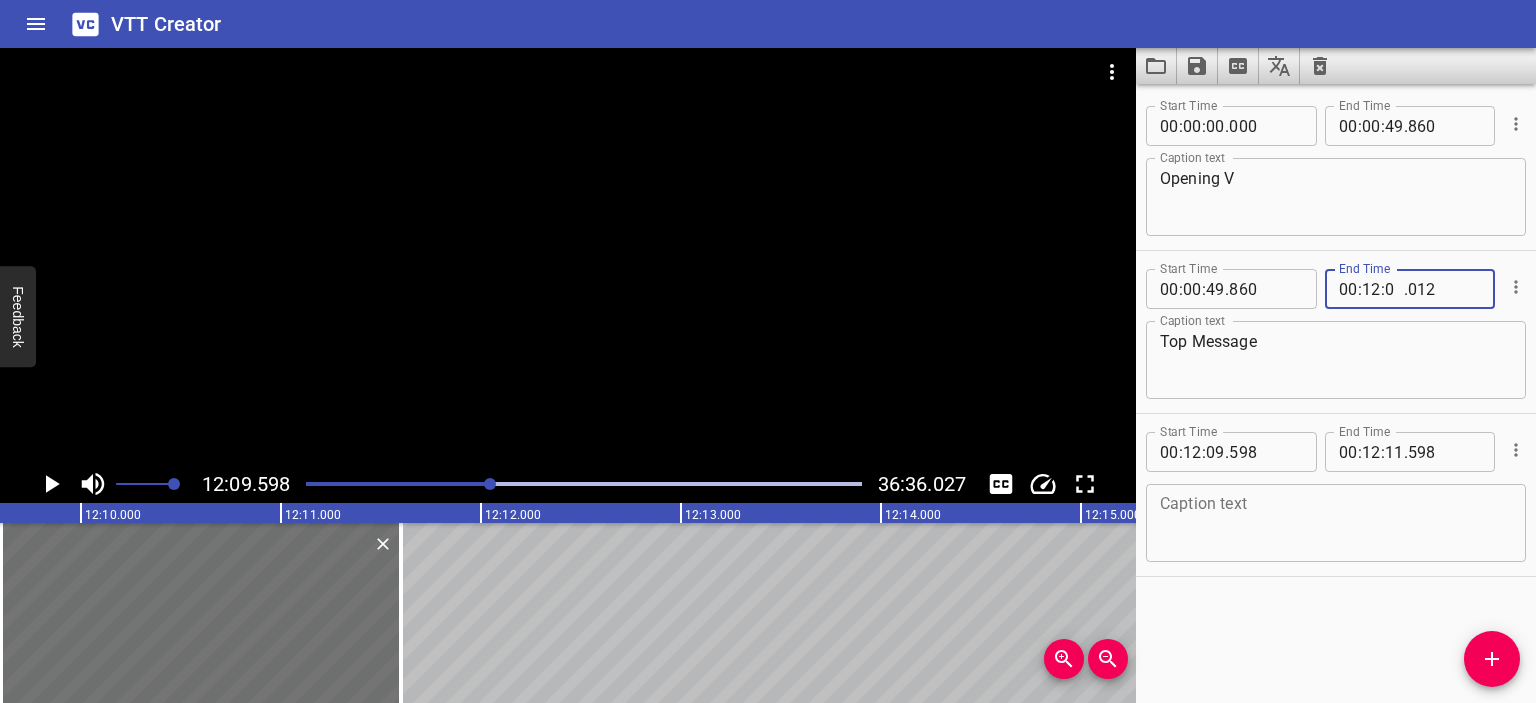 type on "09" 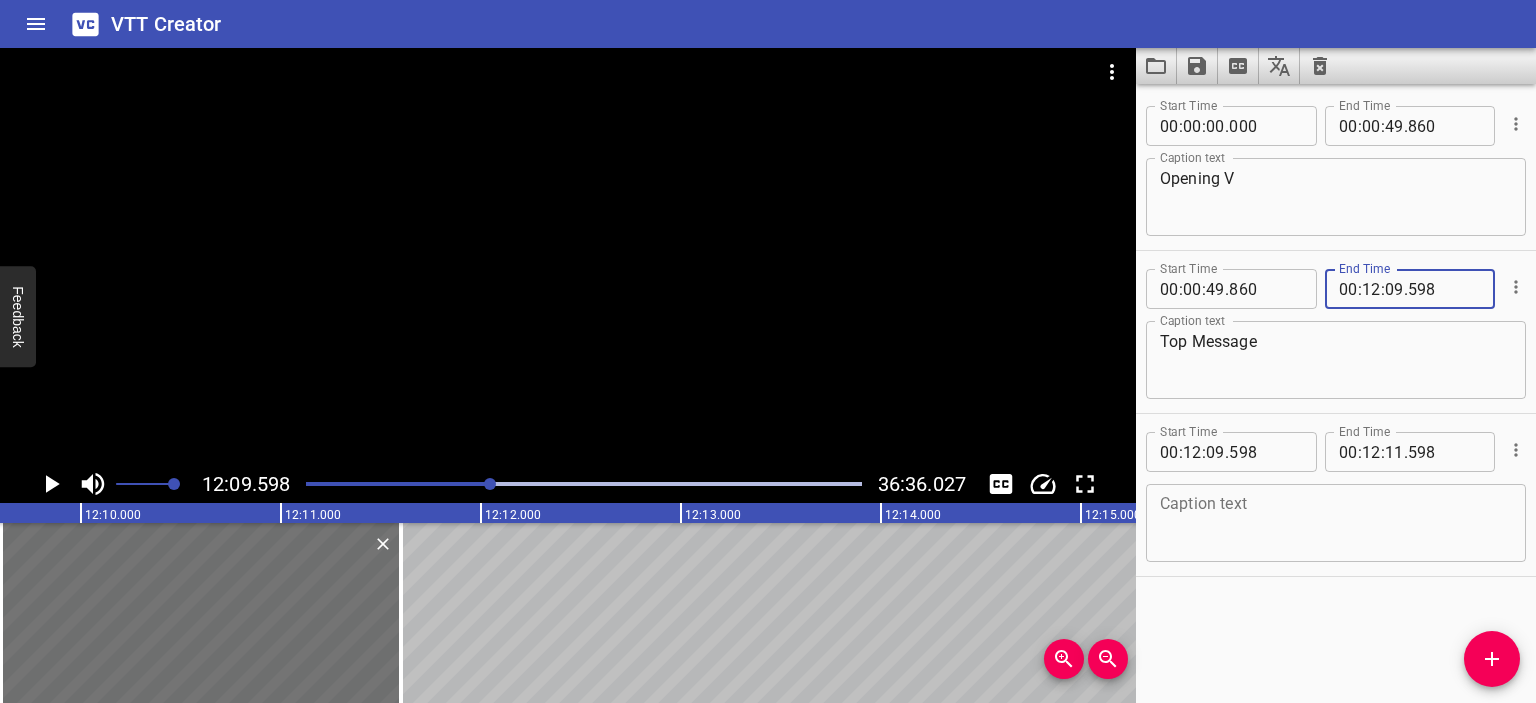 type on "598" 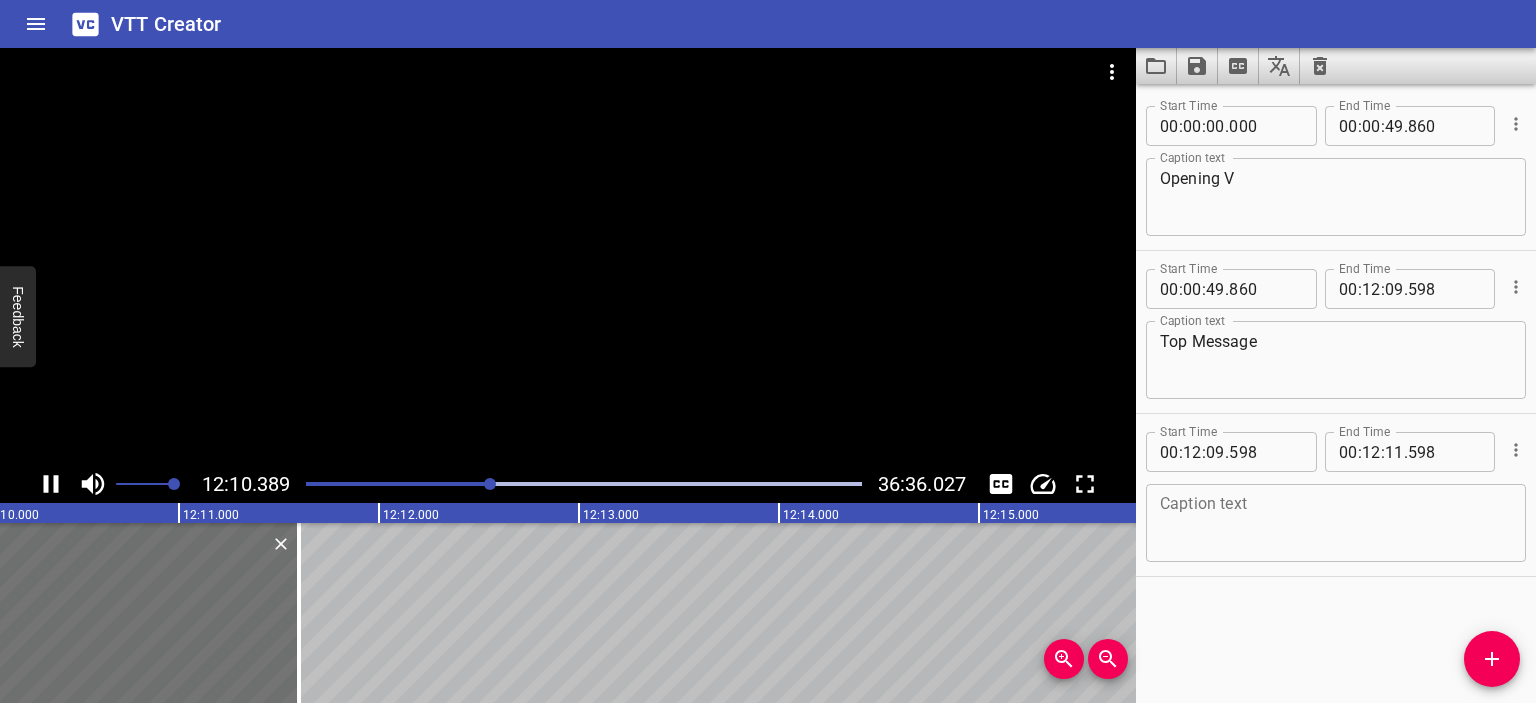 click at bounding box center [568, 256] 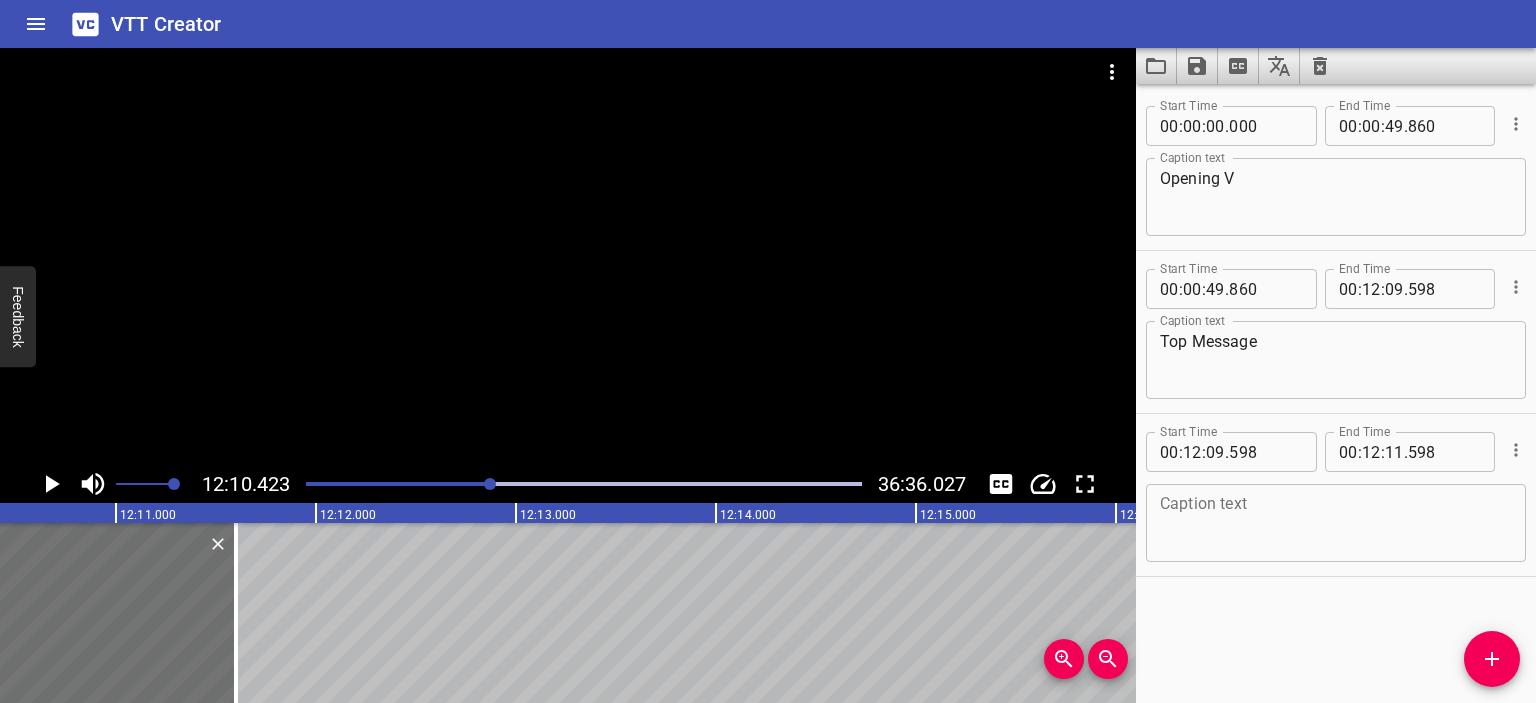 click at bounding box center [490, 484] 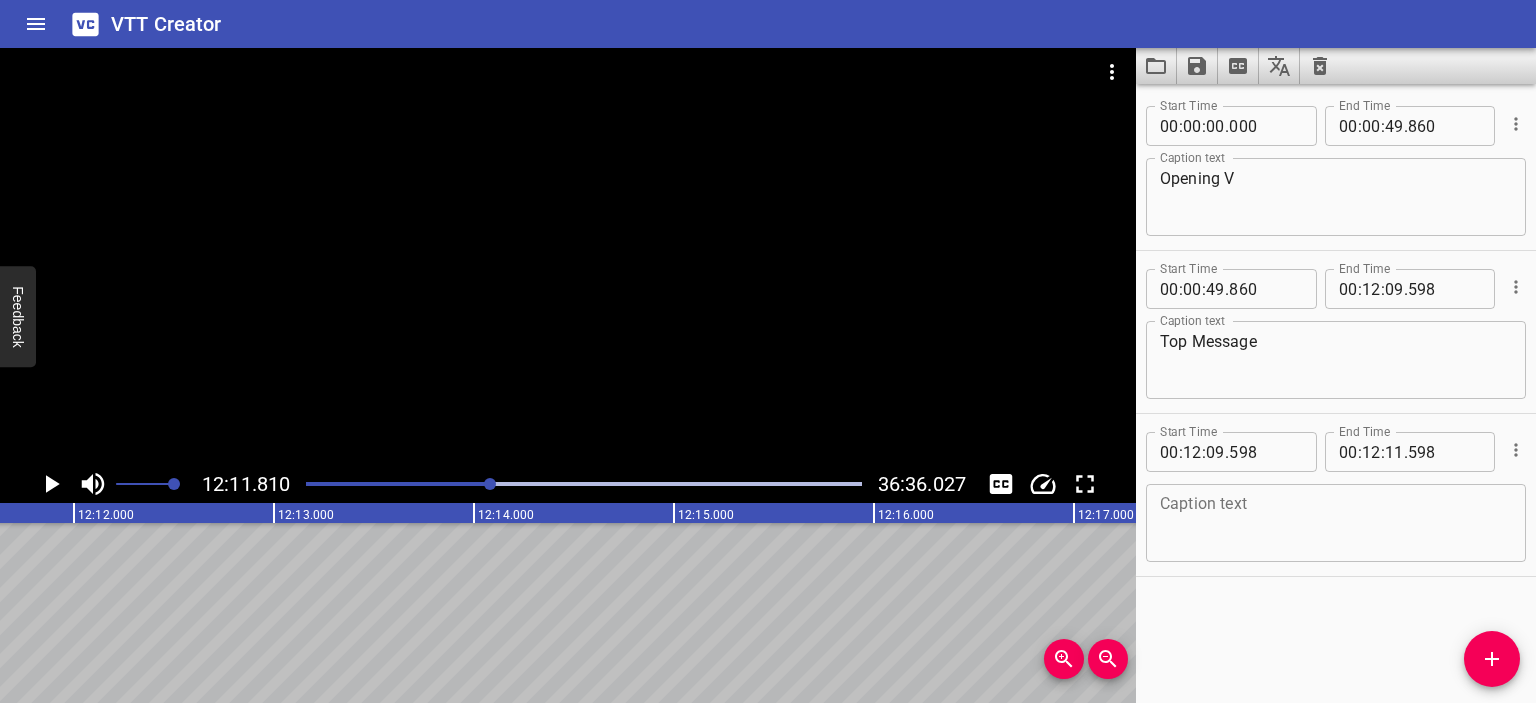 scroll, scrollTop: 0, scrollLeft: 146362, axis: horizontal 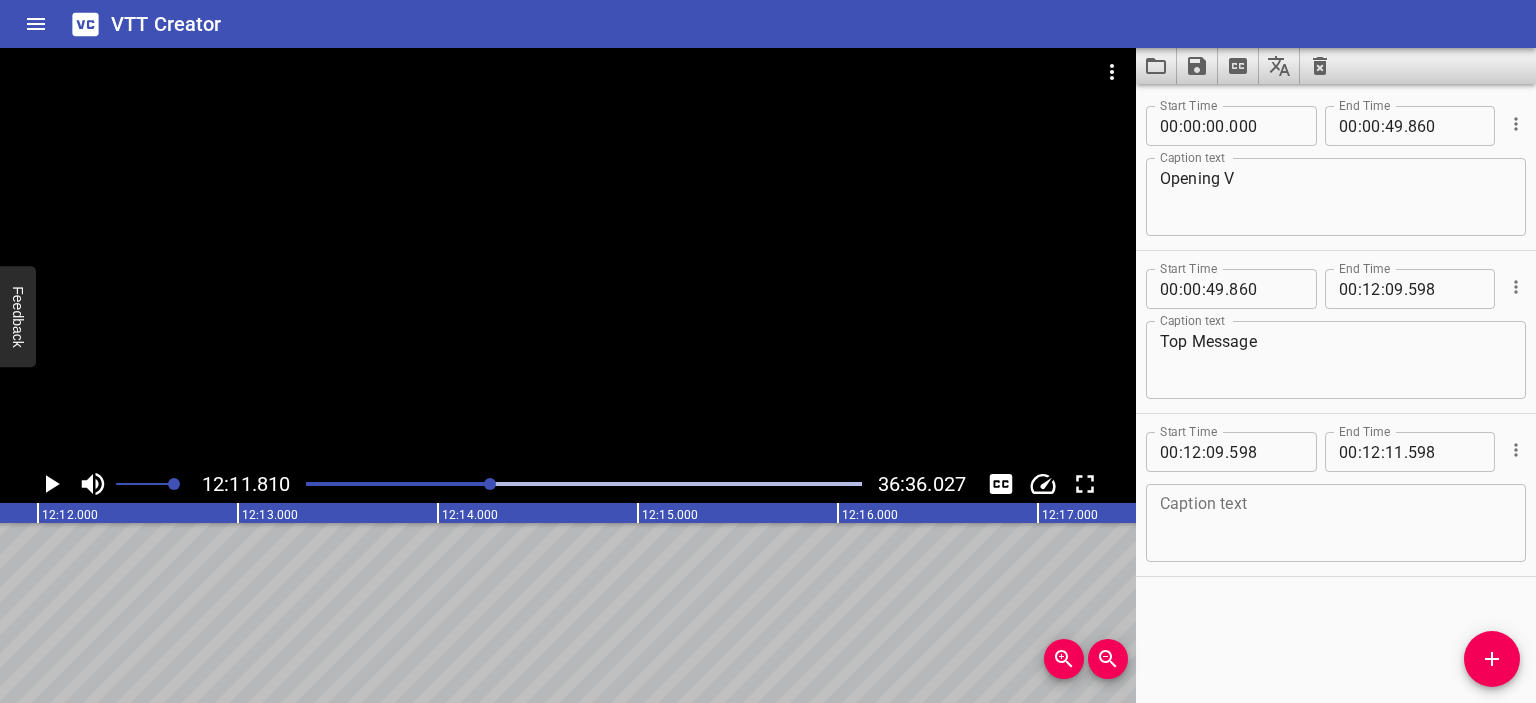 click at bounding box center (490, 484) 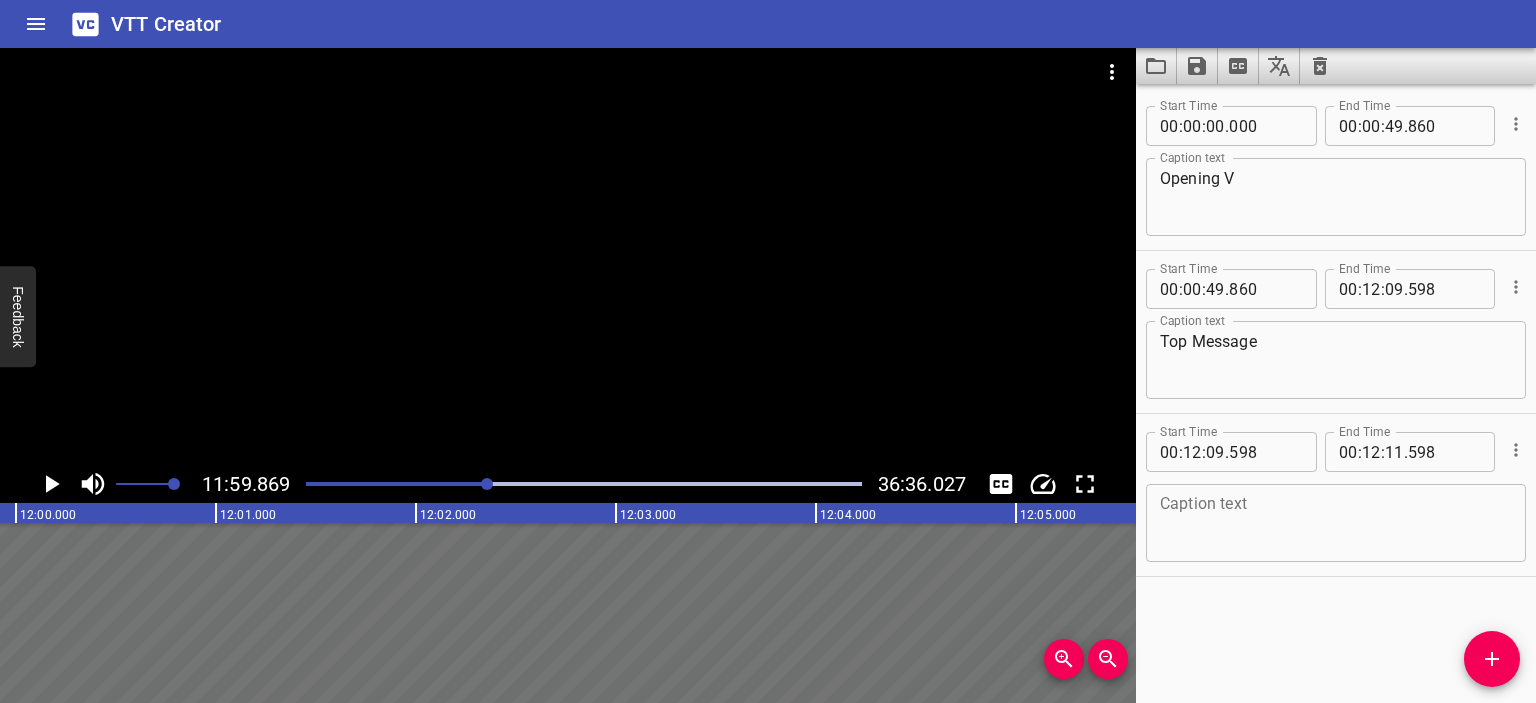 scroll, scrollTop: 0, scrollLeft: 143973, axis: horizontal 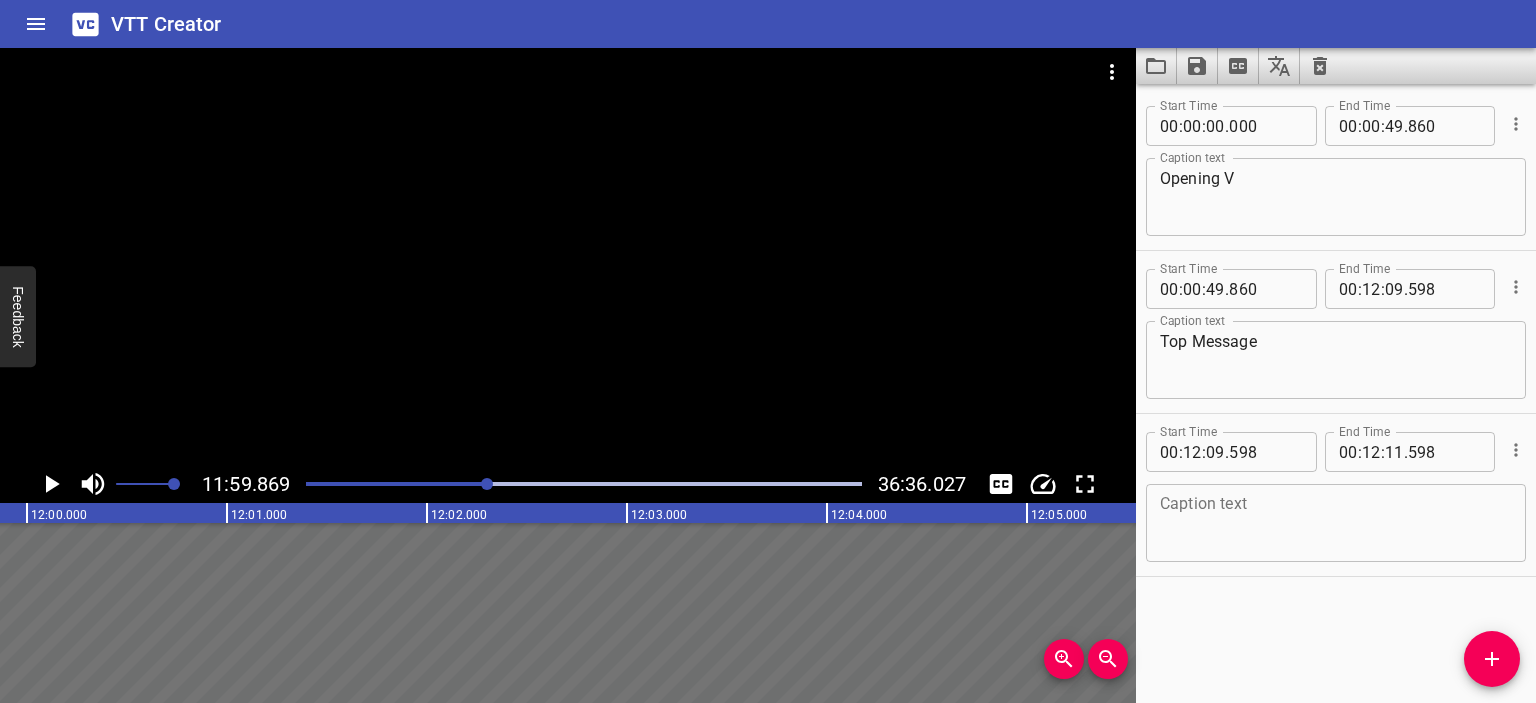 click at bounding box center (487, 484) 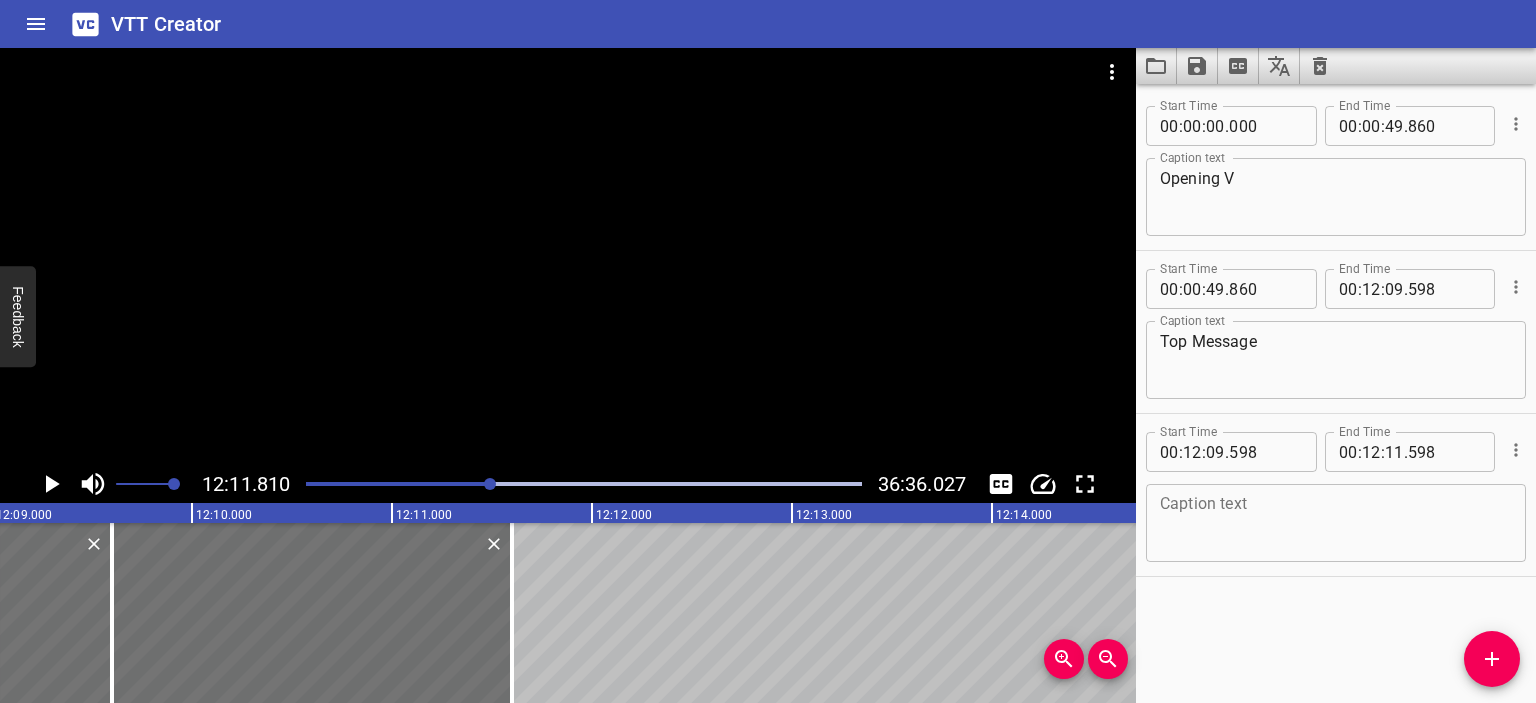 scroll, scrollTop: 0, scrollLeft: 146362, axis: horizontal 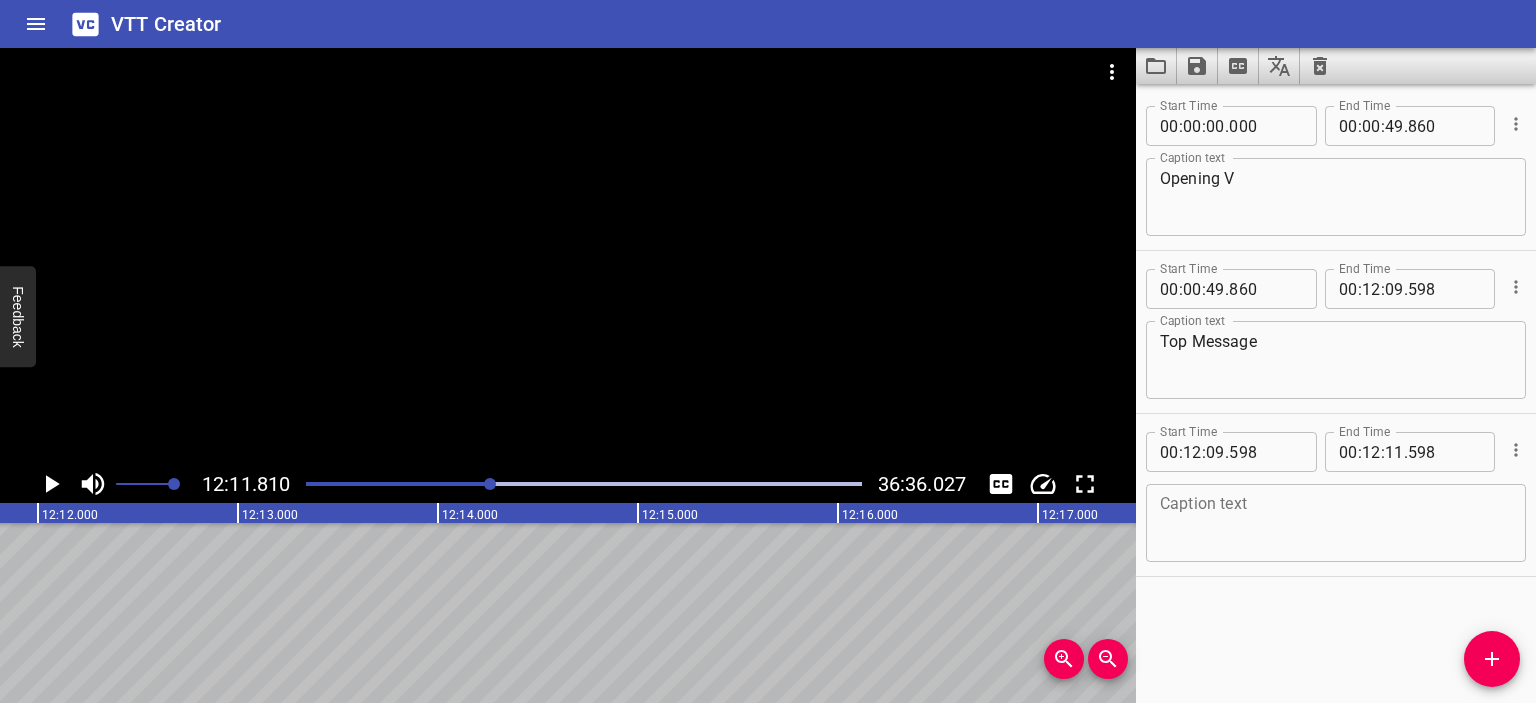 click at bounding box center (490, 484) 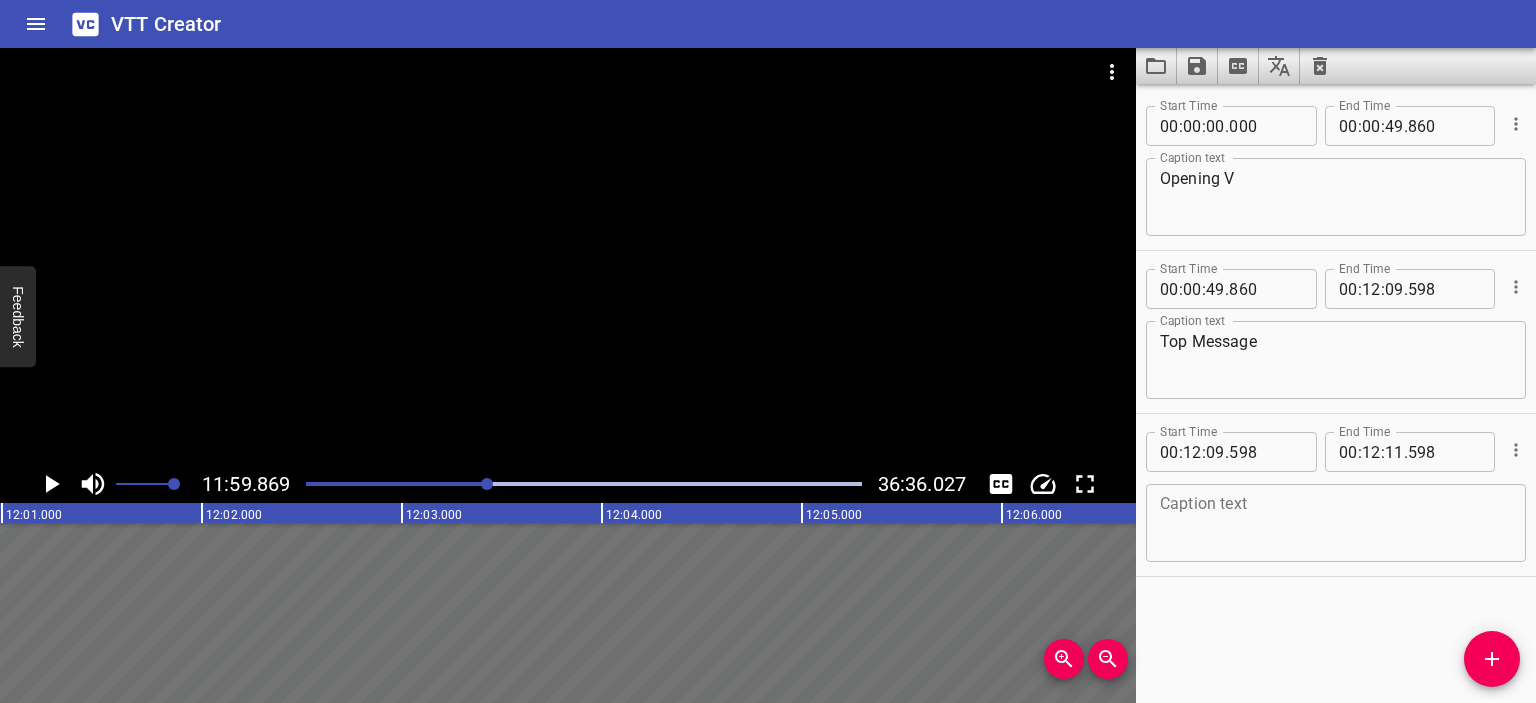 click at bounding box center (568, 256) 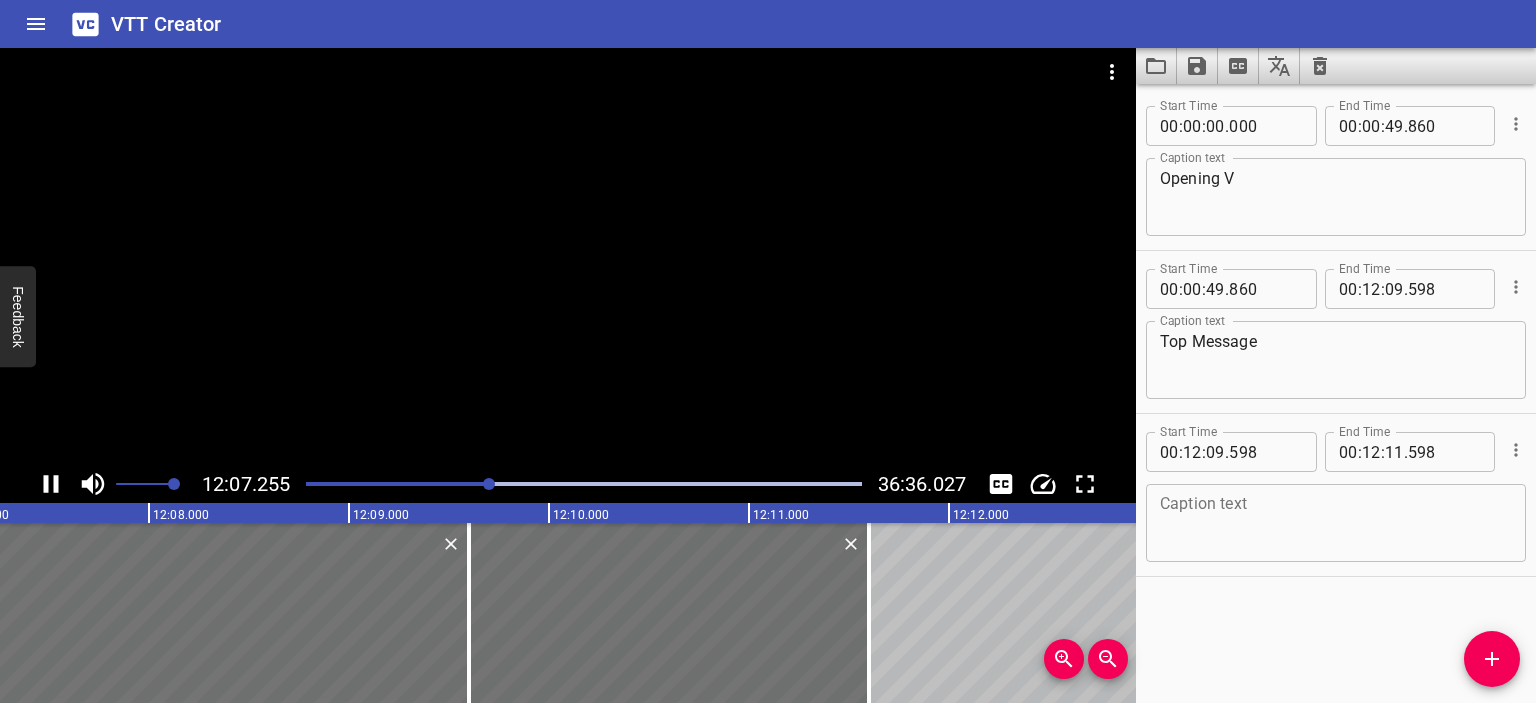 click 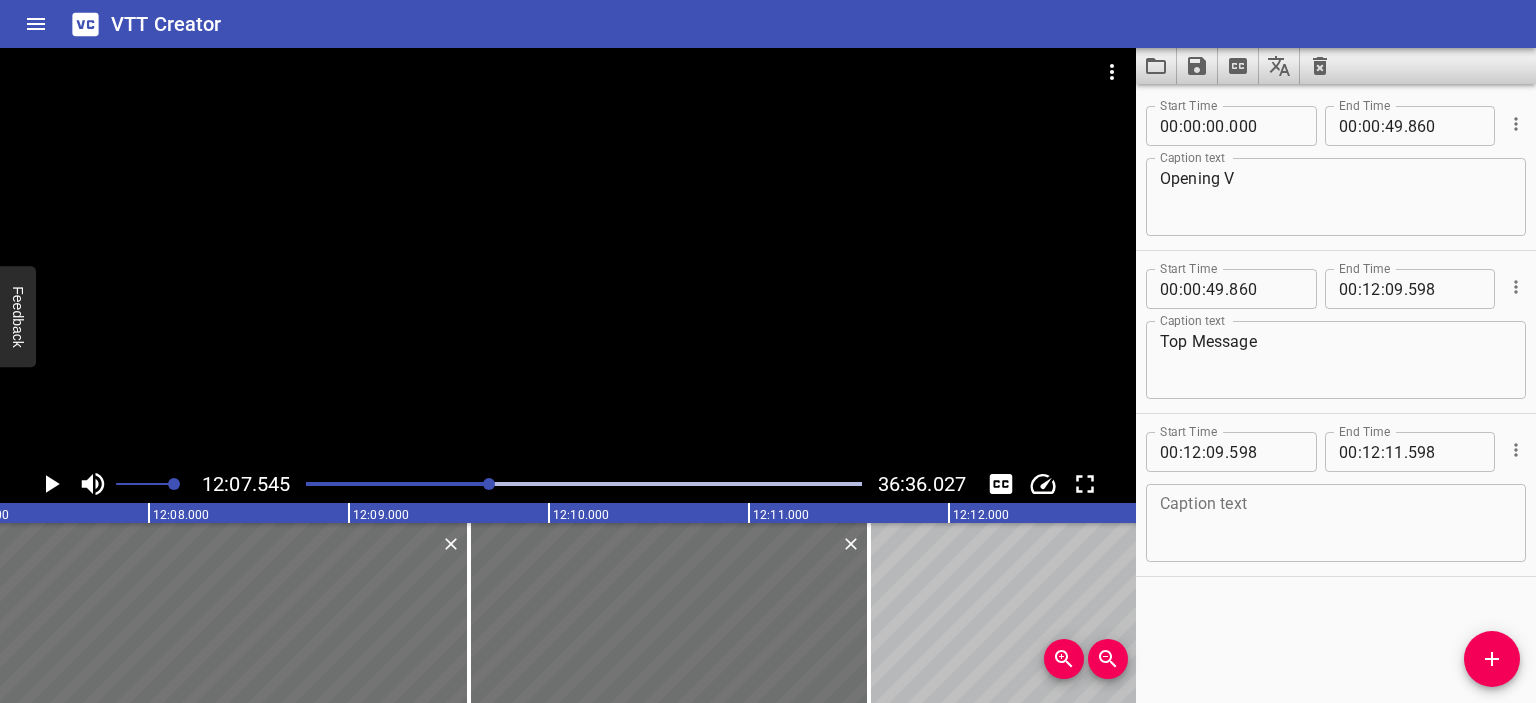 scroll, scrollTop: 0, scrollLeft: 145508, axis: horizontal 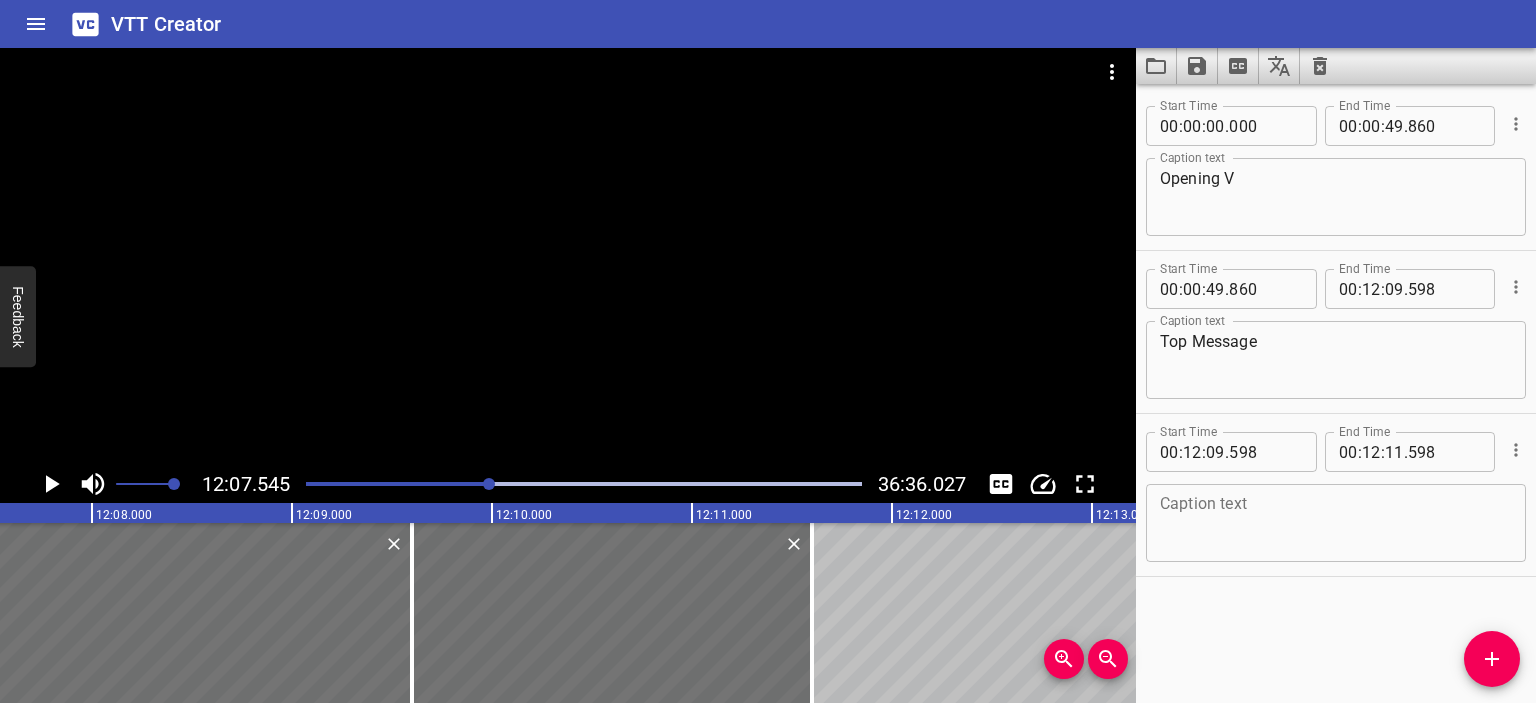 click 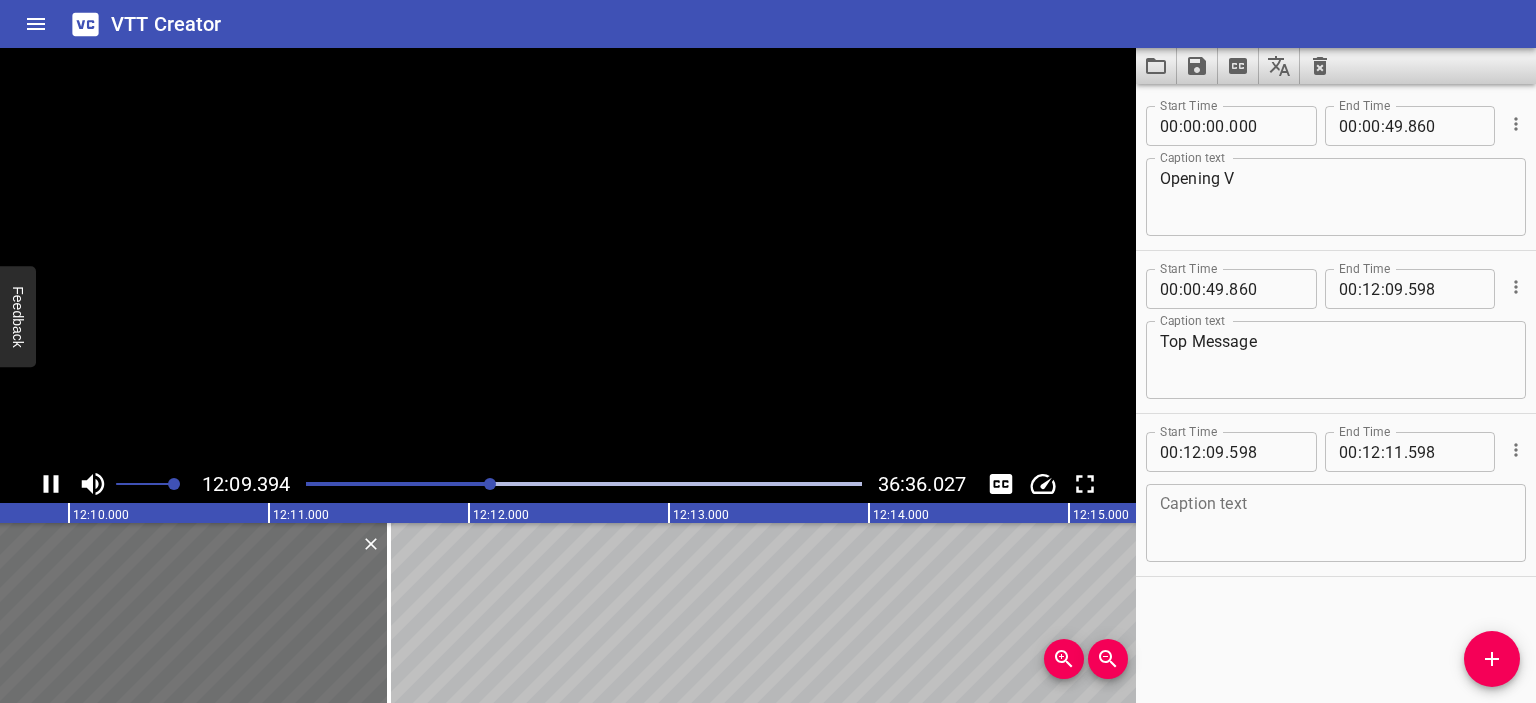 click 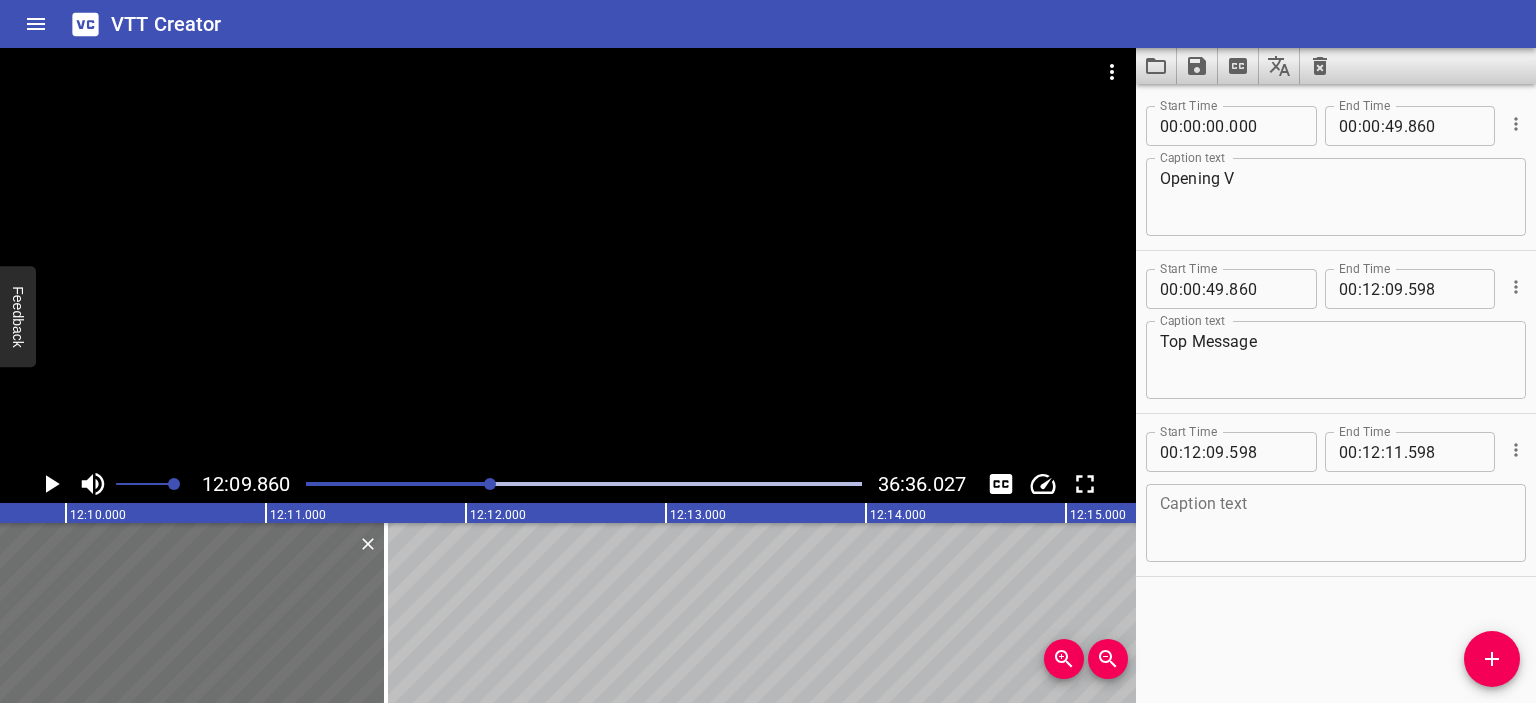 scroll, scrollTop: 0, scrollLeft: 145972, axis: horizontal 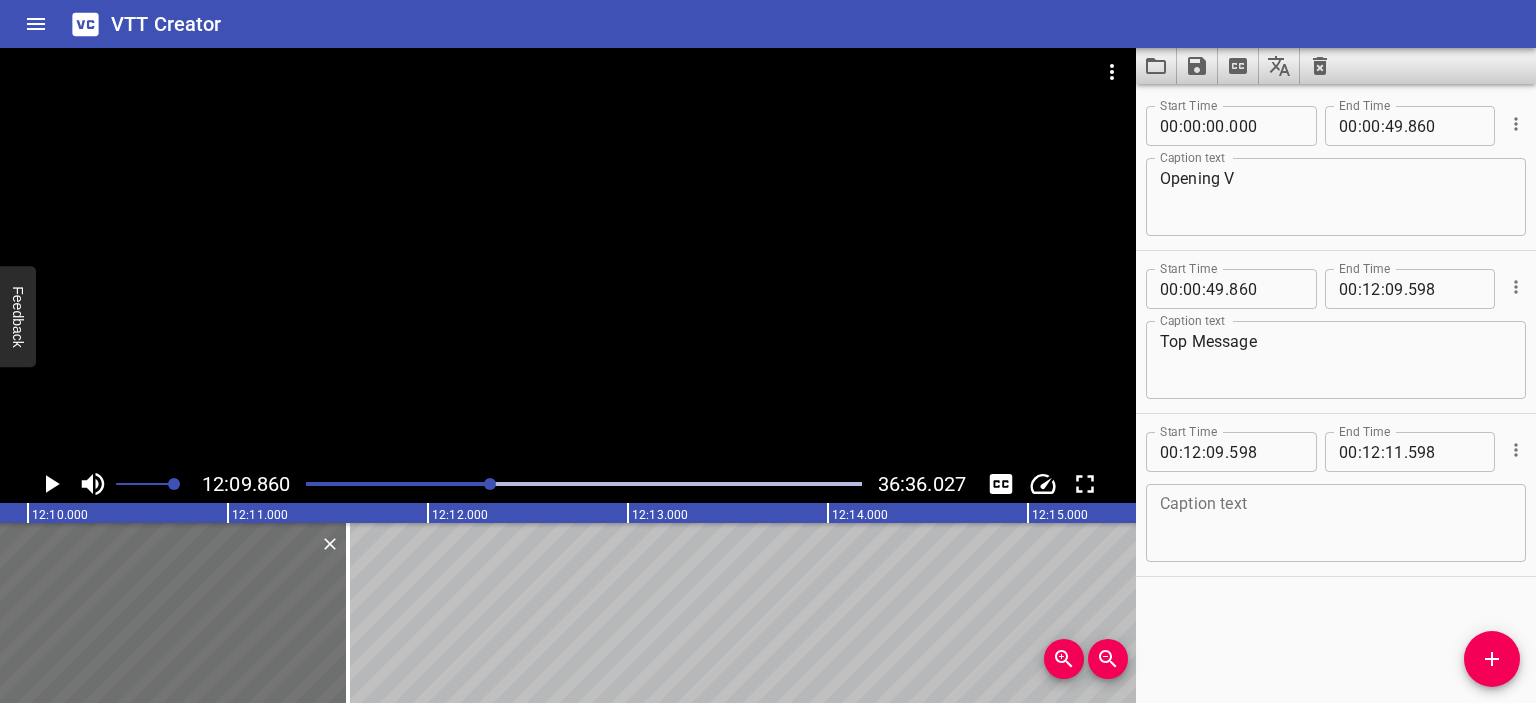 click 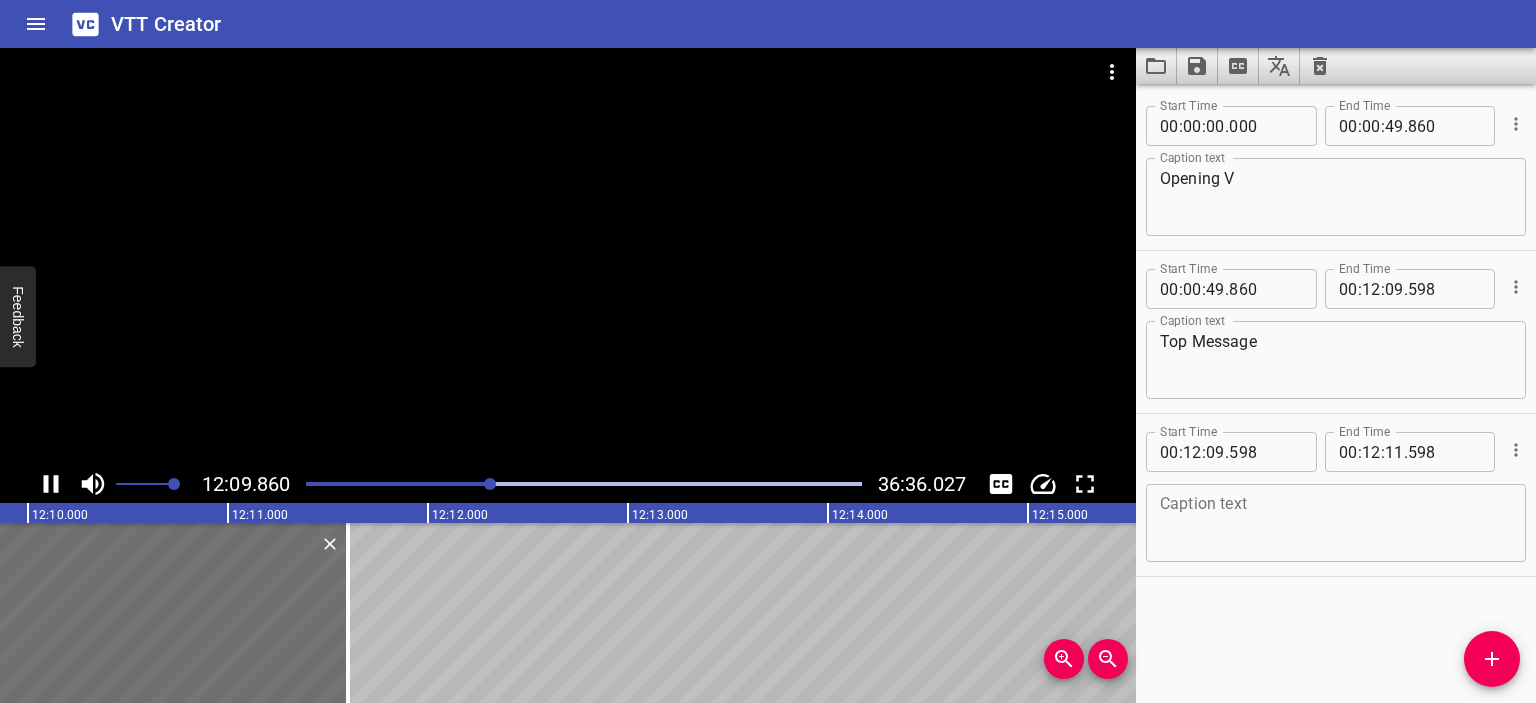 click 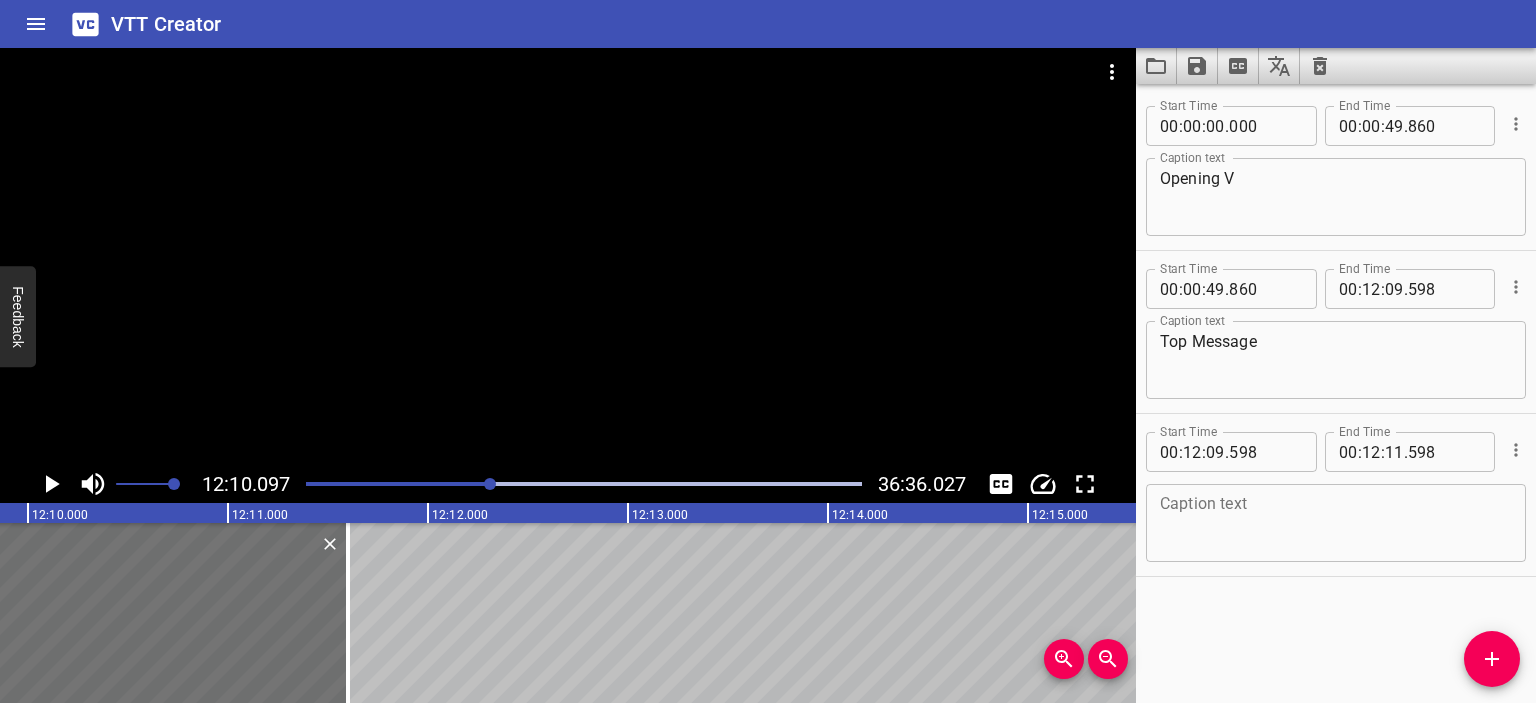 scroll, scrollTop: 0, scrollLeft: 146019, axis: horizontal 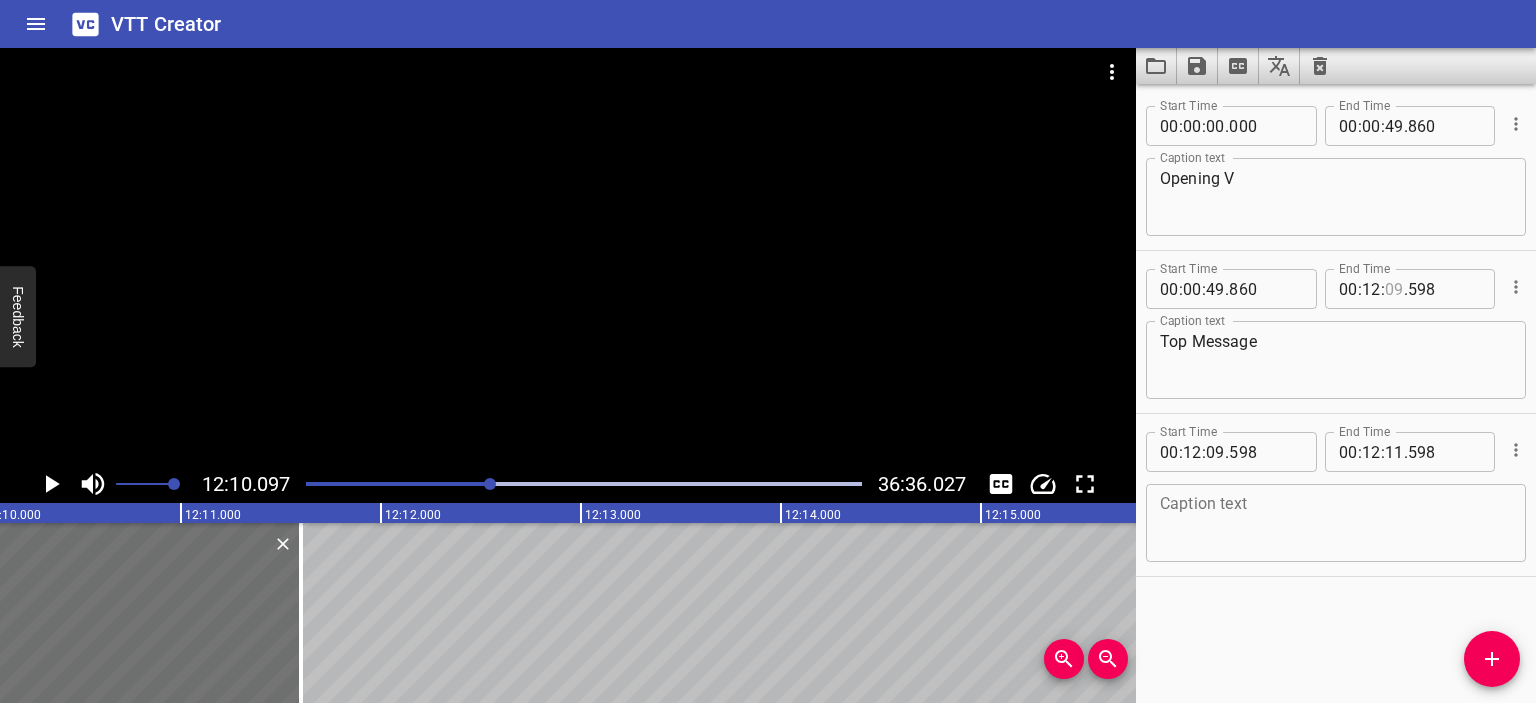 click at bounding box center (1394, 289) 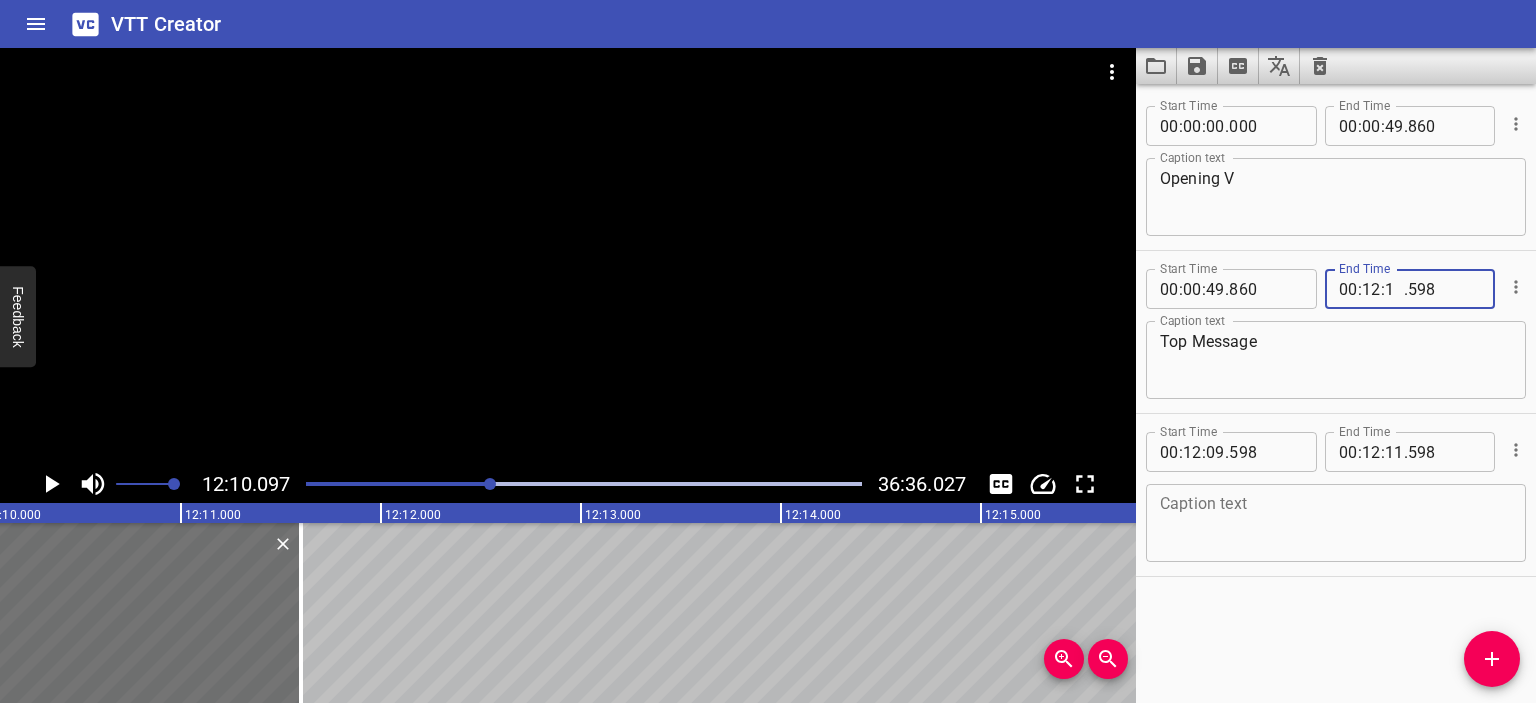 type on "10" 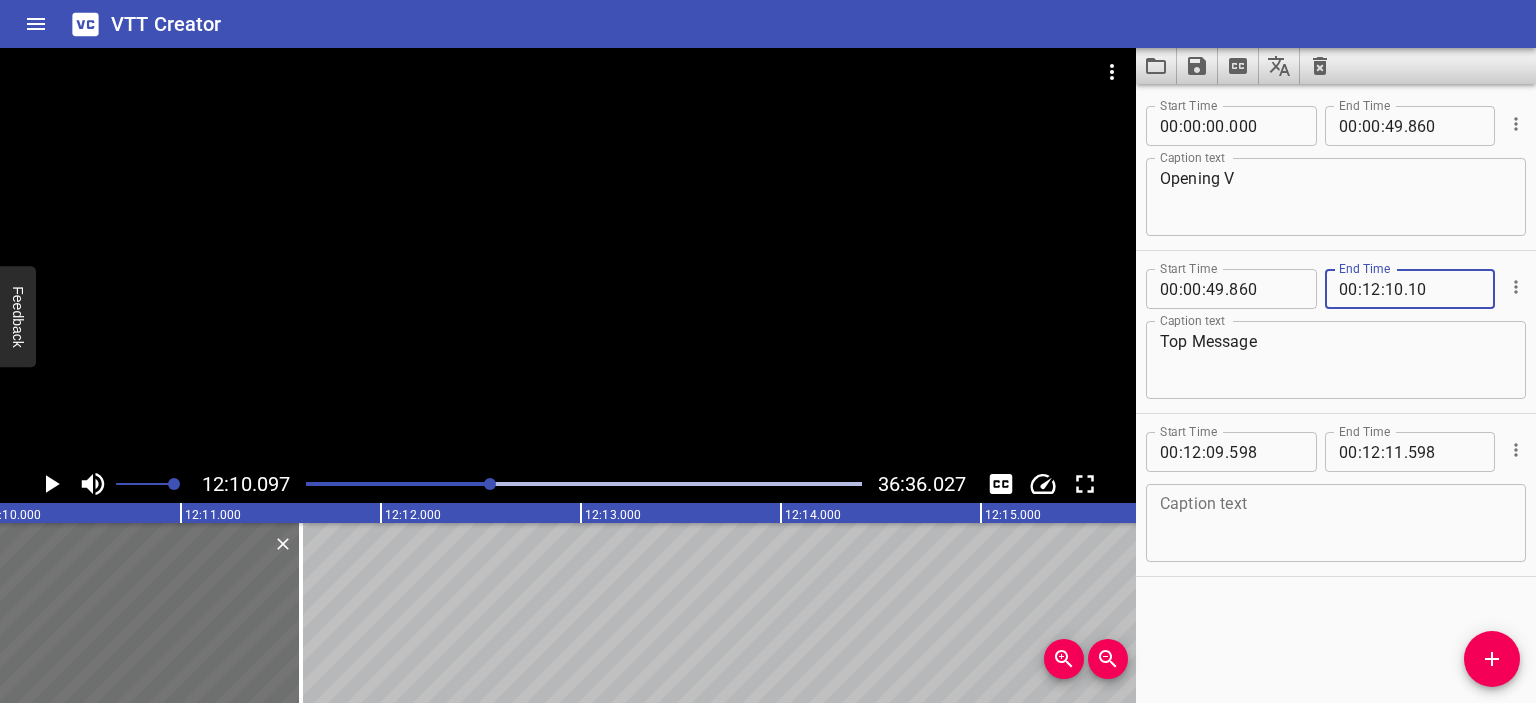 type on "1" 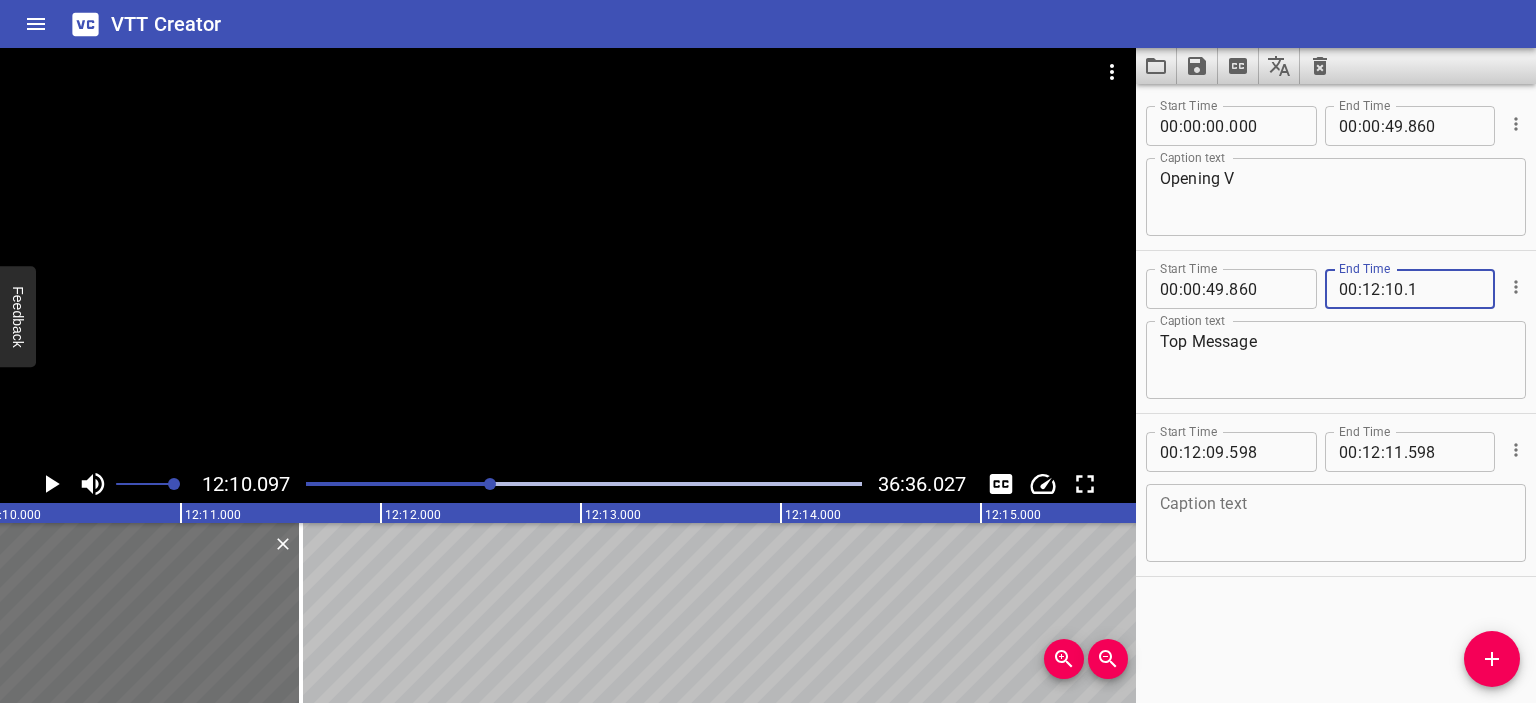 type 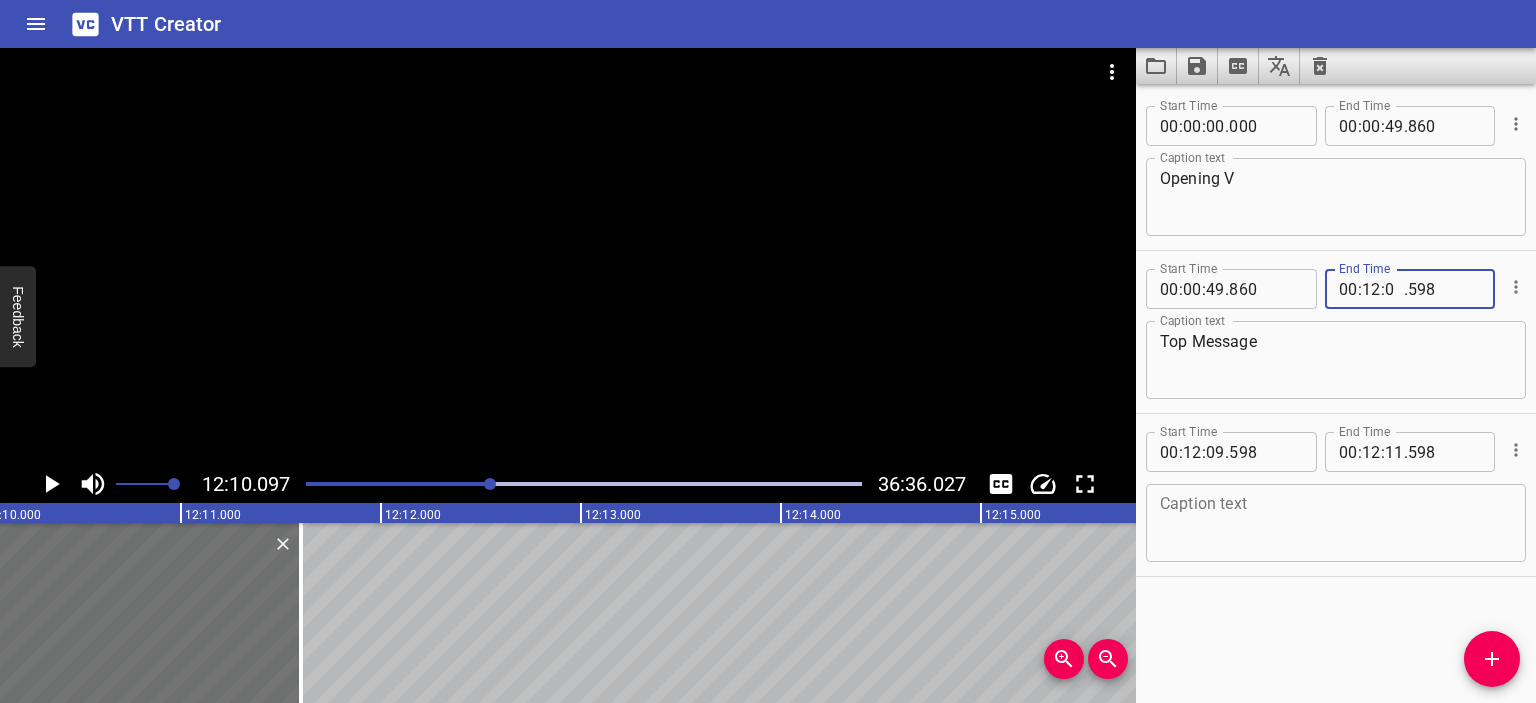 type on "09" 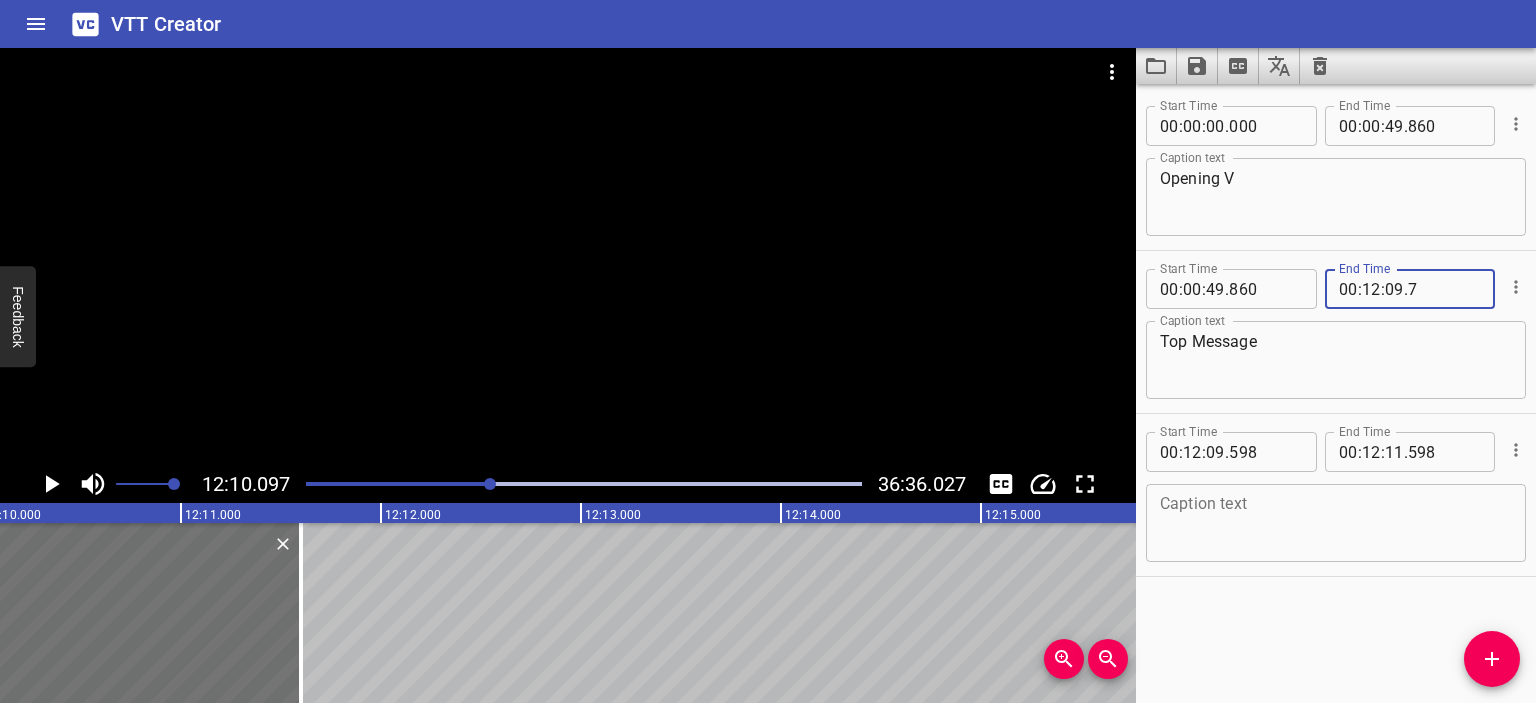 click on "7" at bounding box center [1444, 289] 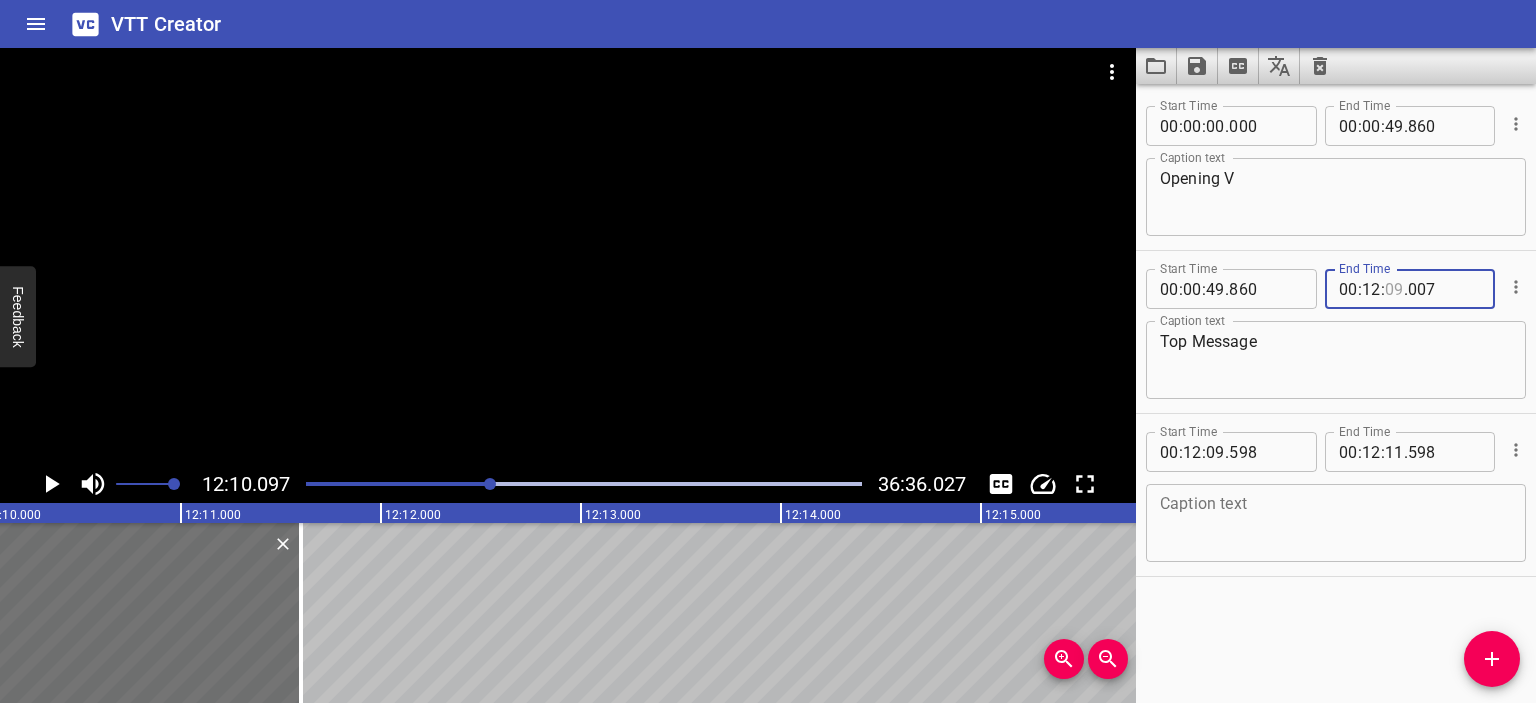 click at bounding box center (1394, 289) 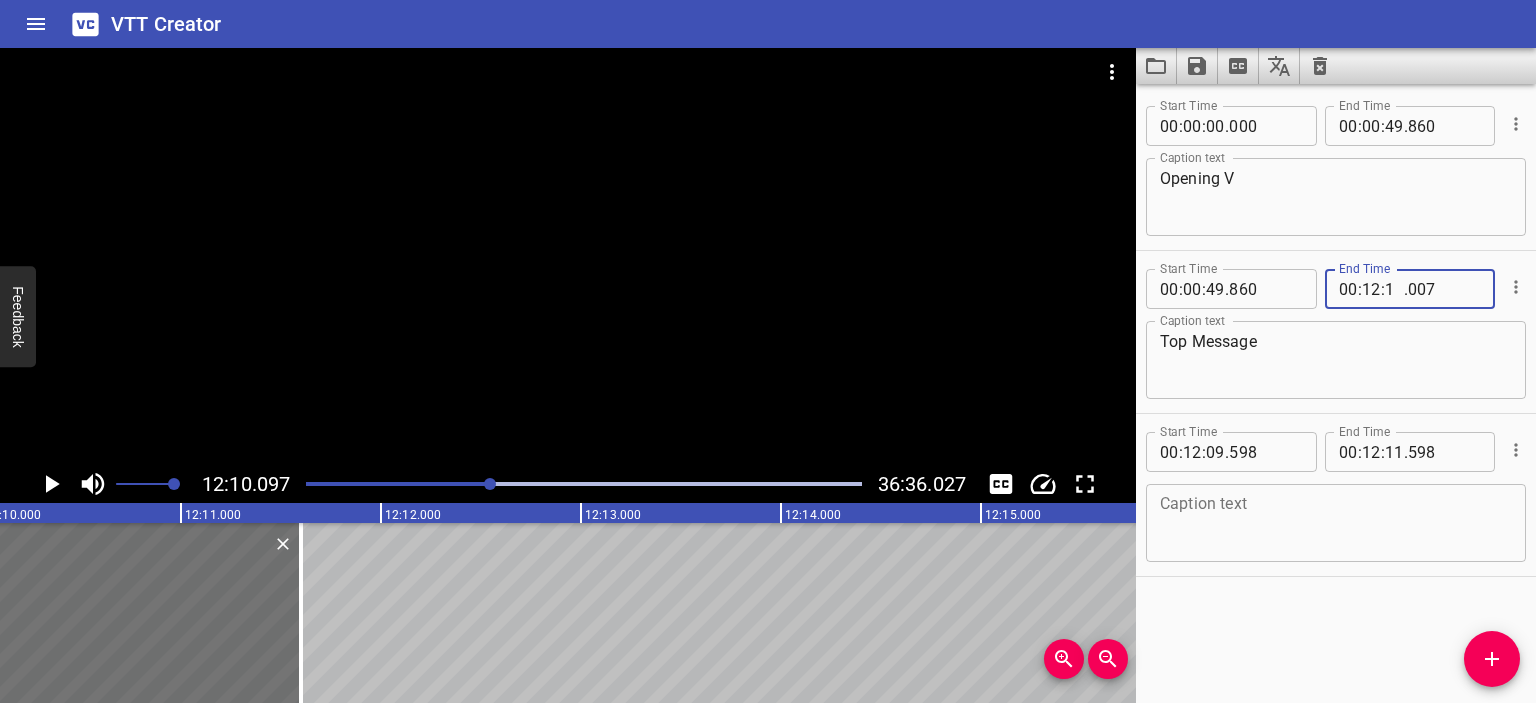 type on "10" 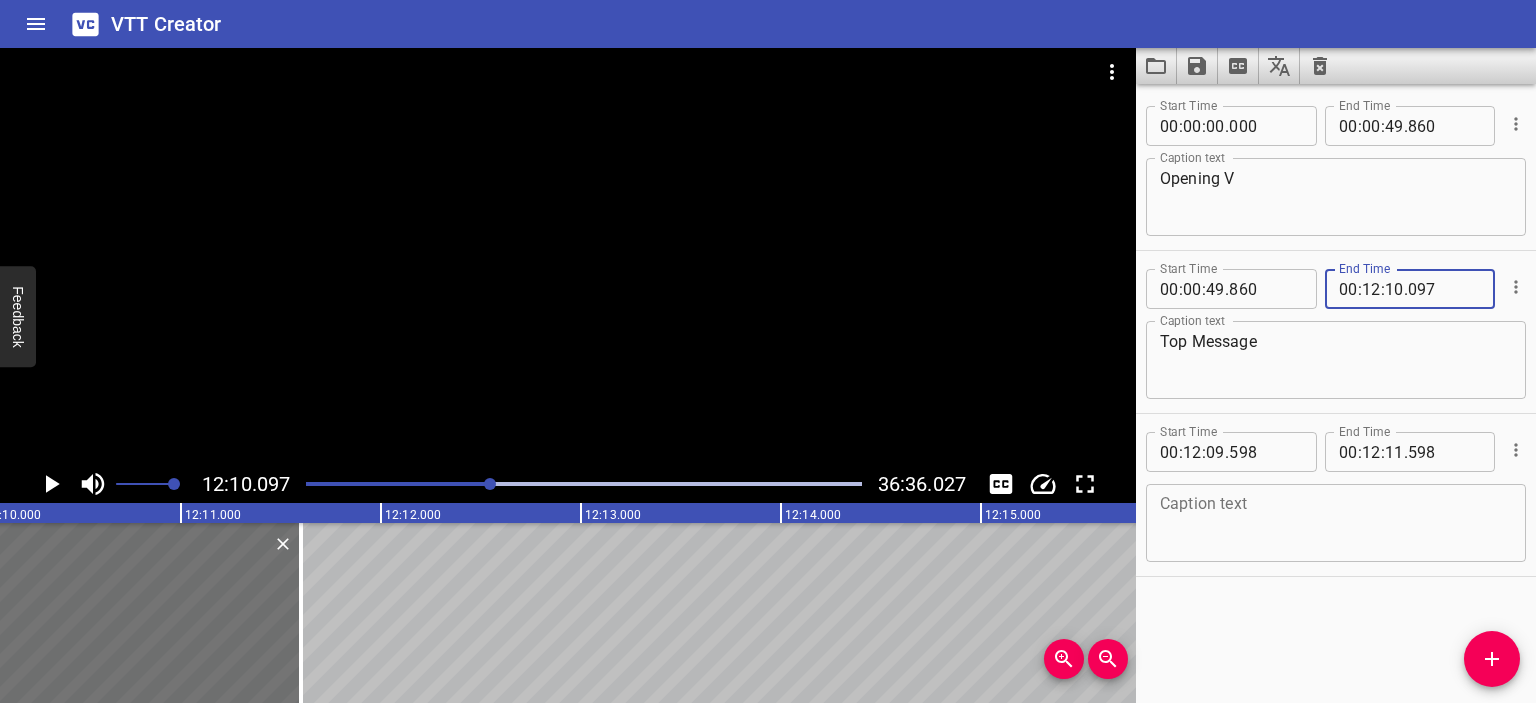 type on "097" 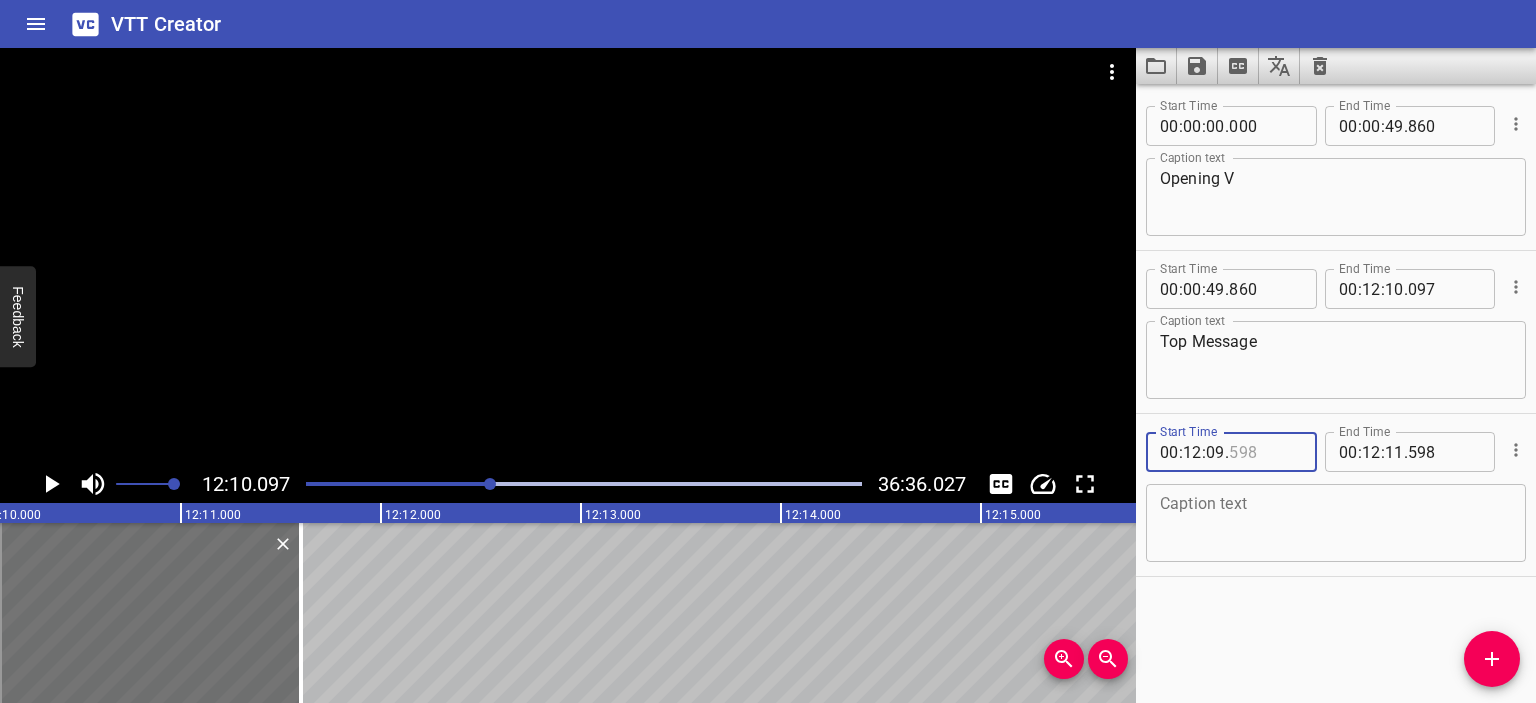 click at bounding box center [1265, 452] 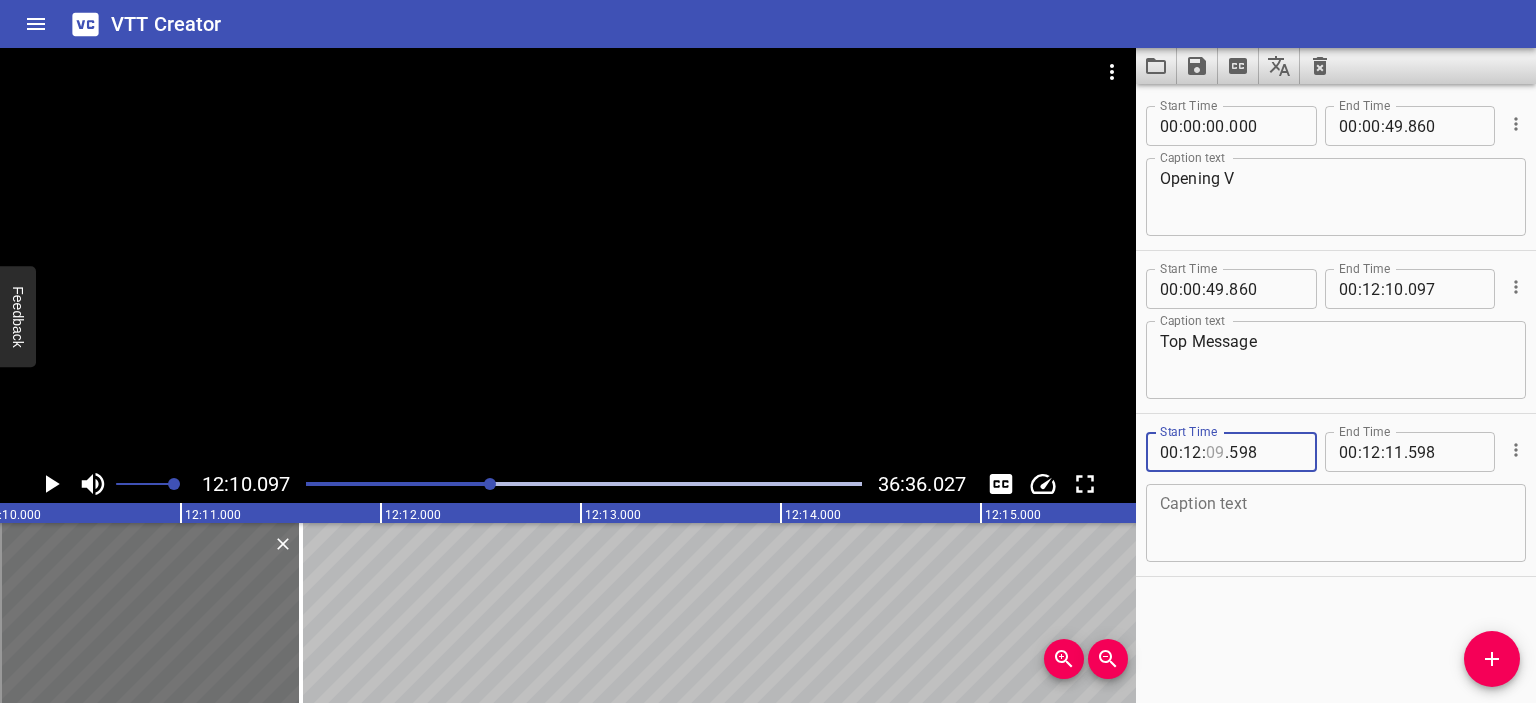 click at bounding box center (1215, 452) 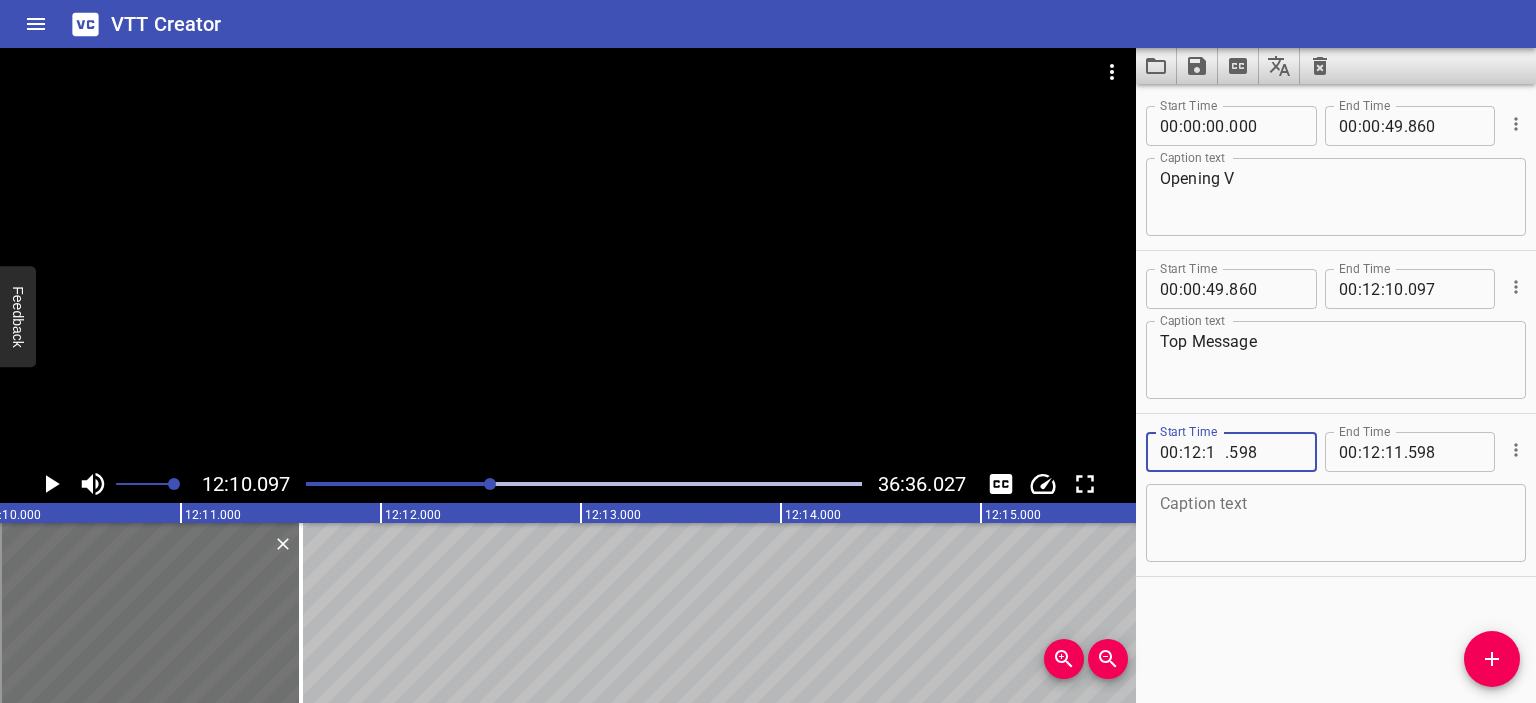 type on "10" 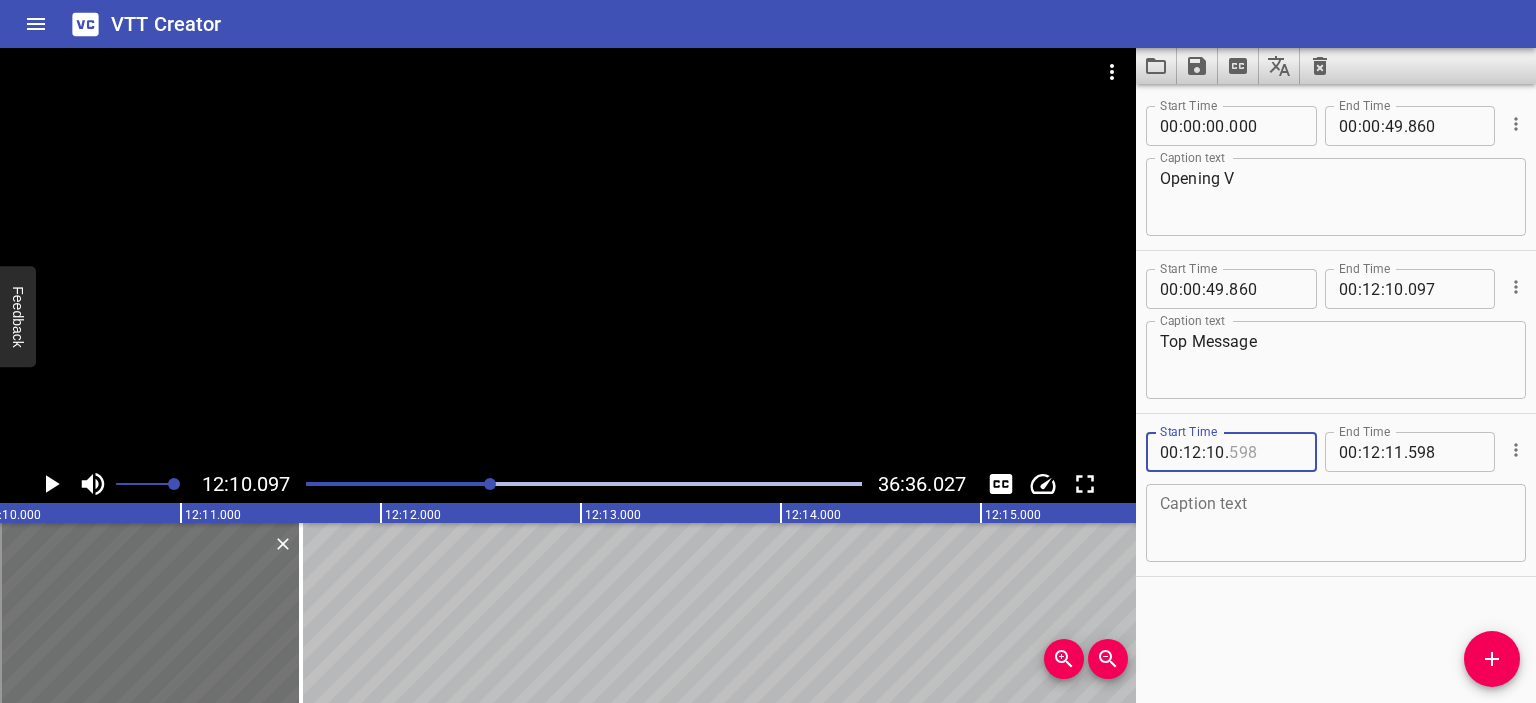 click at bounding box center [1265, 452] 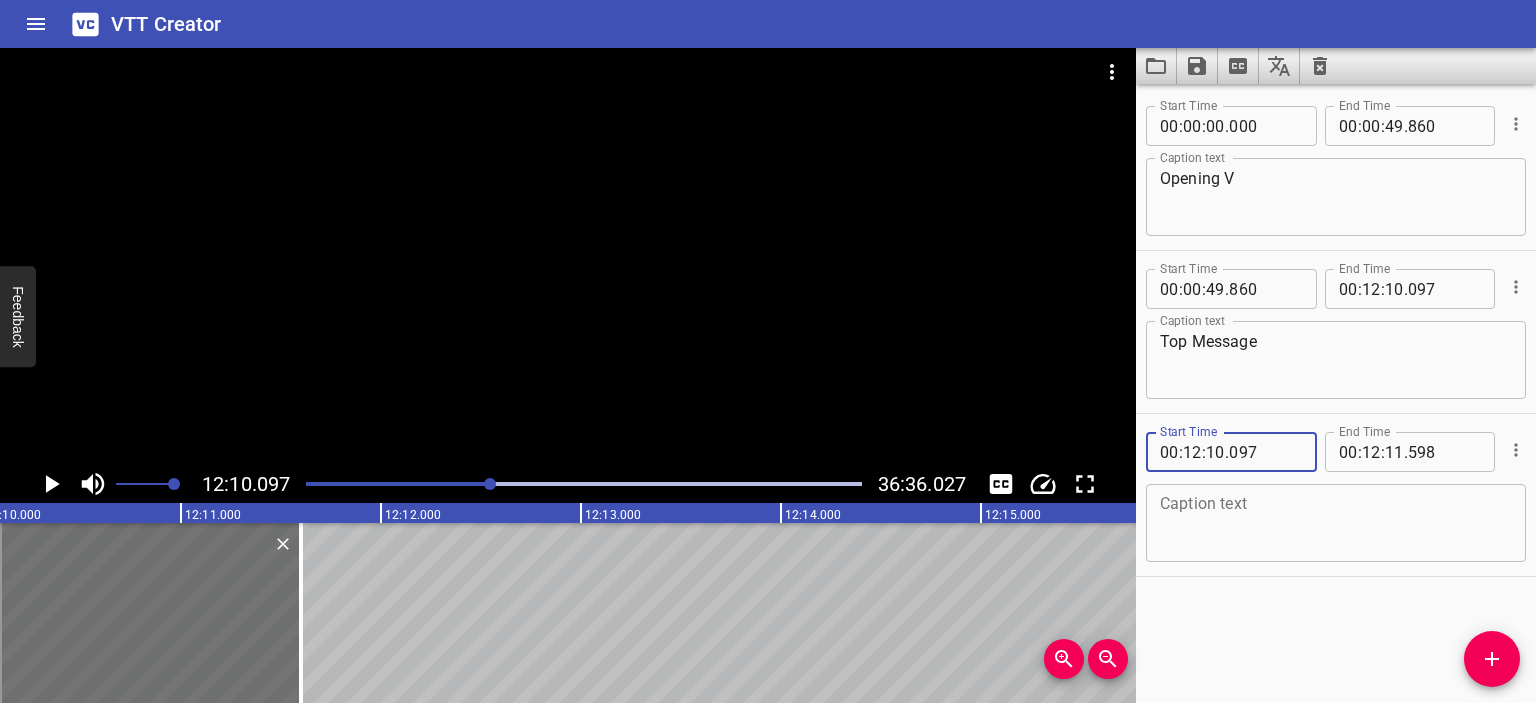 type on "097" 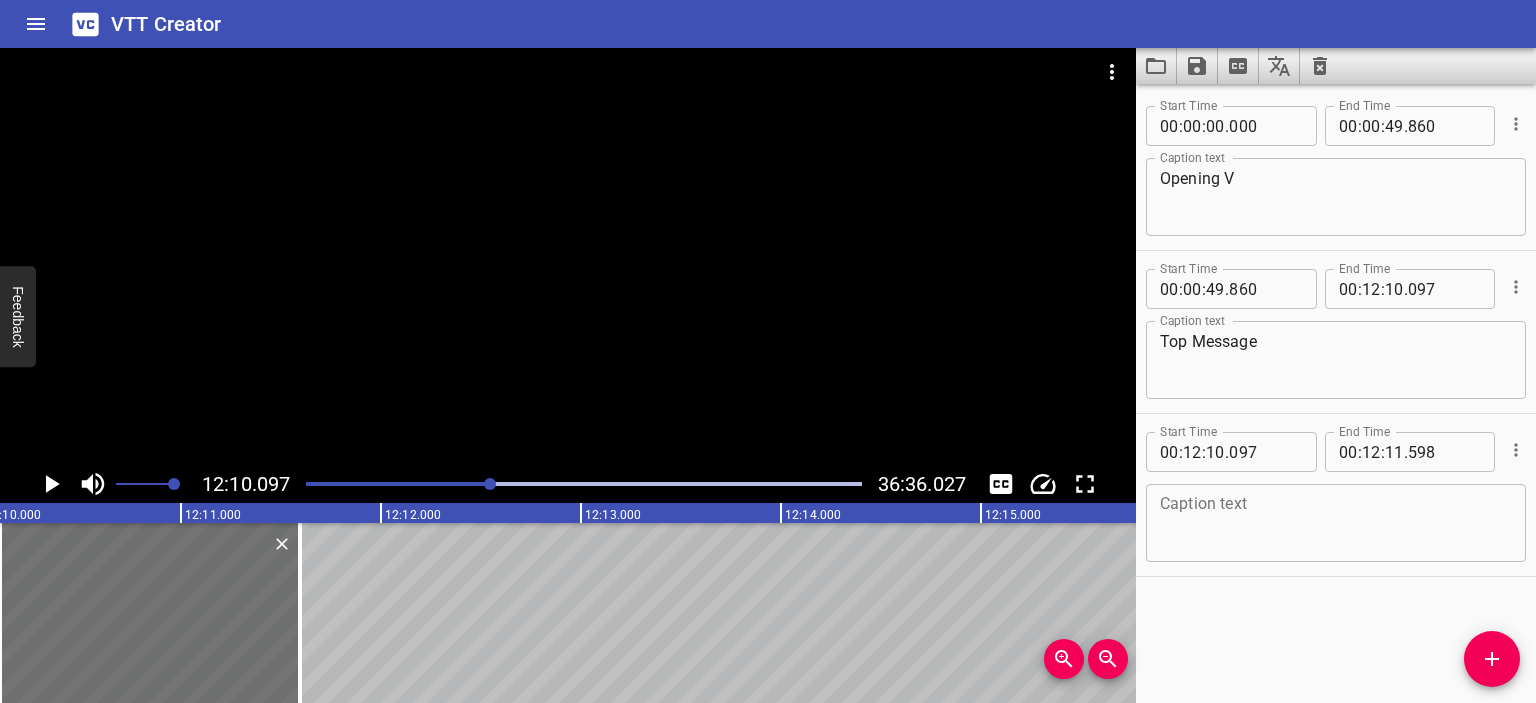 click at bounding box center (568, 256) 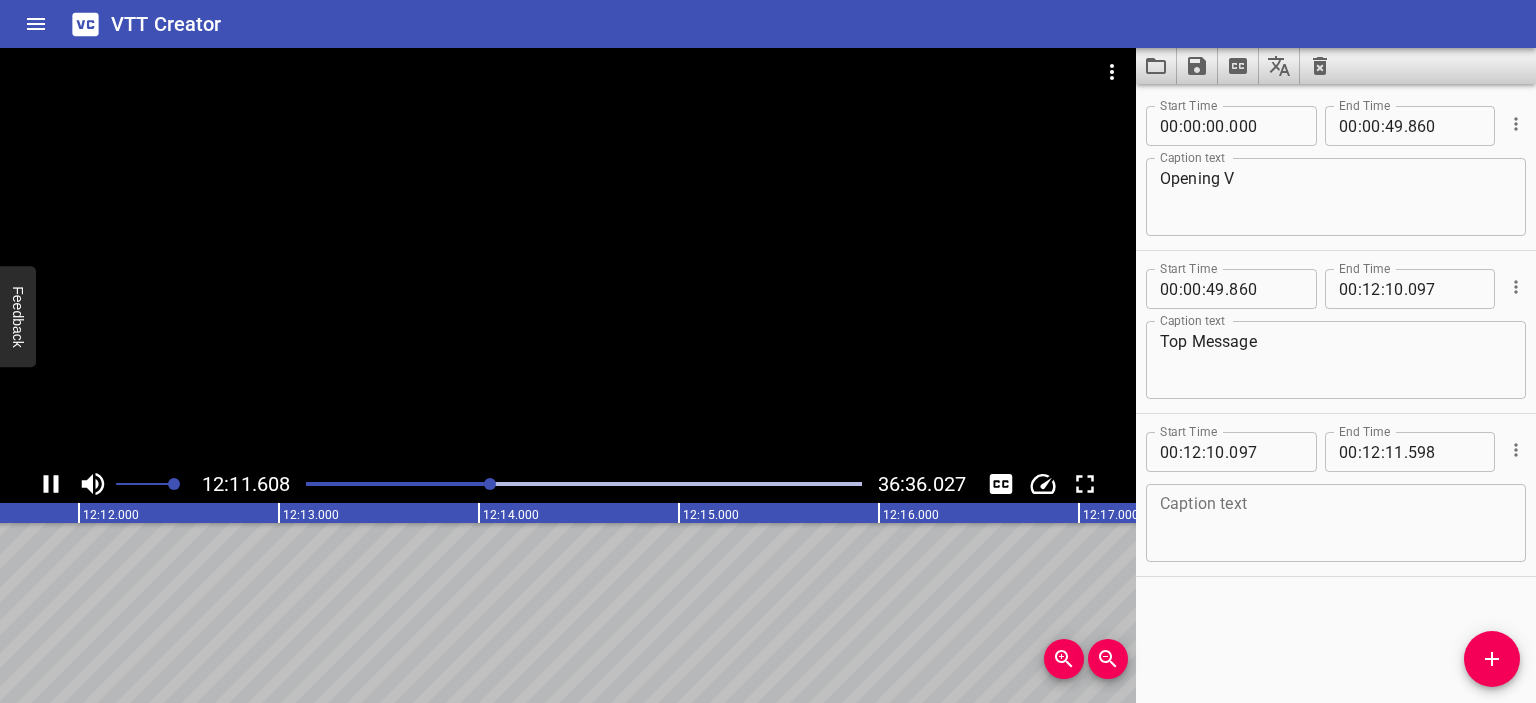 scroll, scrollTop: 0, scrollLeft: 146372, axis: horizontal 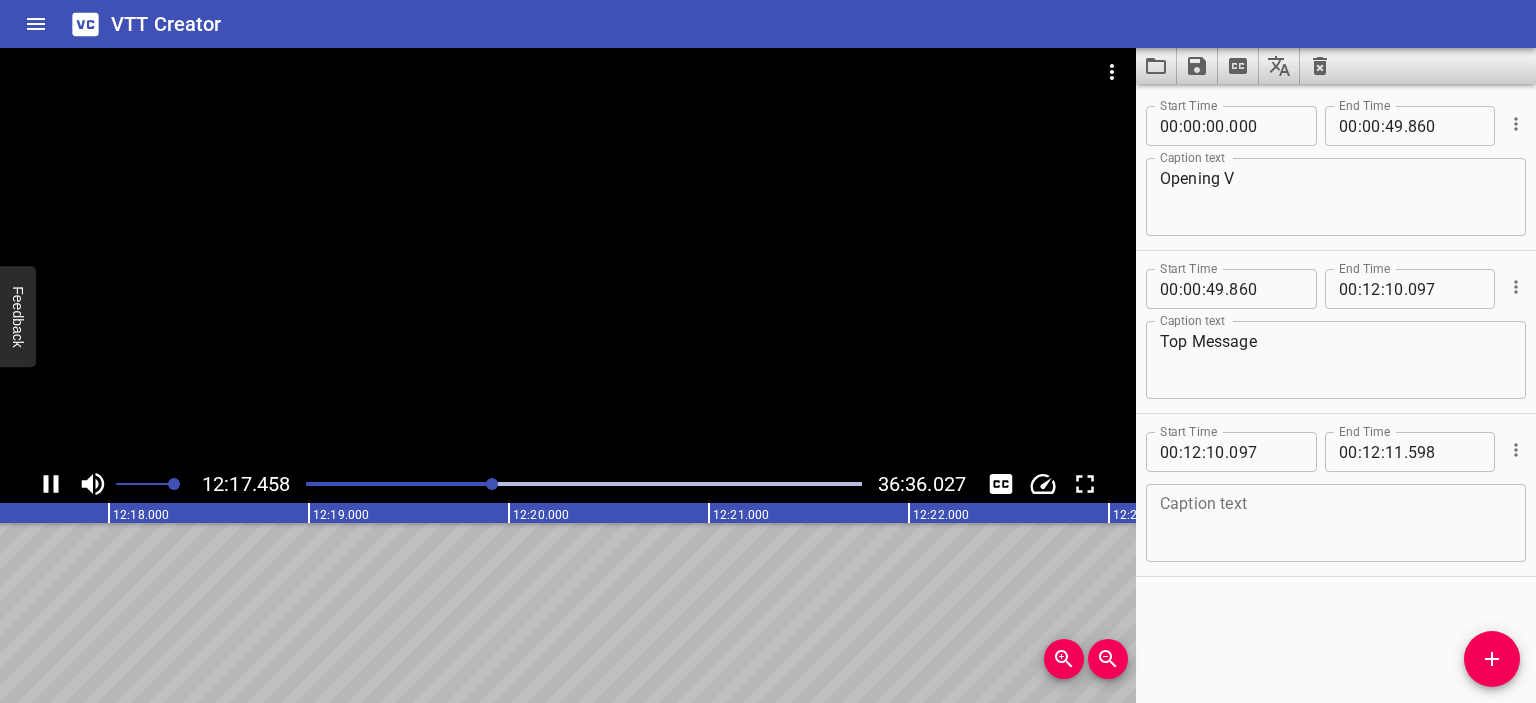 click at bounding box center (1336, 523) 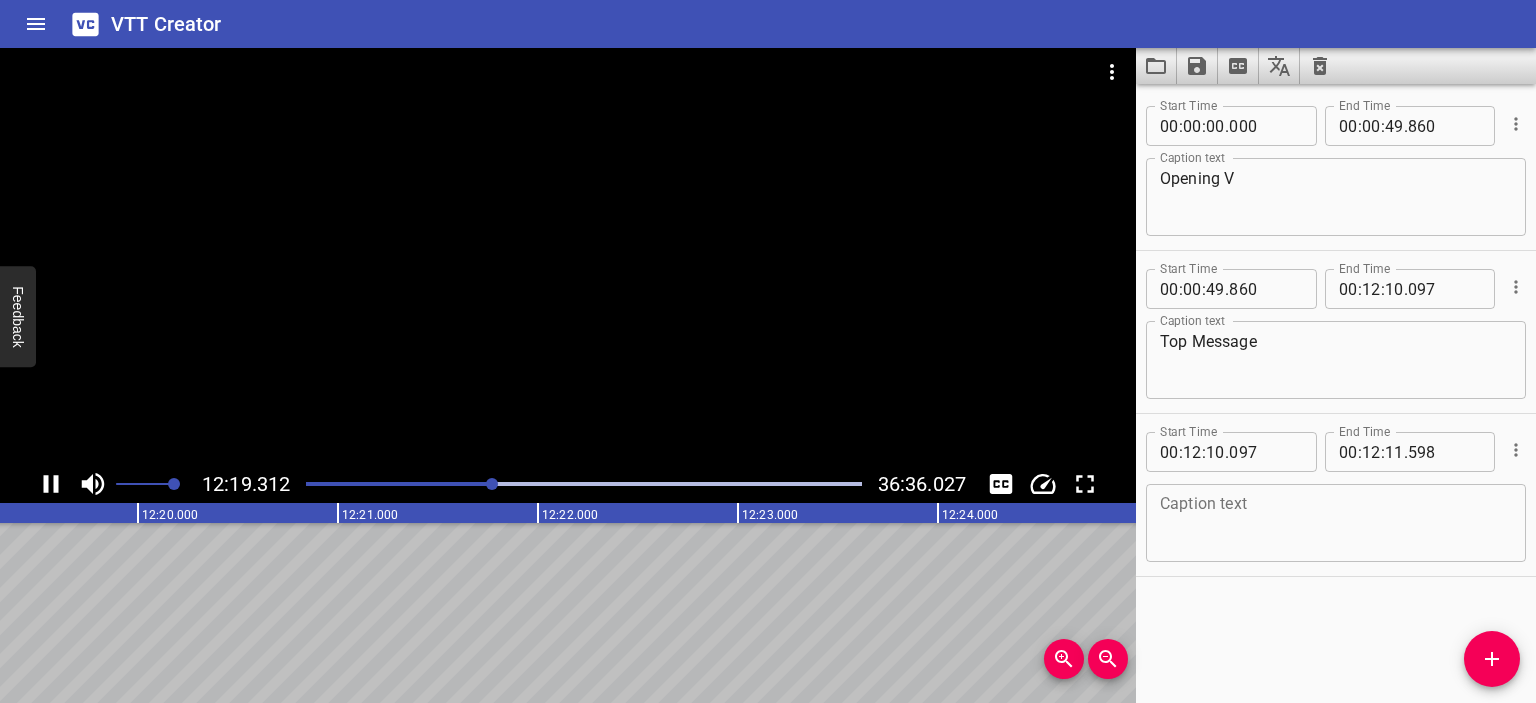 click at bounding box center [568, 256] 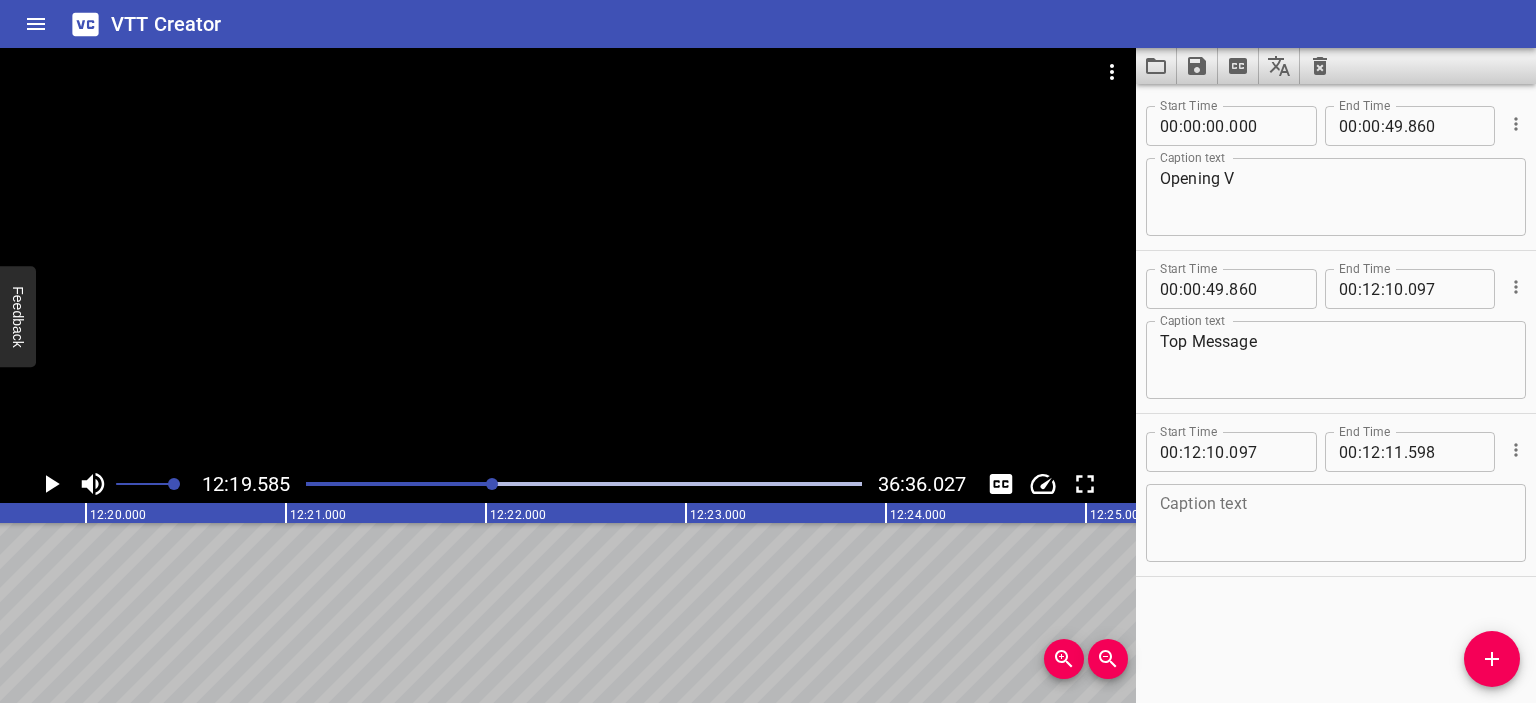 scroll, scrollTop: 0, scrollLeft: 147916, axis: horizontal 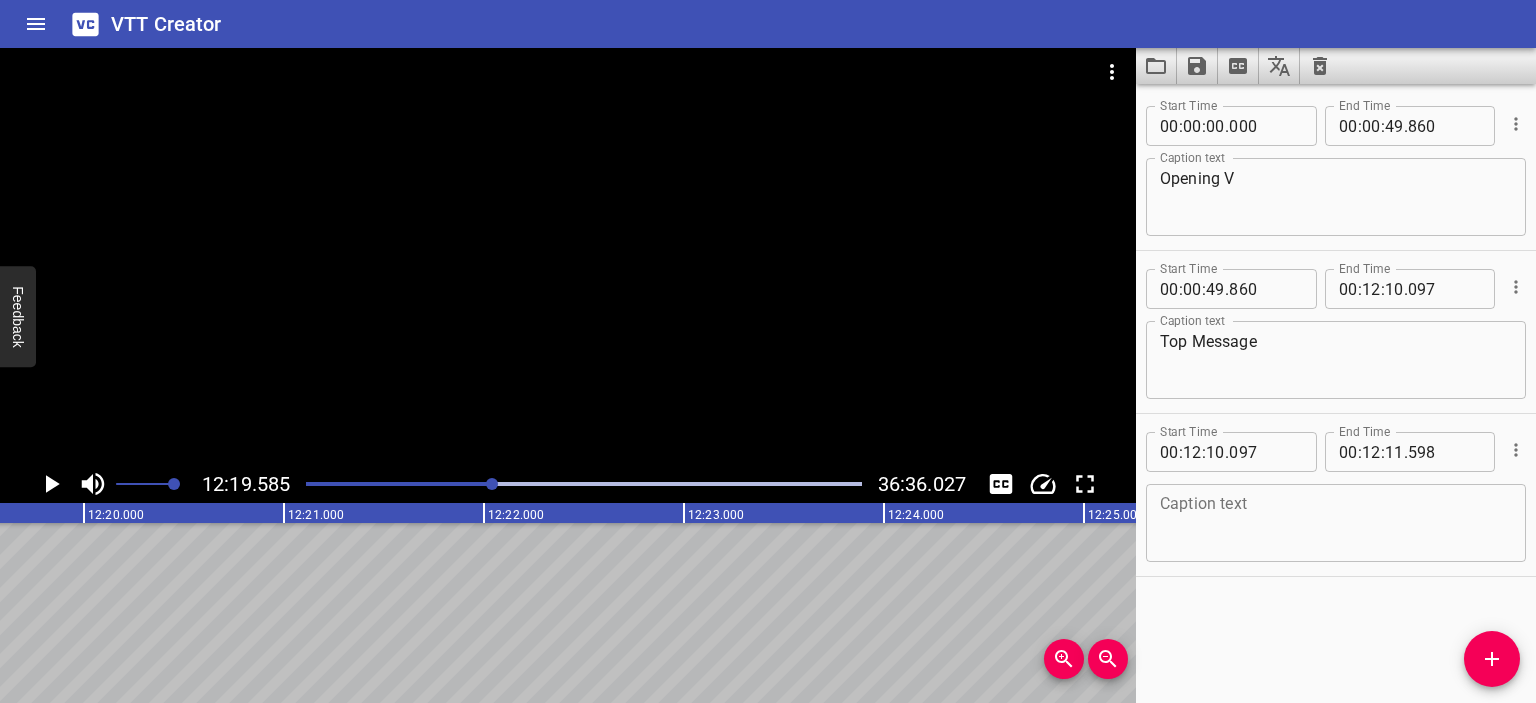 click at bounding box center (1336, 523) 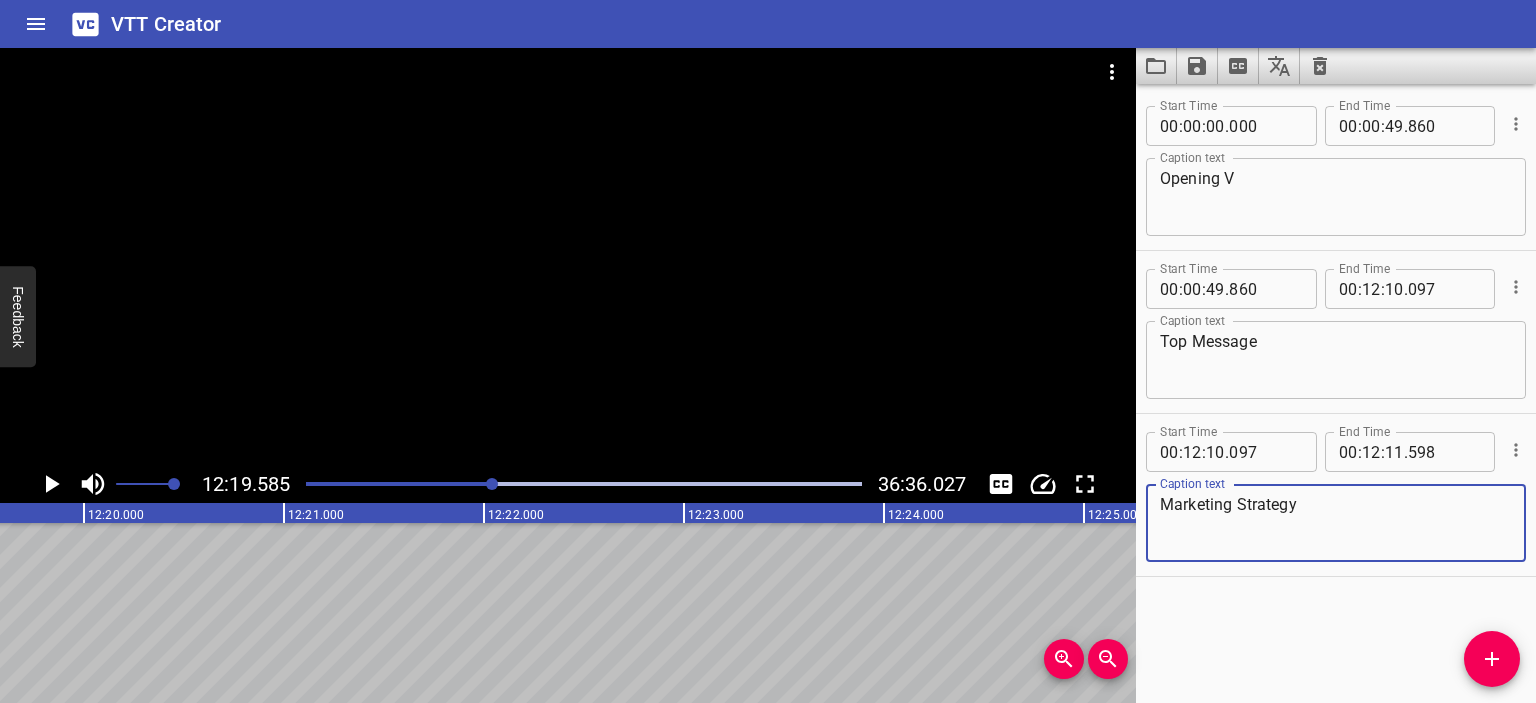 type on "Marketing Strategy" 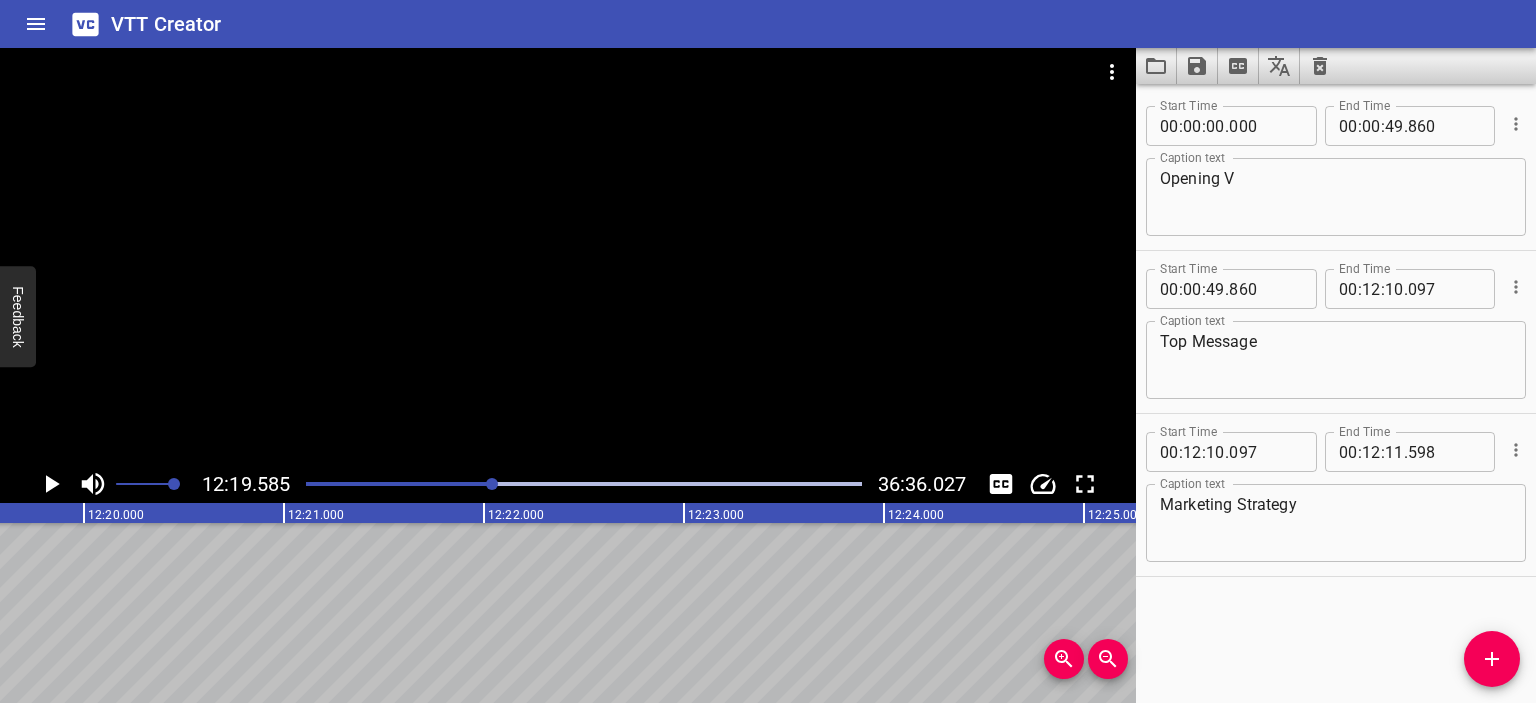 click at bounding box center [568, 256] 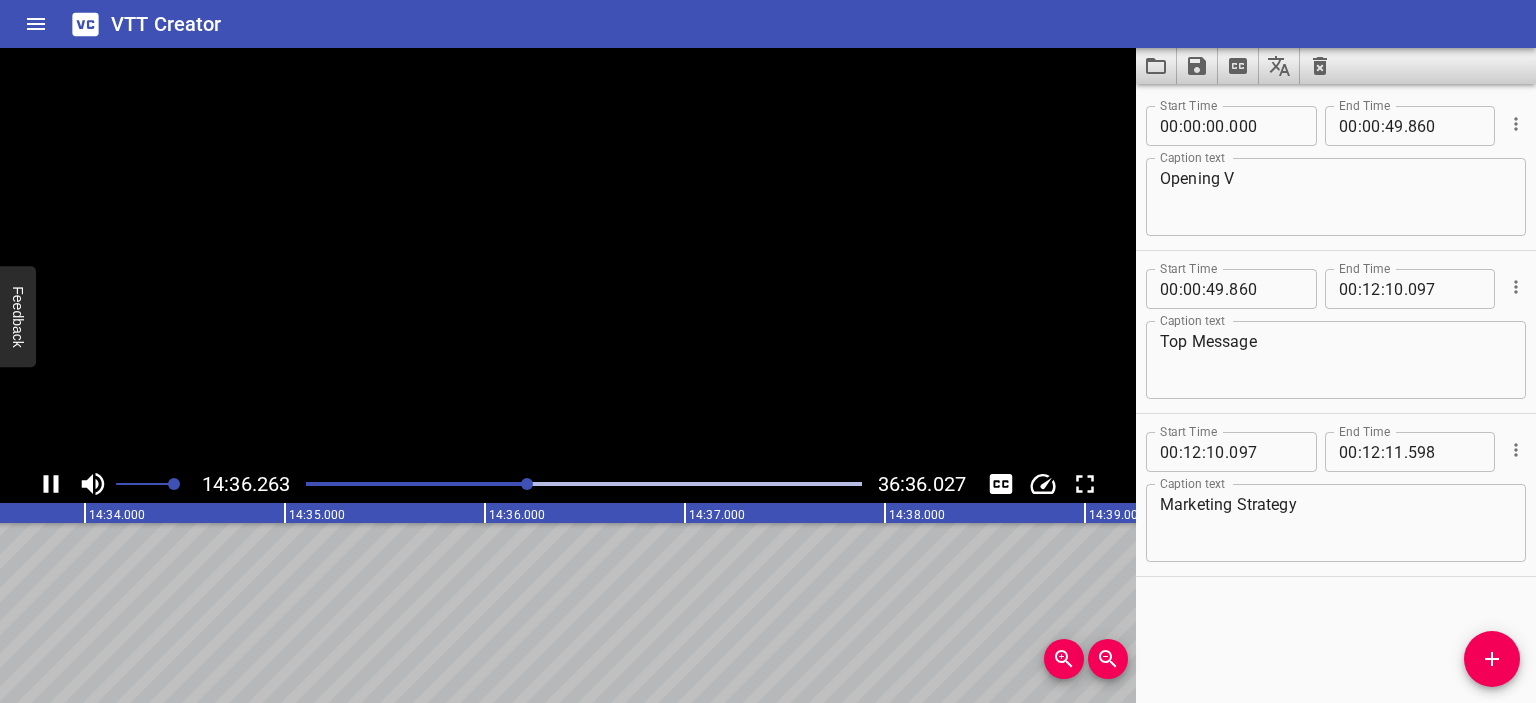 scroll, scrollTop: 0, scrollLeft: 174962, axis: horizontal 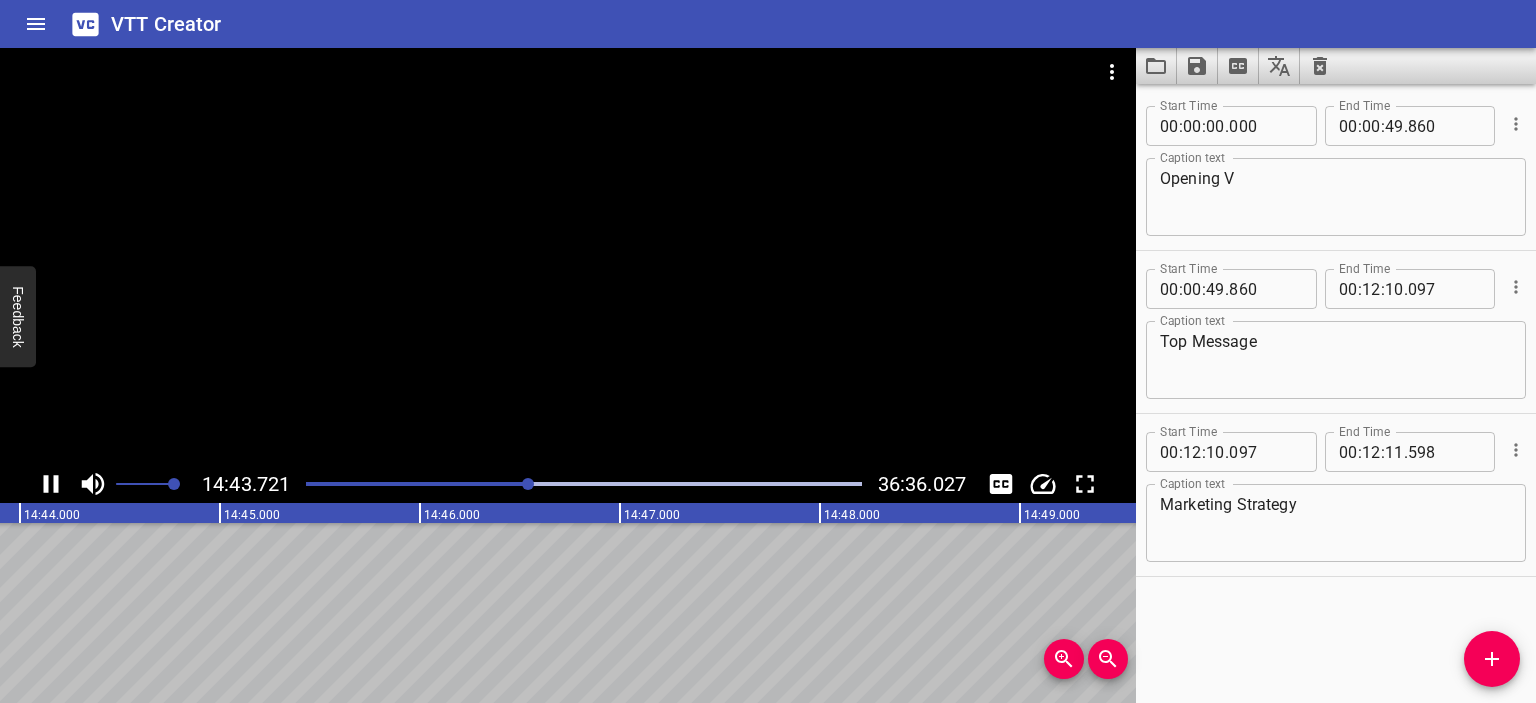 click at bounding box center (583, 484) 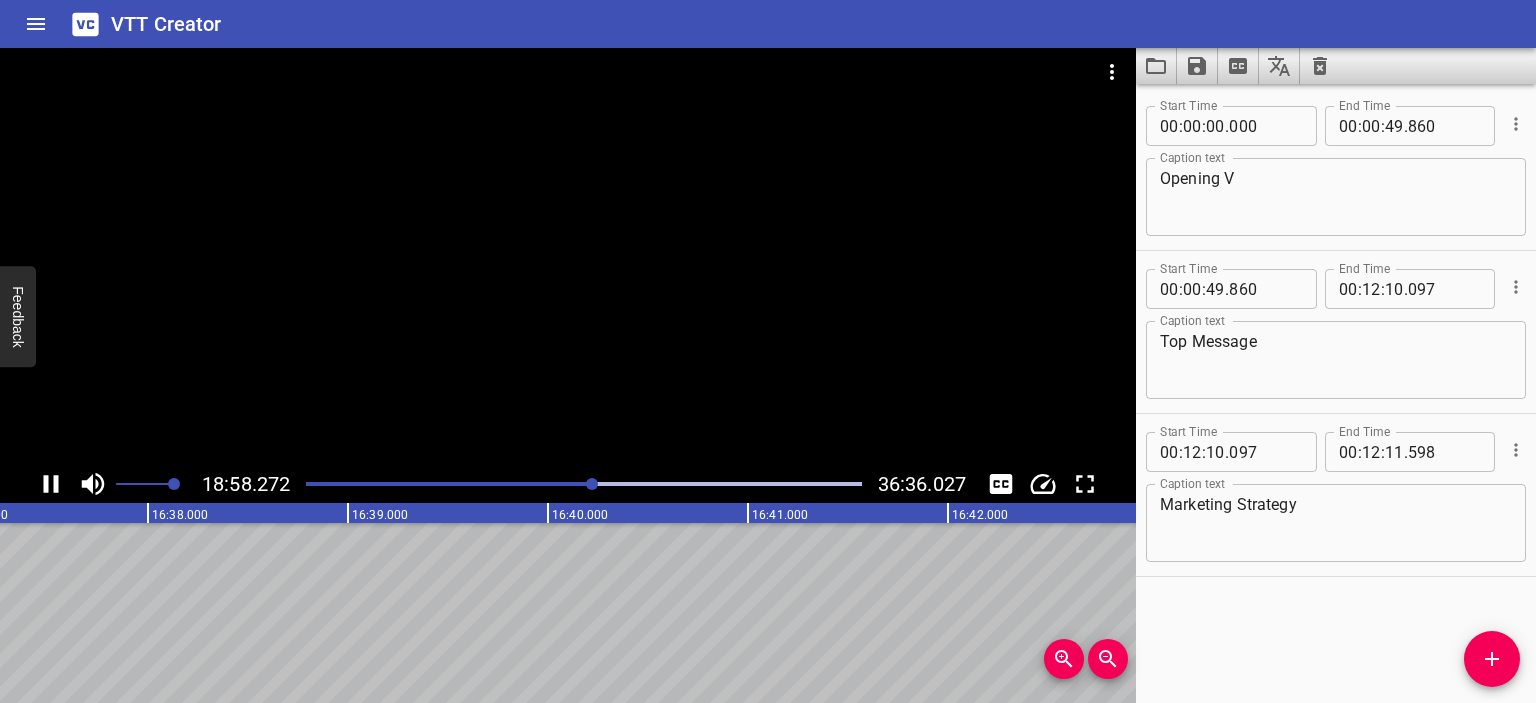 click at bounding box center [583, 484] 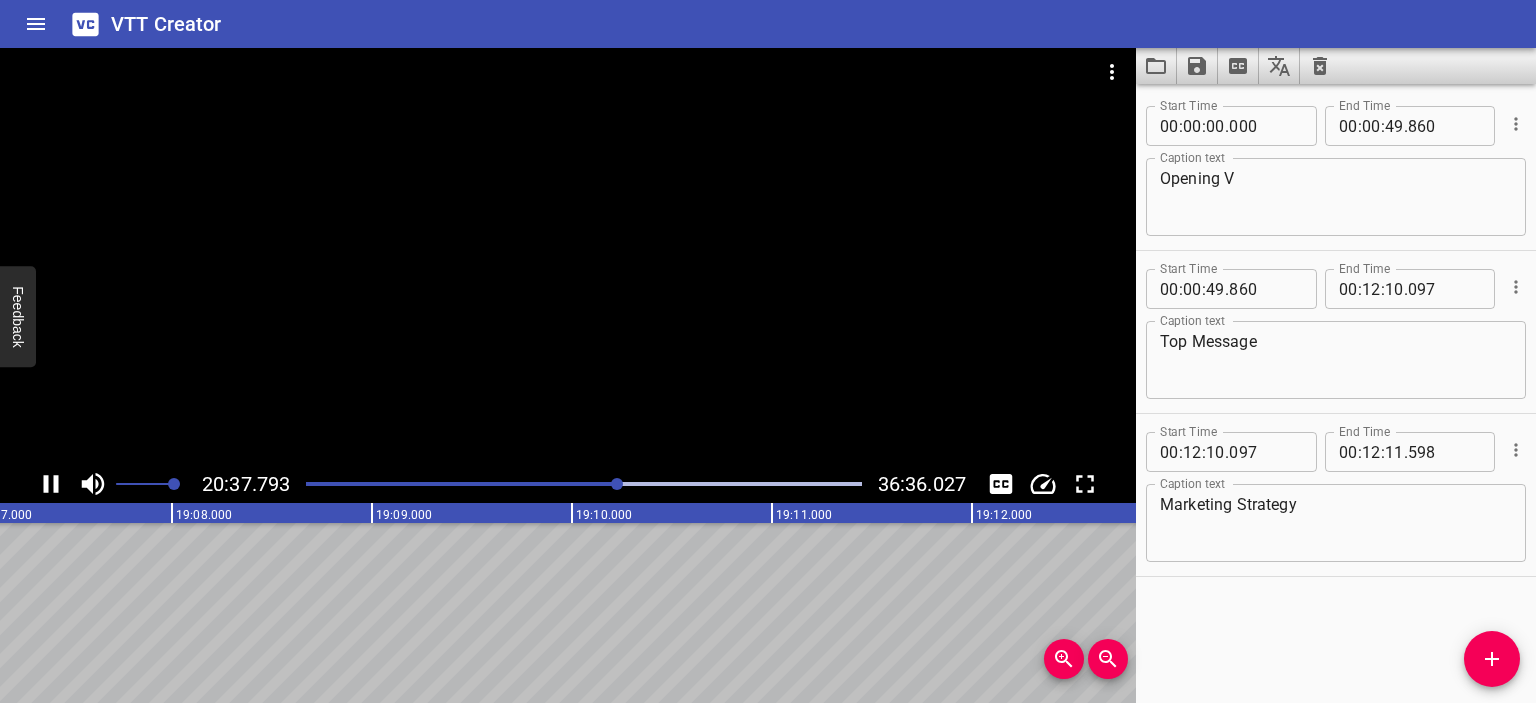 click at bounding box center (583, 484) 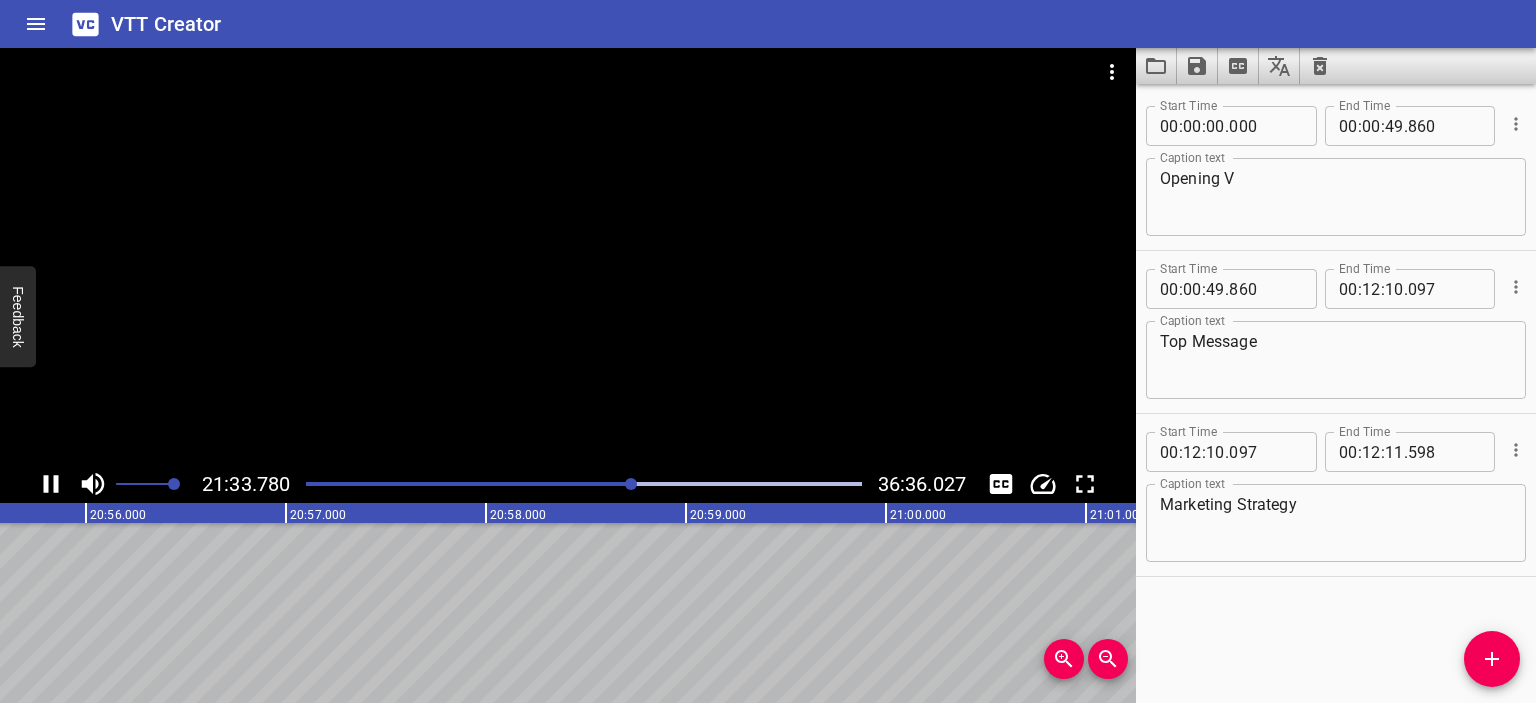 click at bounding box center (583, 484) 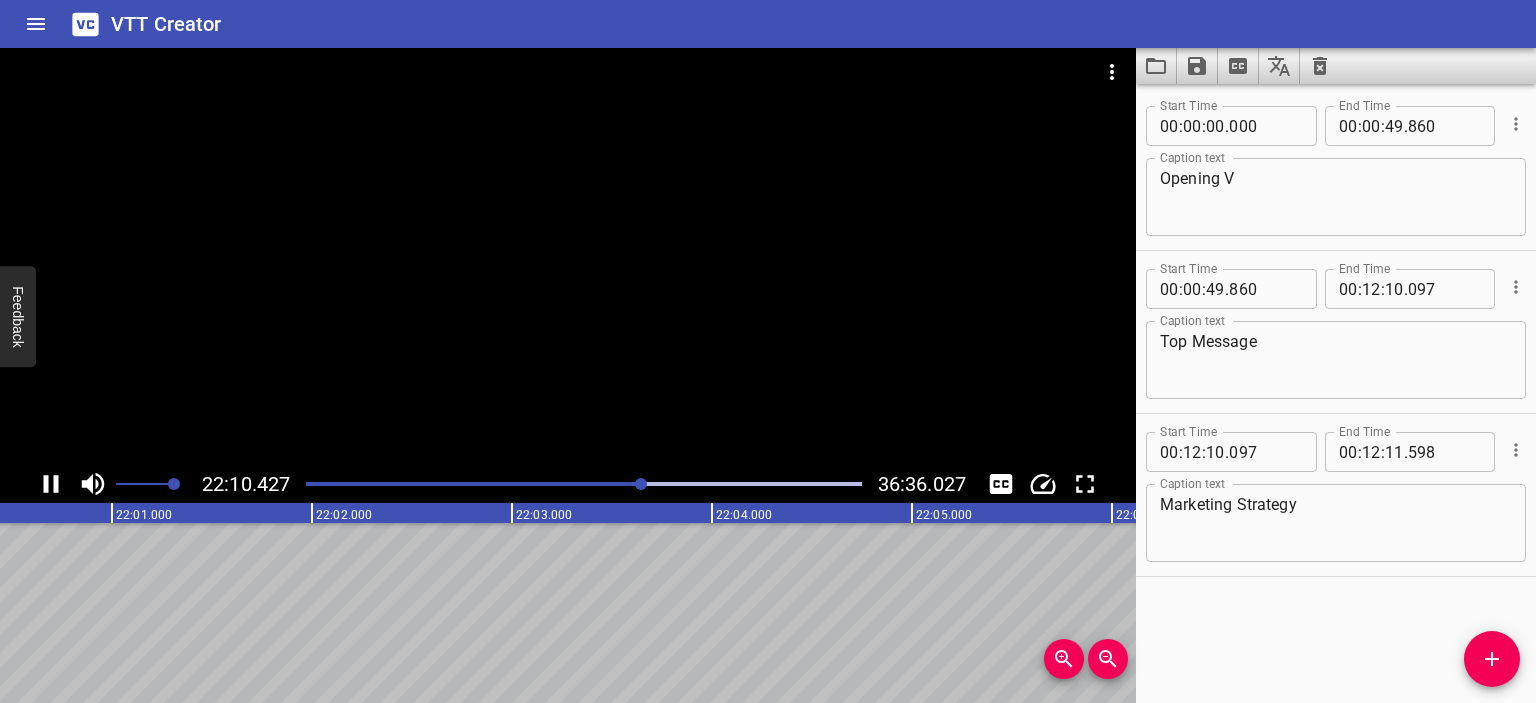 click at bounding box center (583, 484) 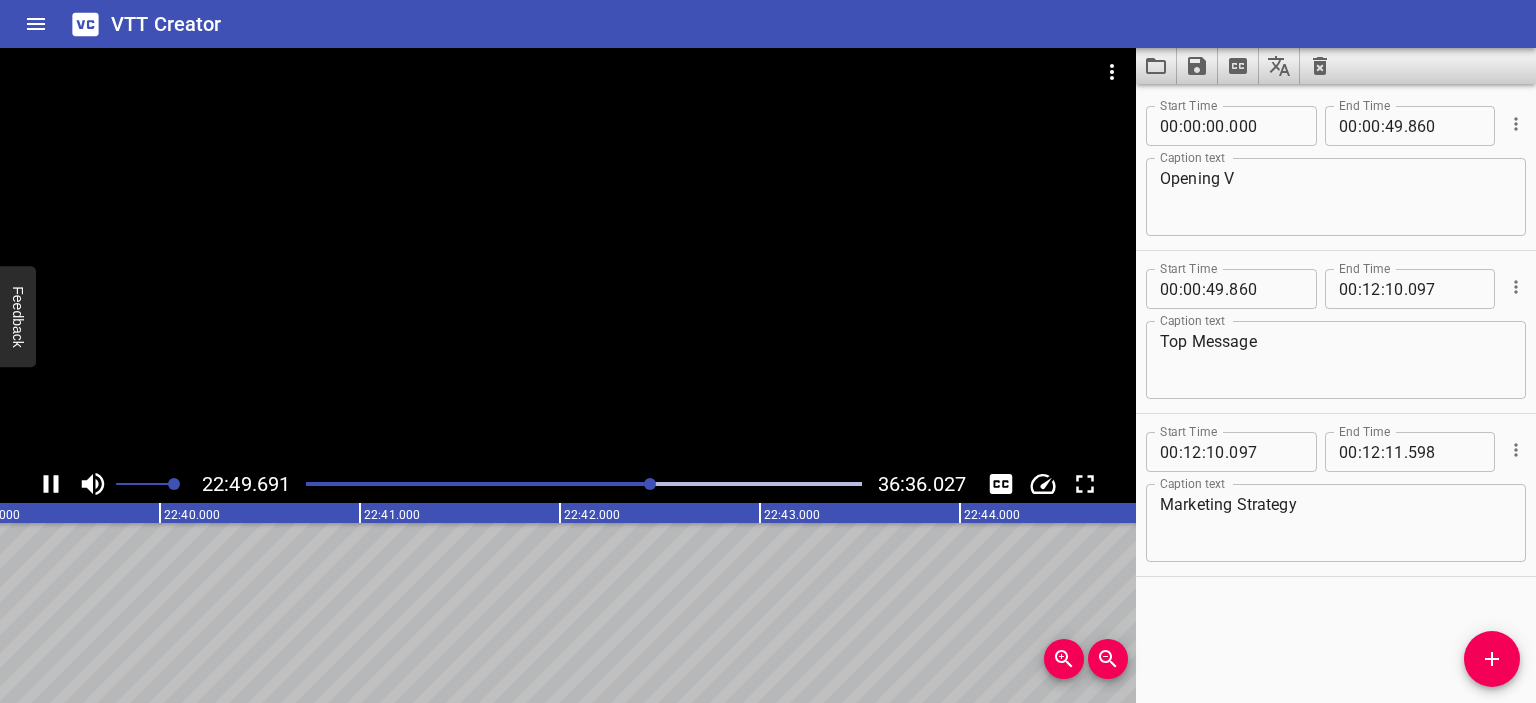 click at bounding box center [650, 484] 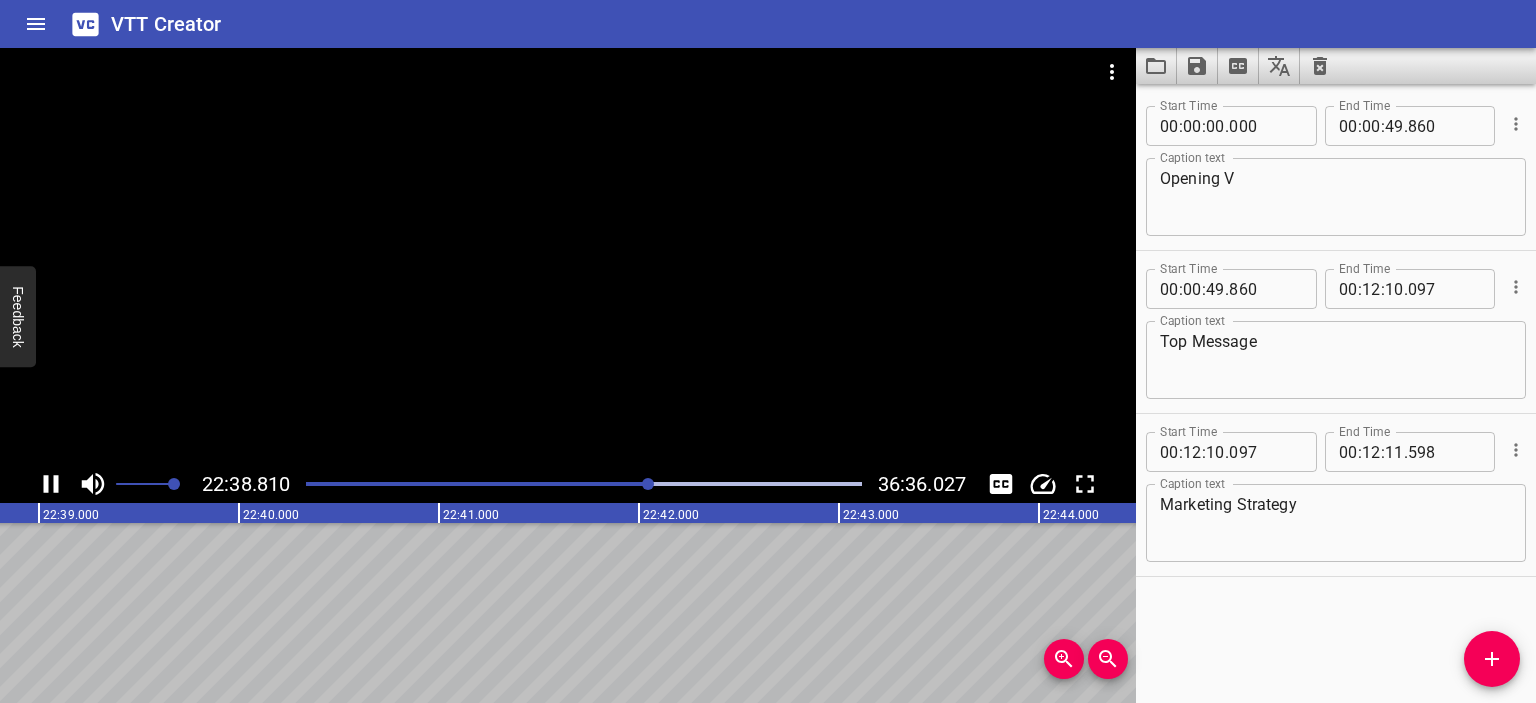 click 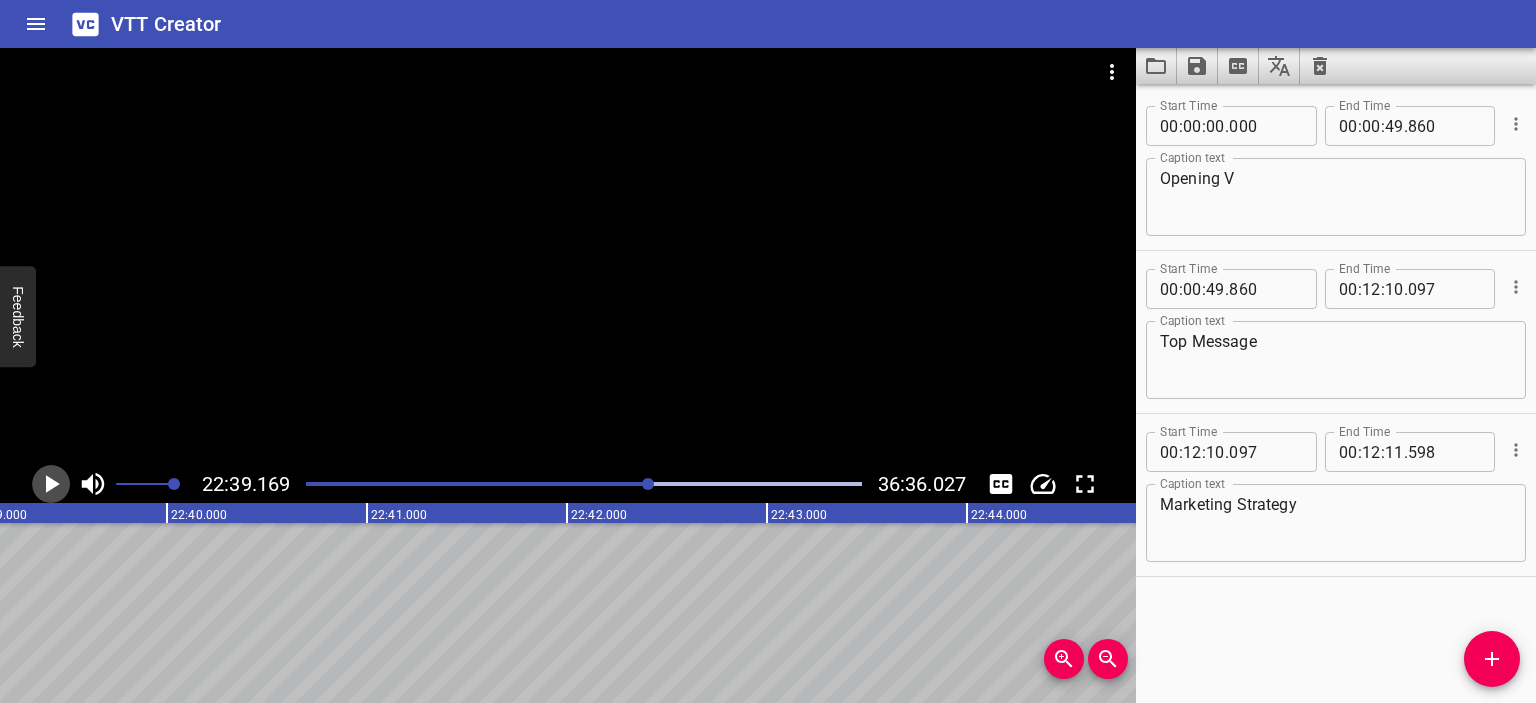 click 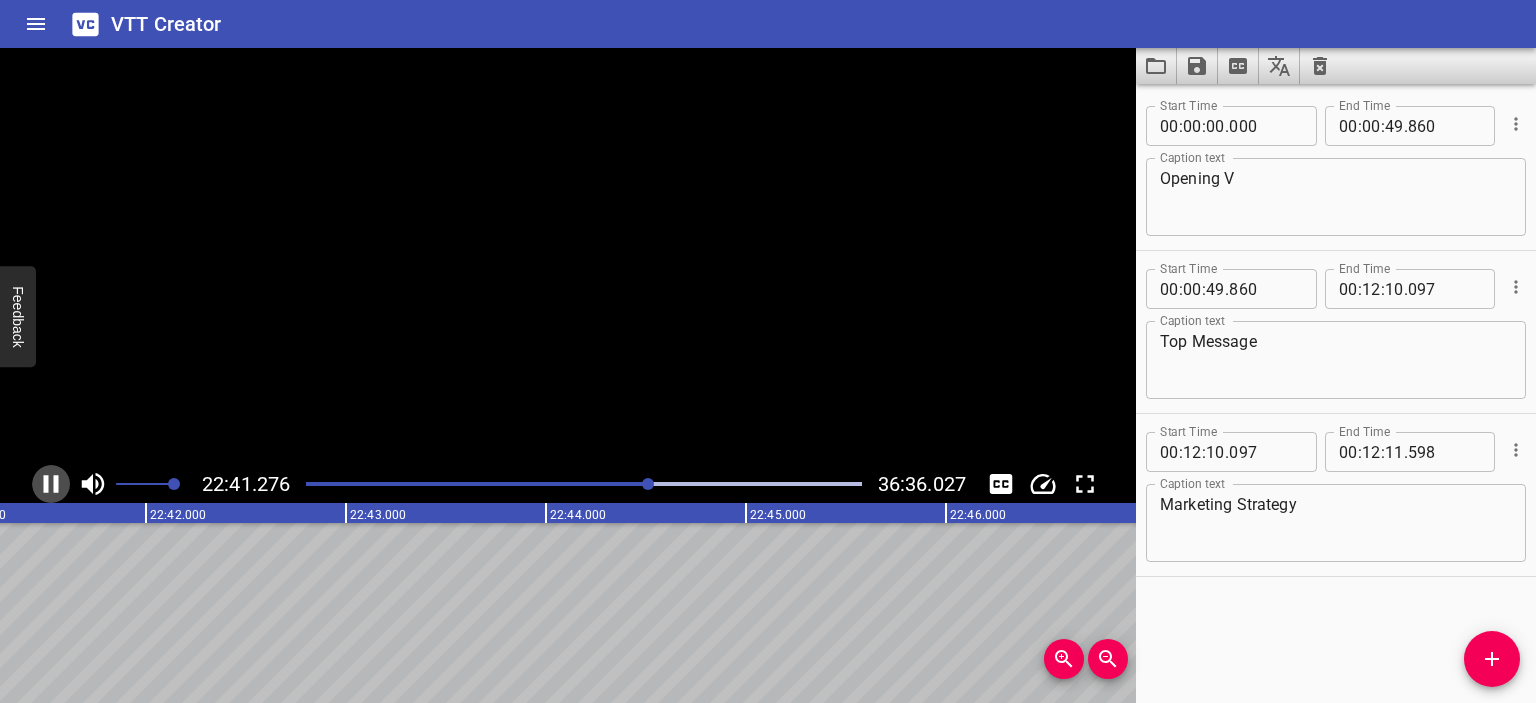 click 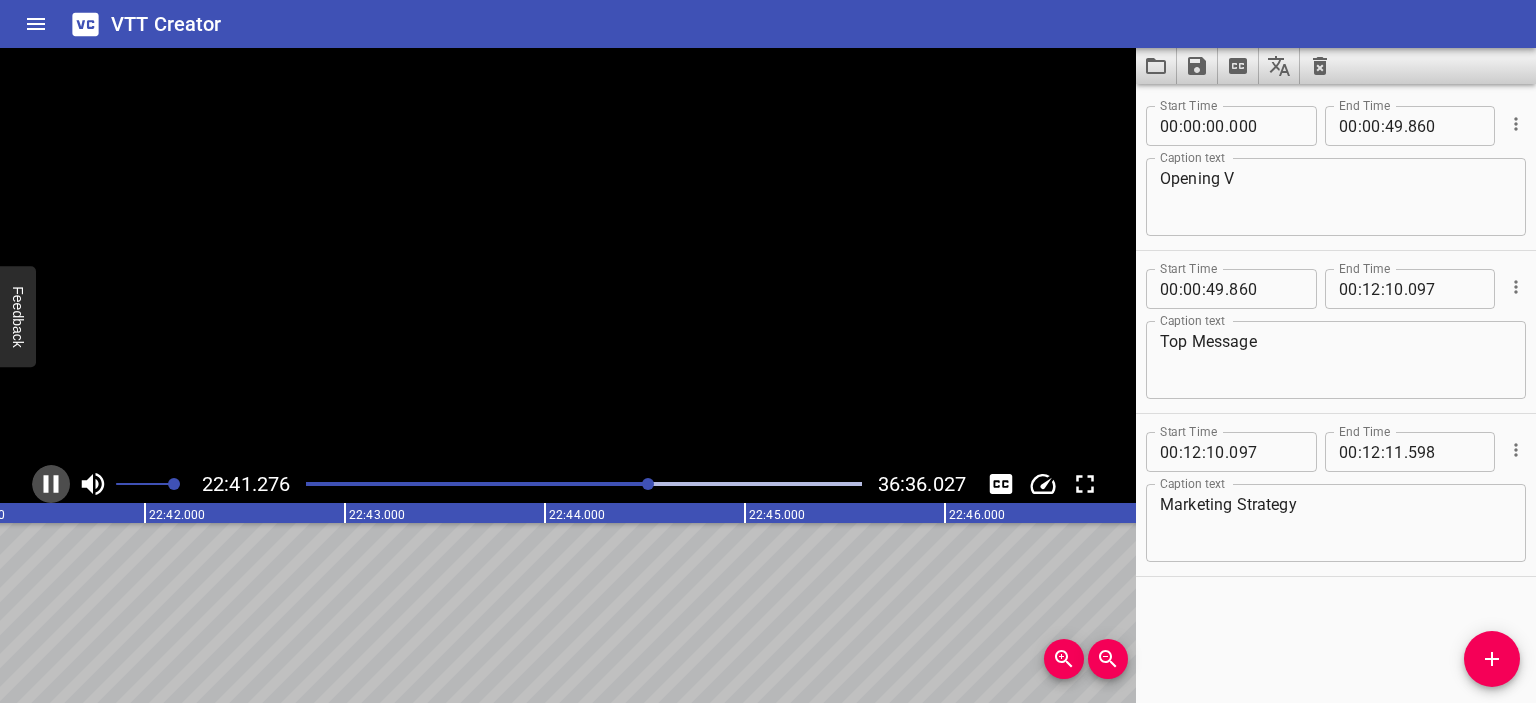 scroll, scrollTop: 0, scrollLeft: 272288, axis: horizontal 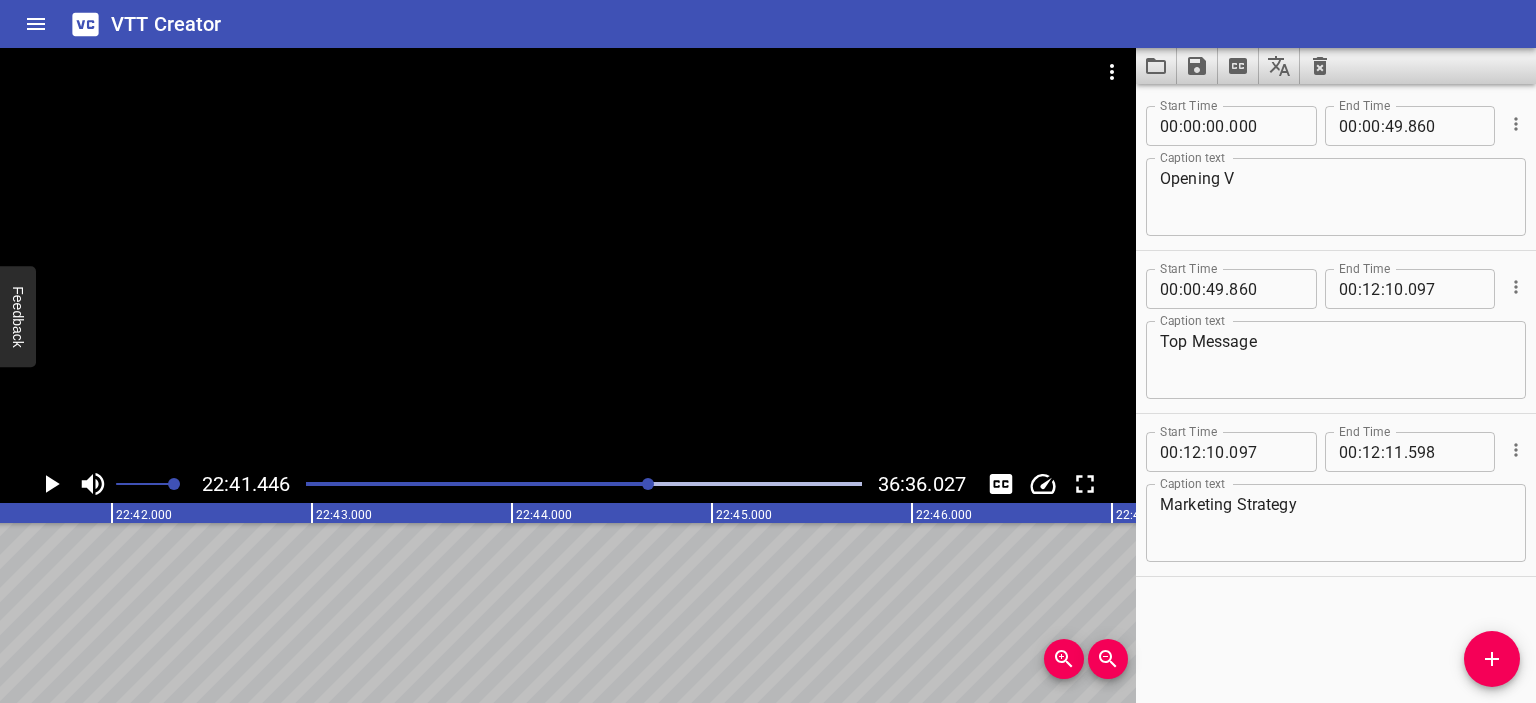 click 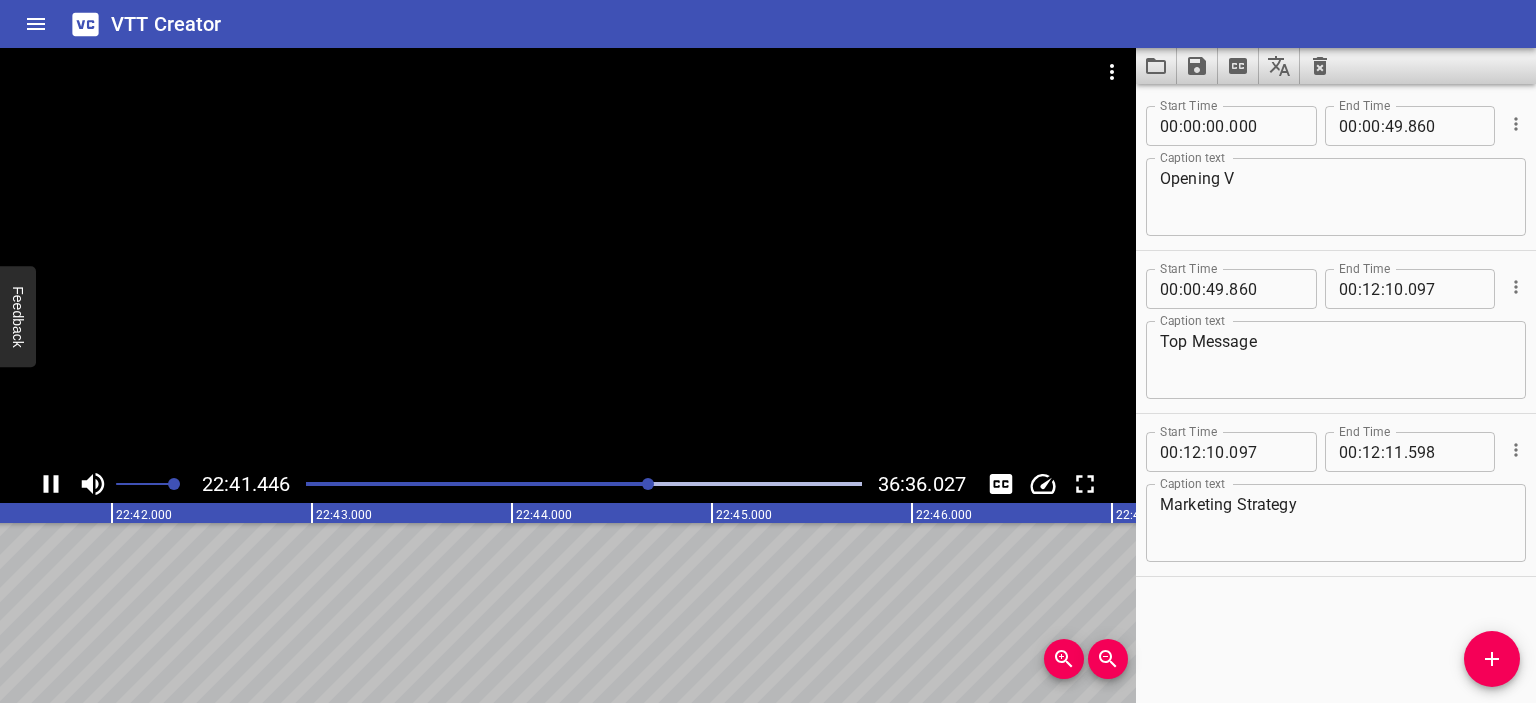 click 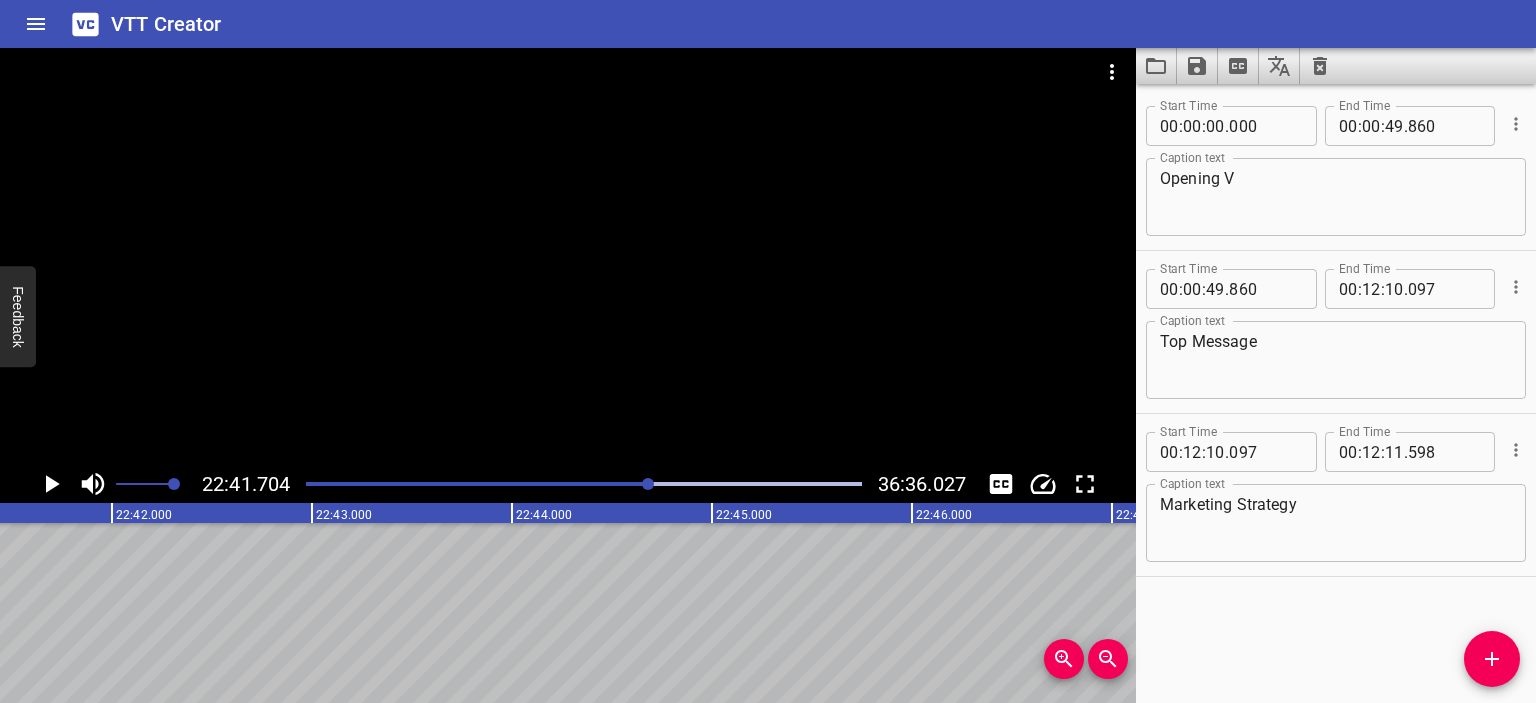 scroll, scrollTop: 0, scrollLeft: 272340, axis: horizontal 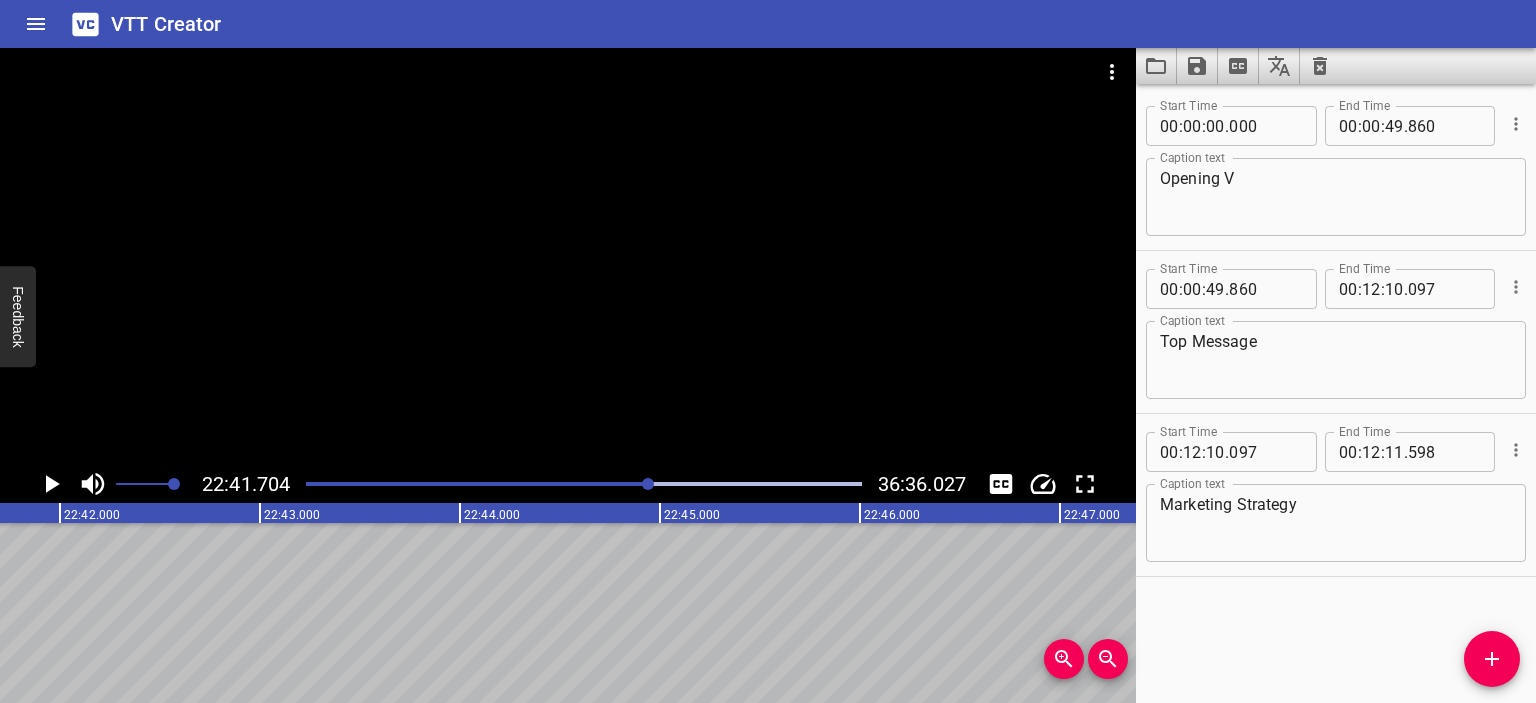 click at bounding box center (648, 484) 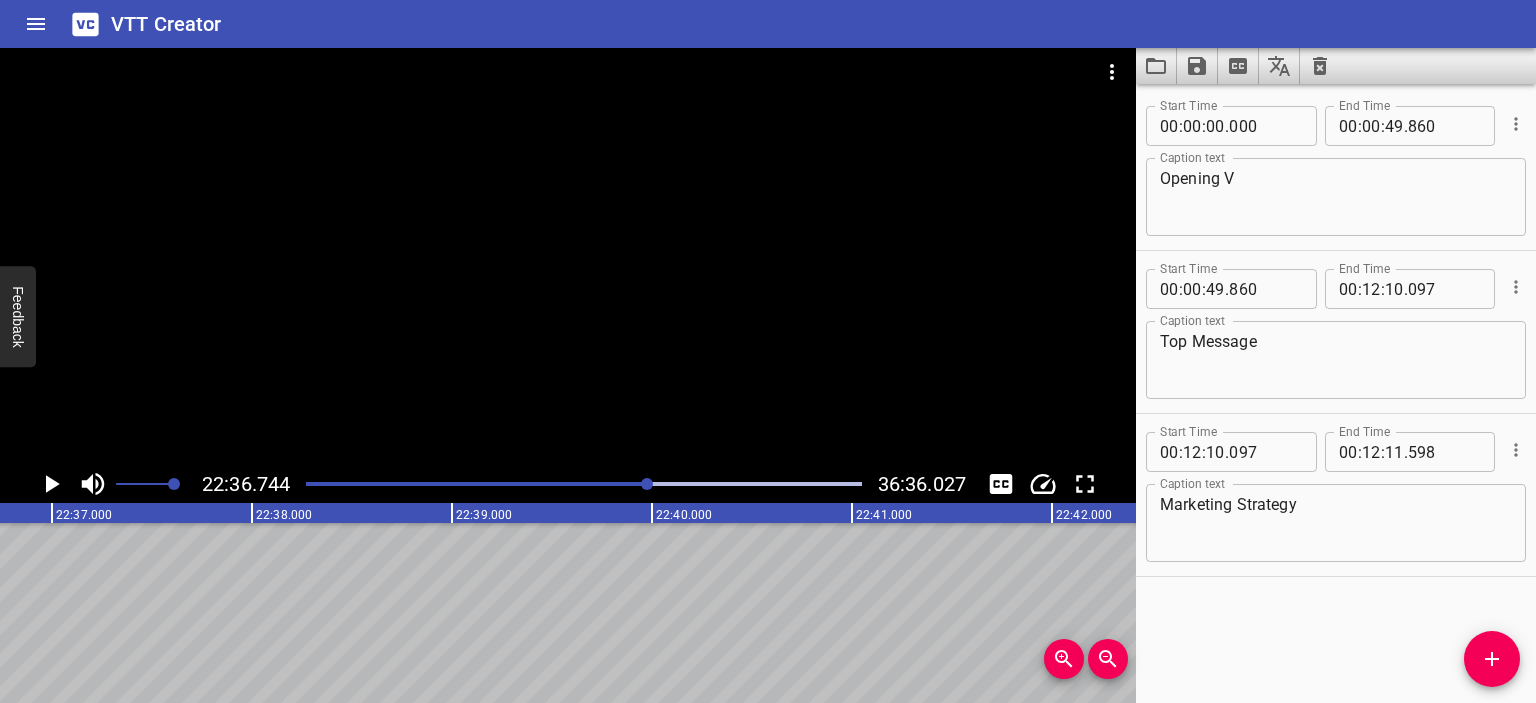 click at bounding box center [568, 256] 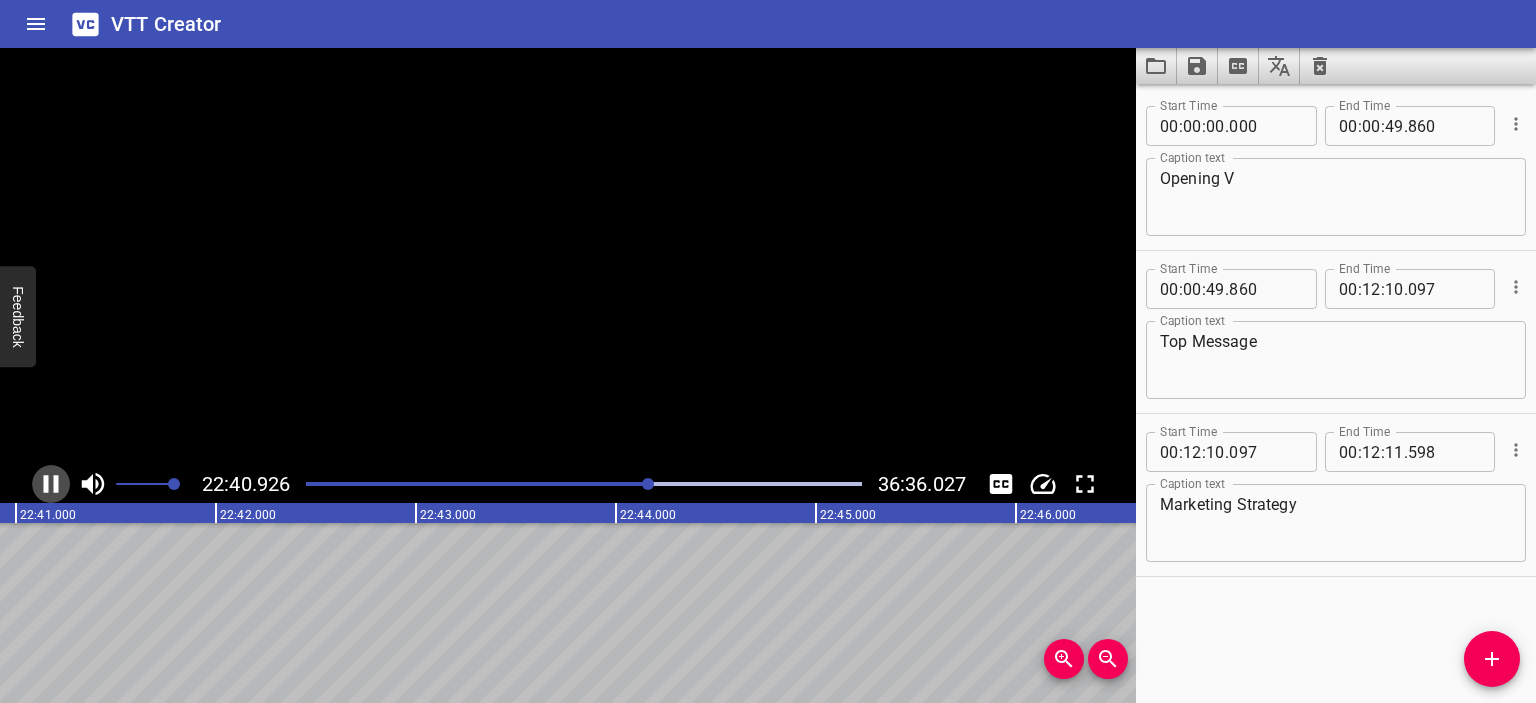 click 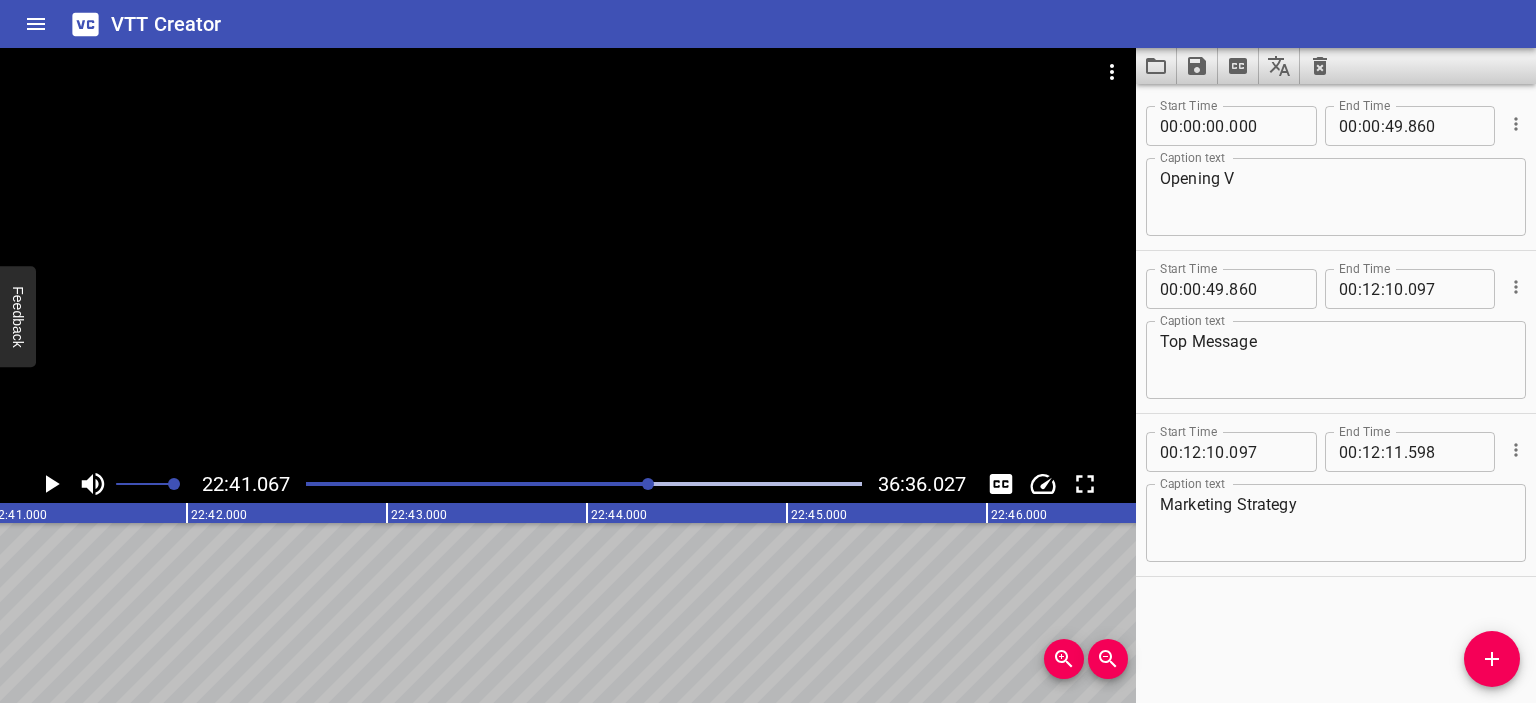 click 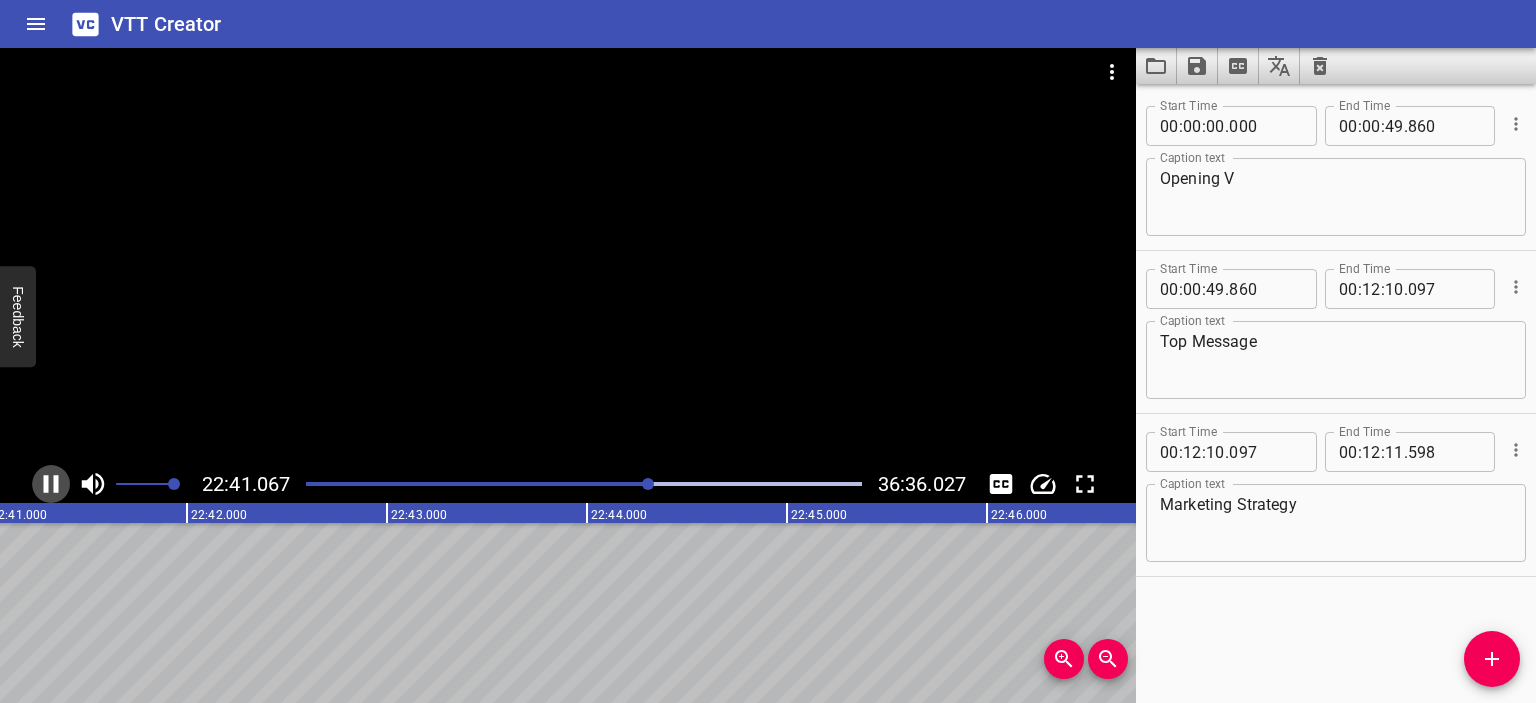click 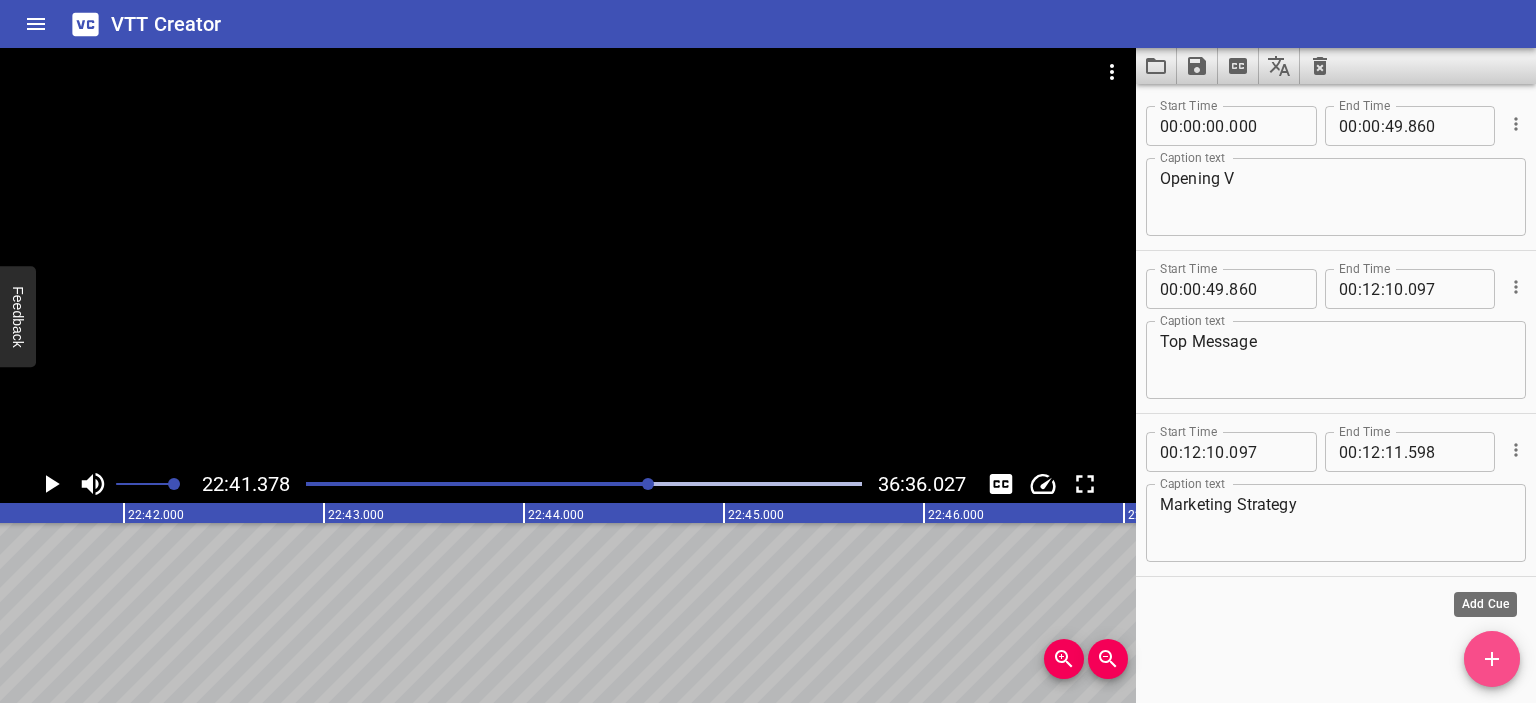 click 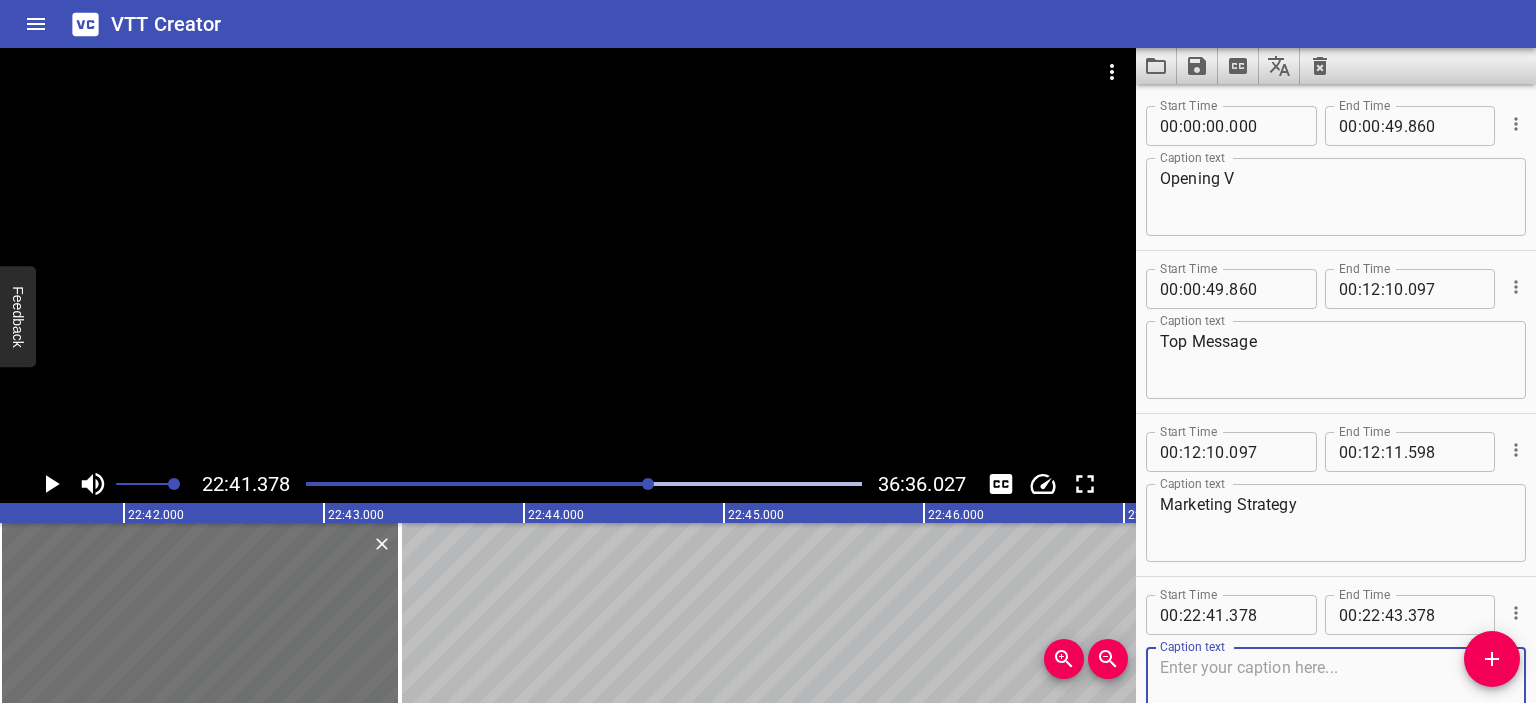 scroll, scrollTop: 78, scrollLeft: 0, axis: vertical 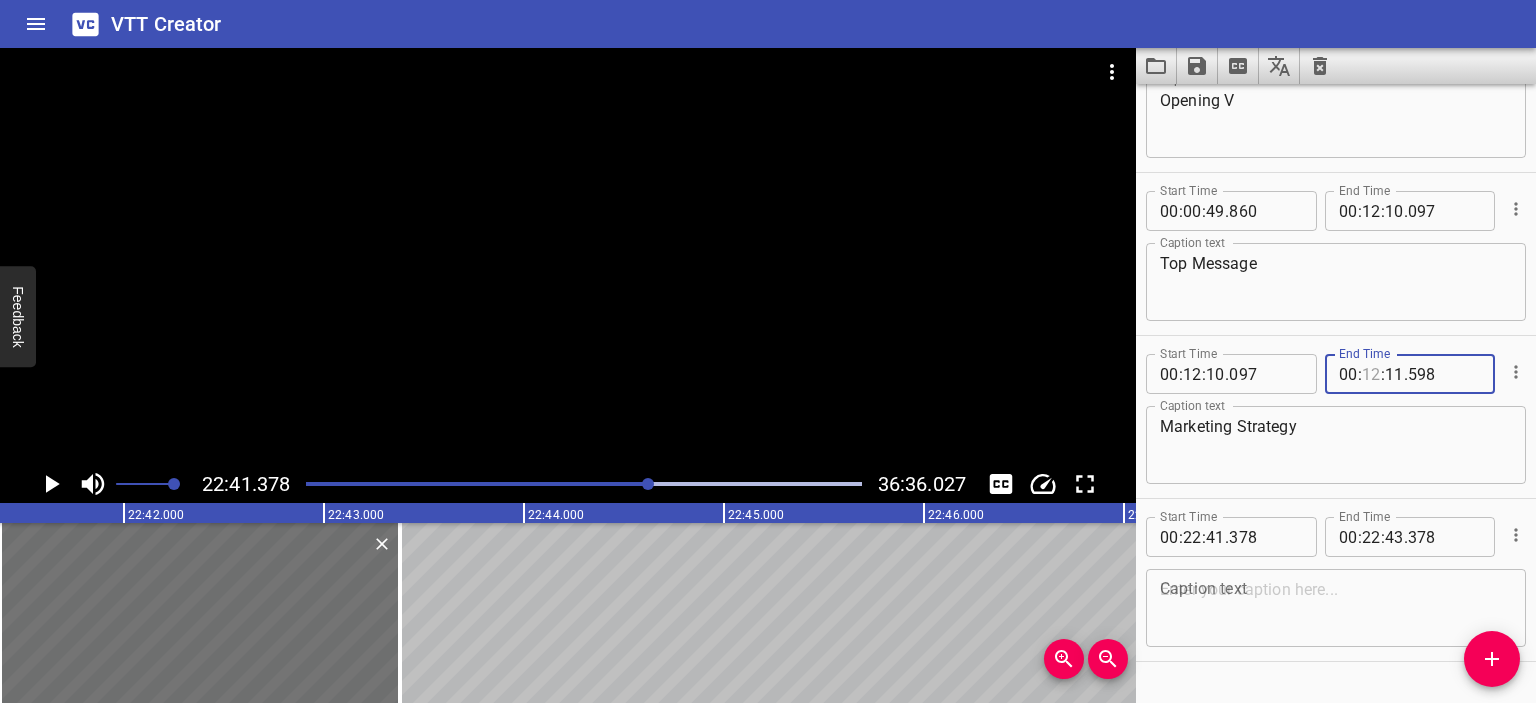 click at bounding box center (1371, 374) 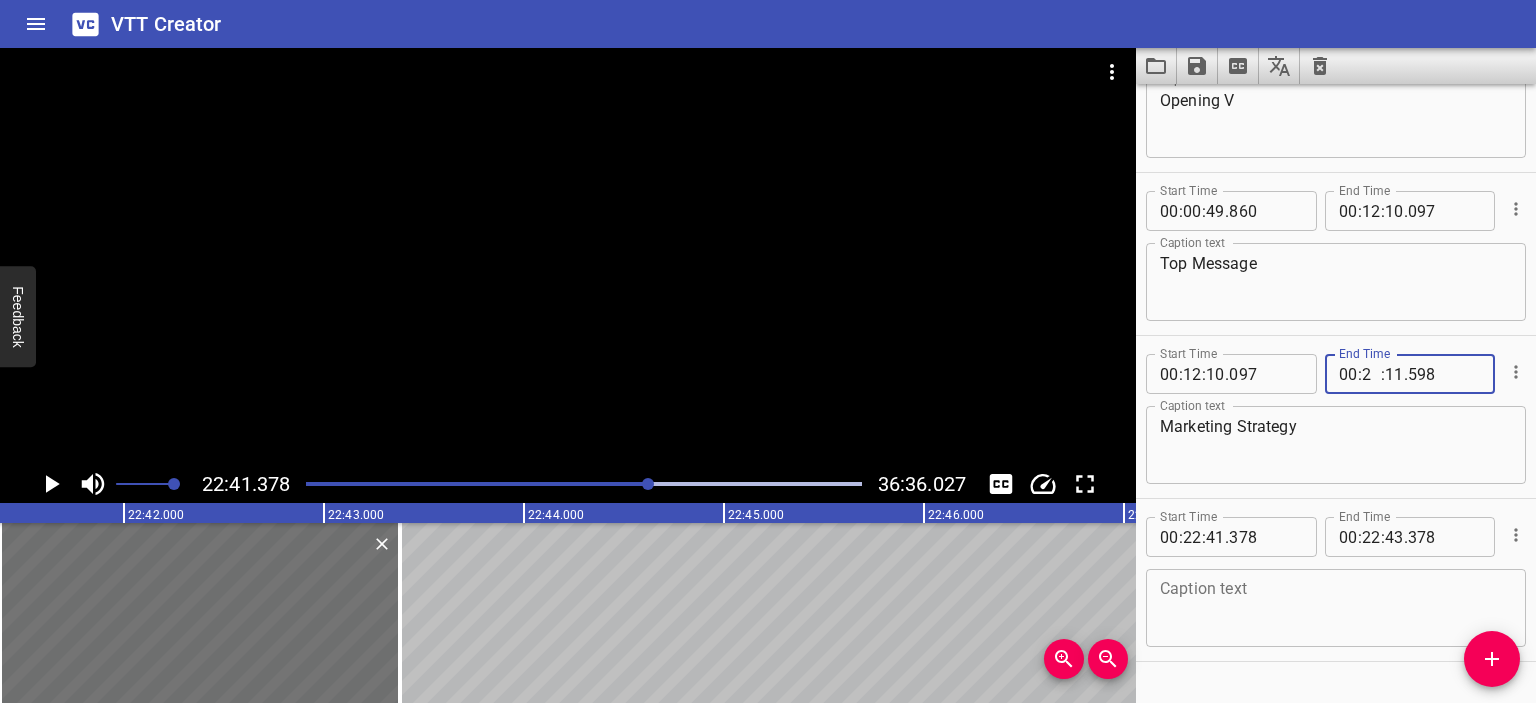 type on "22" 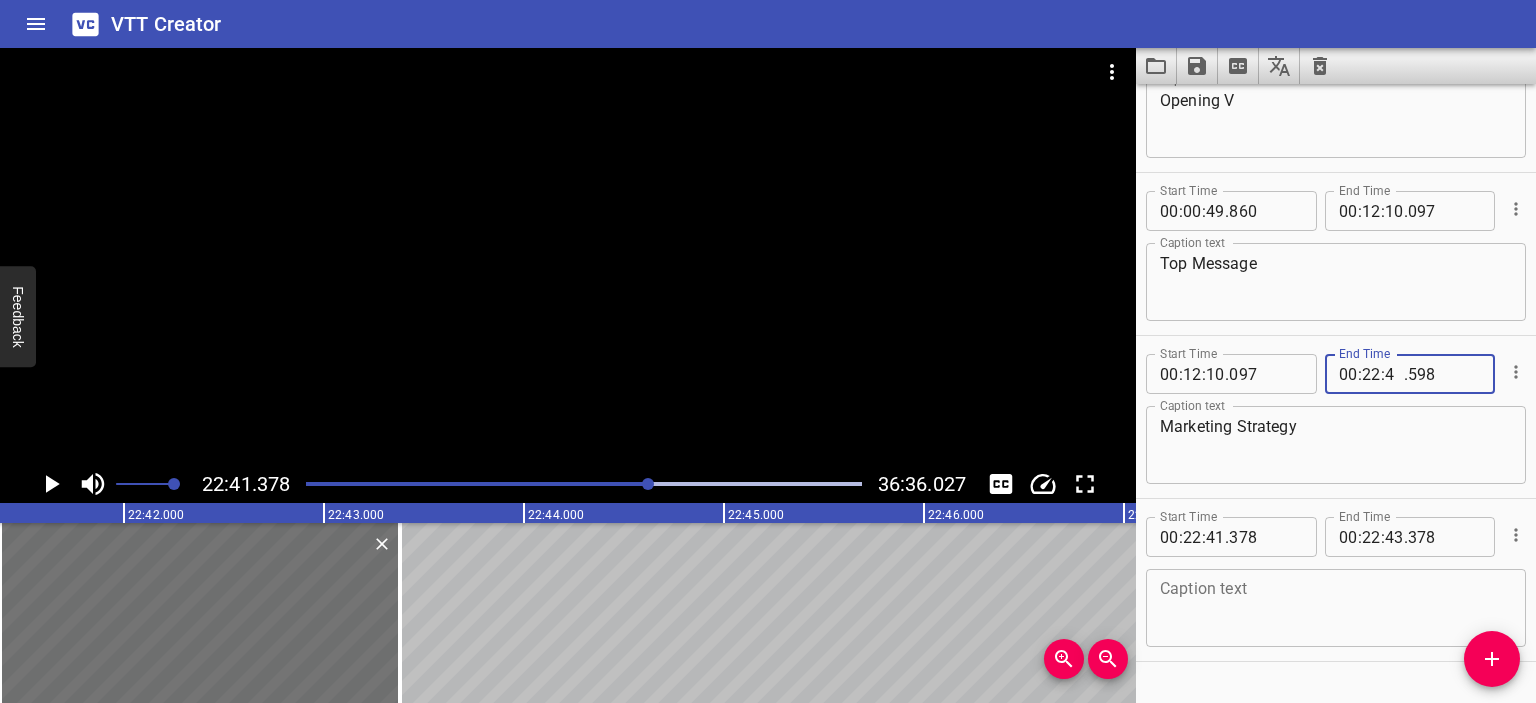 type on "41" 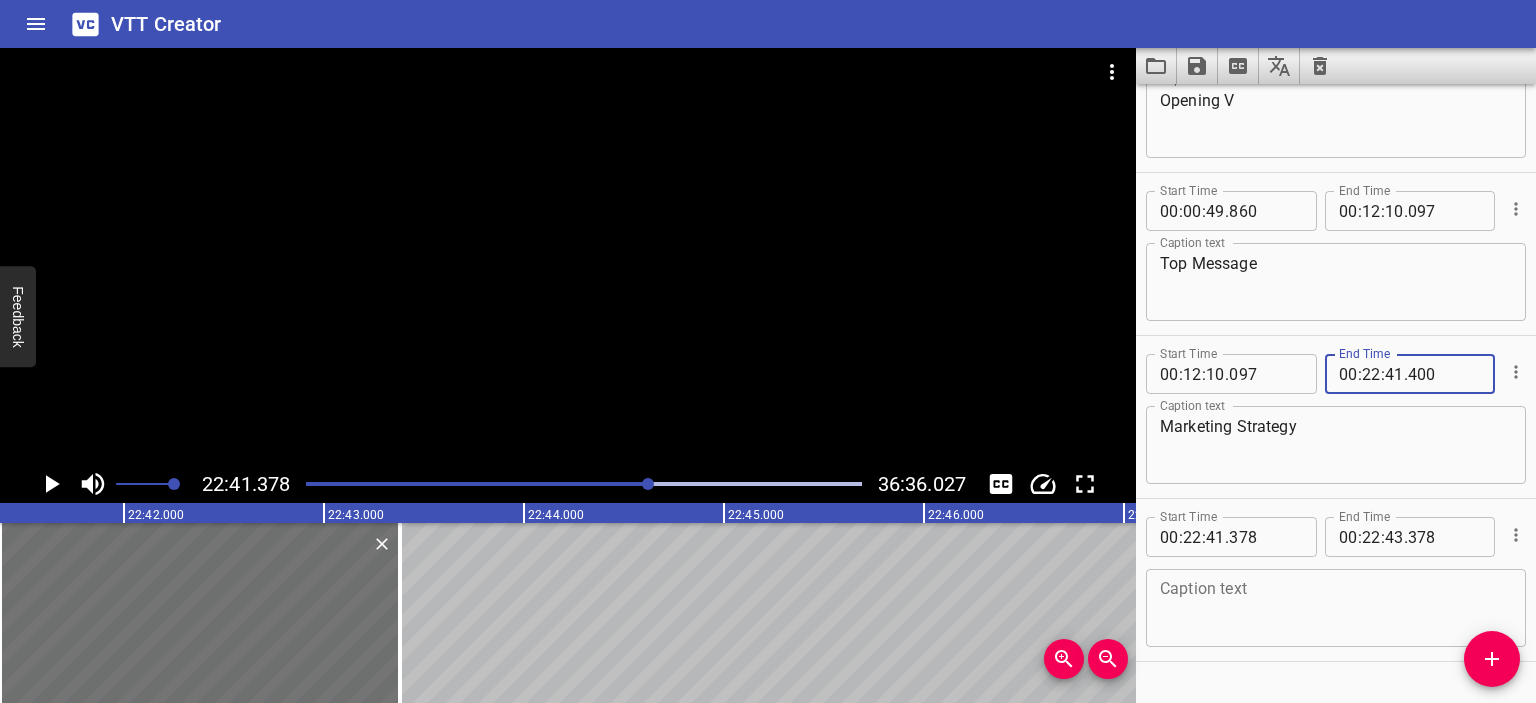 type on "400" 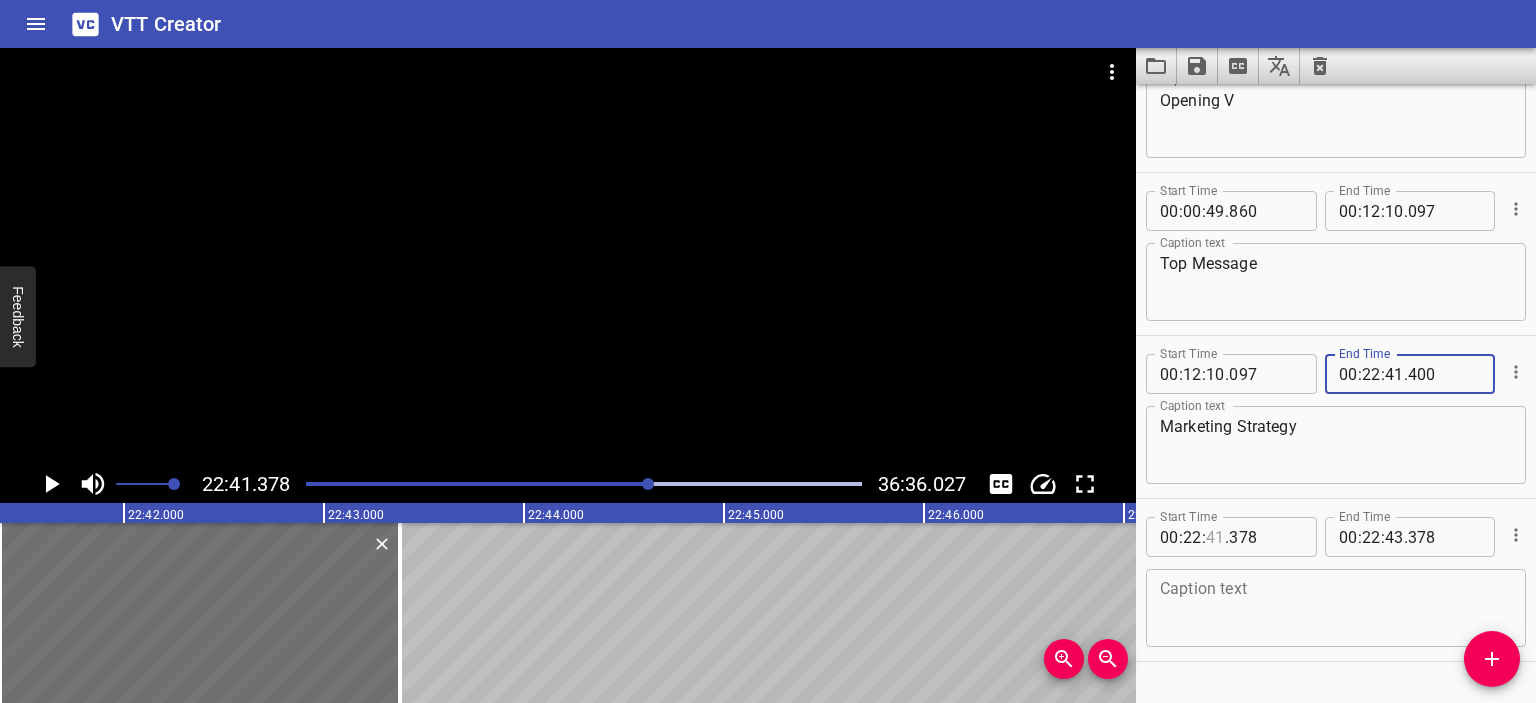 click at bounding box center (1215, 537) 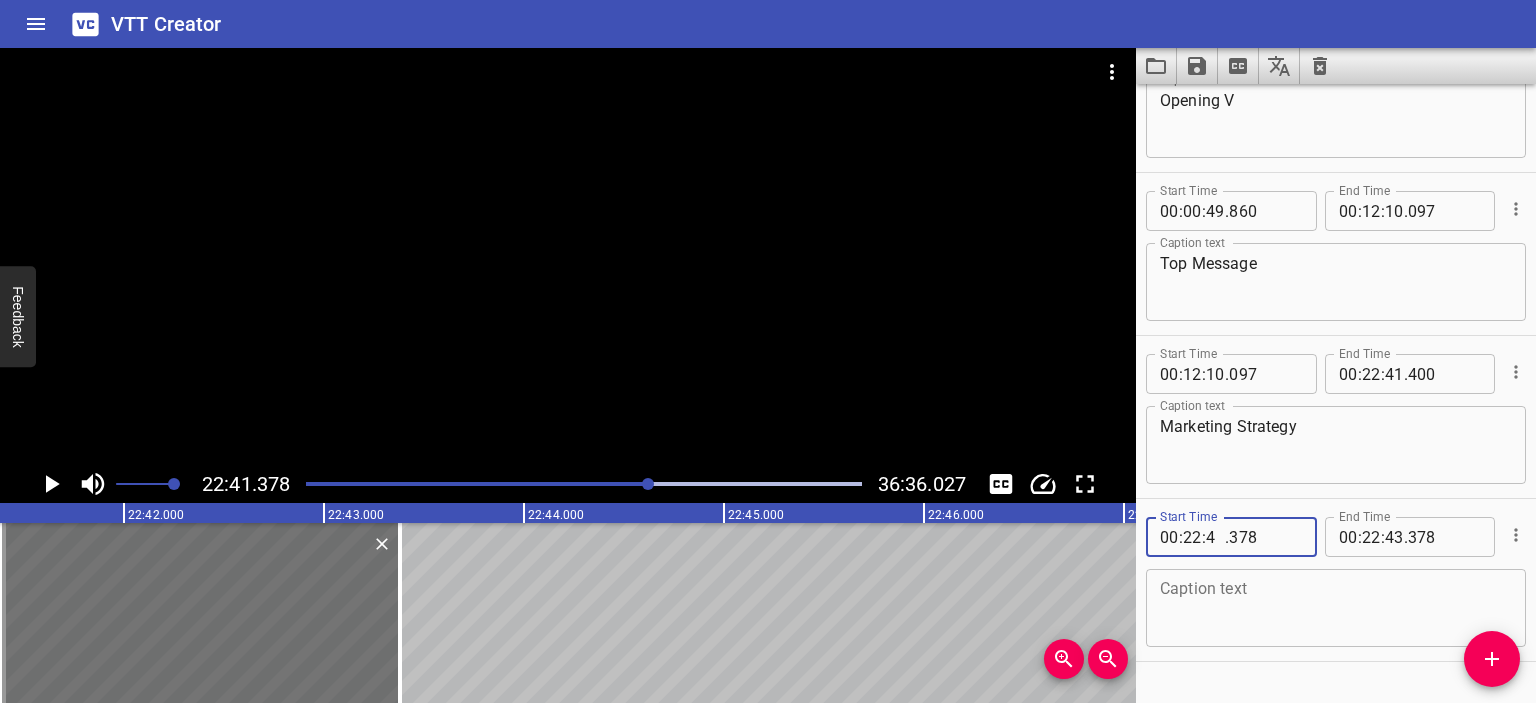 type on "41" 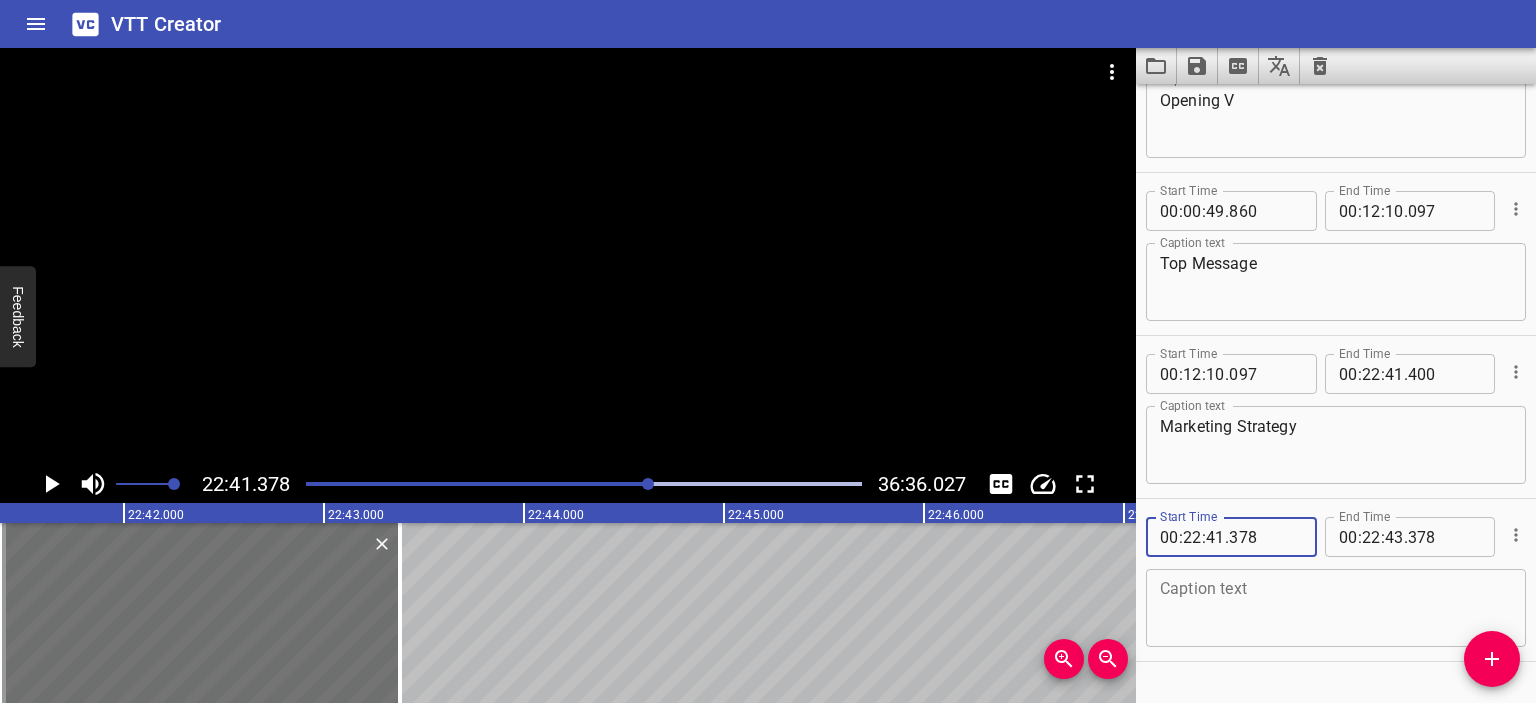 type 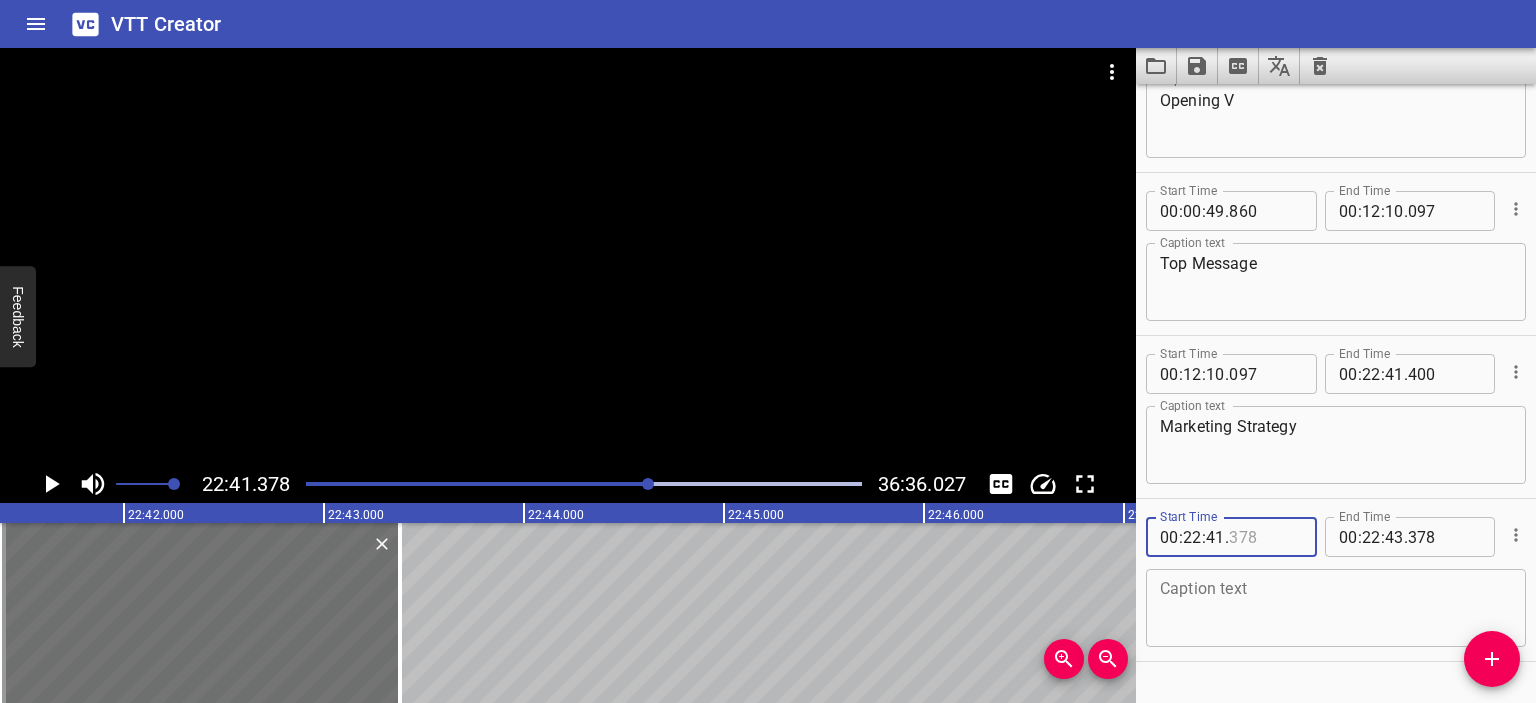 type 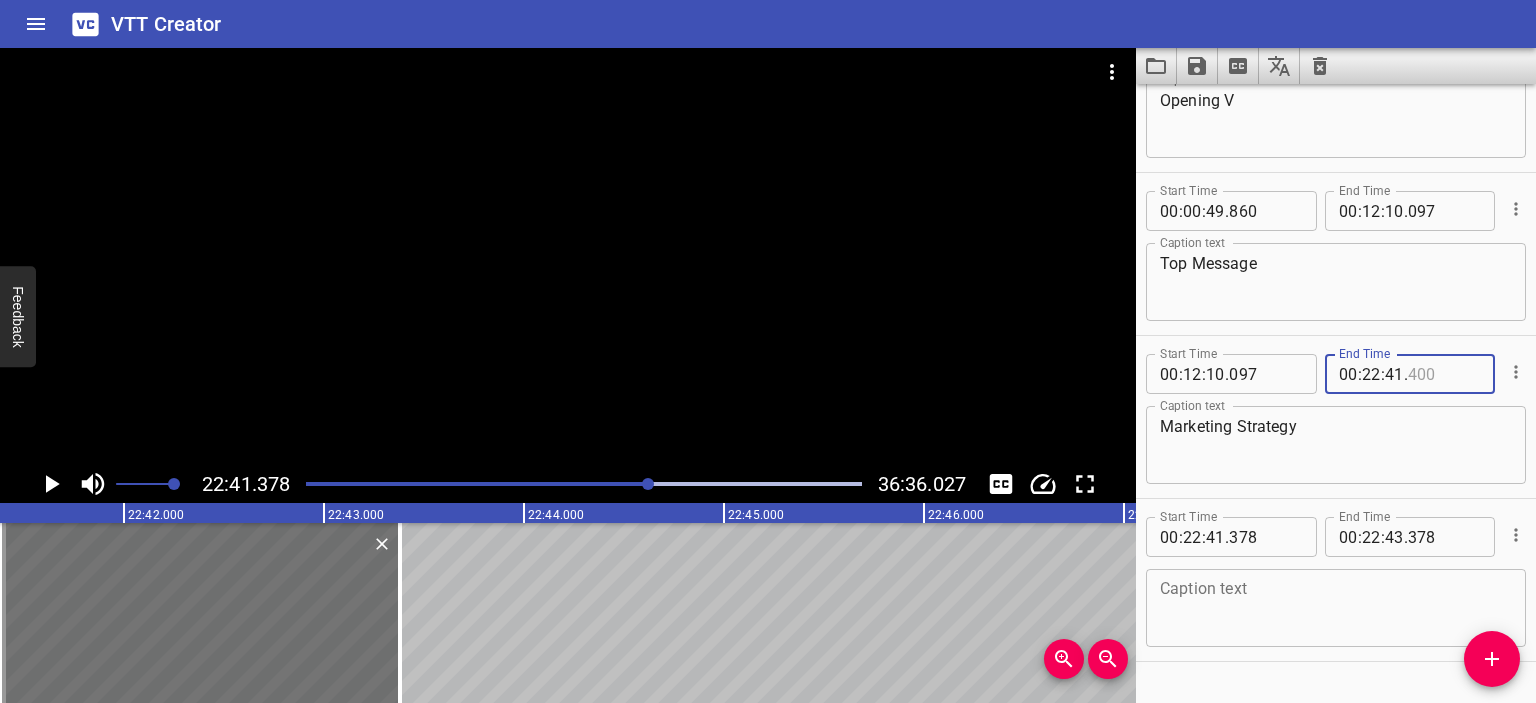 click at bounding box center (1444, 374) 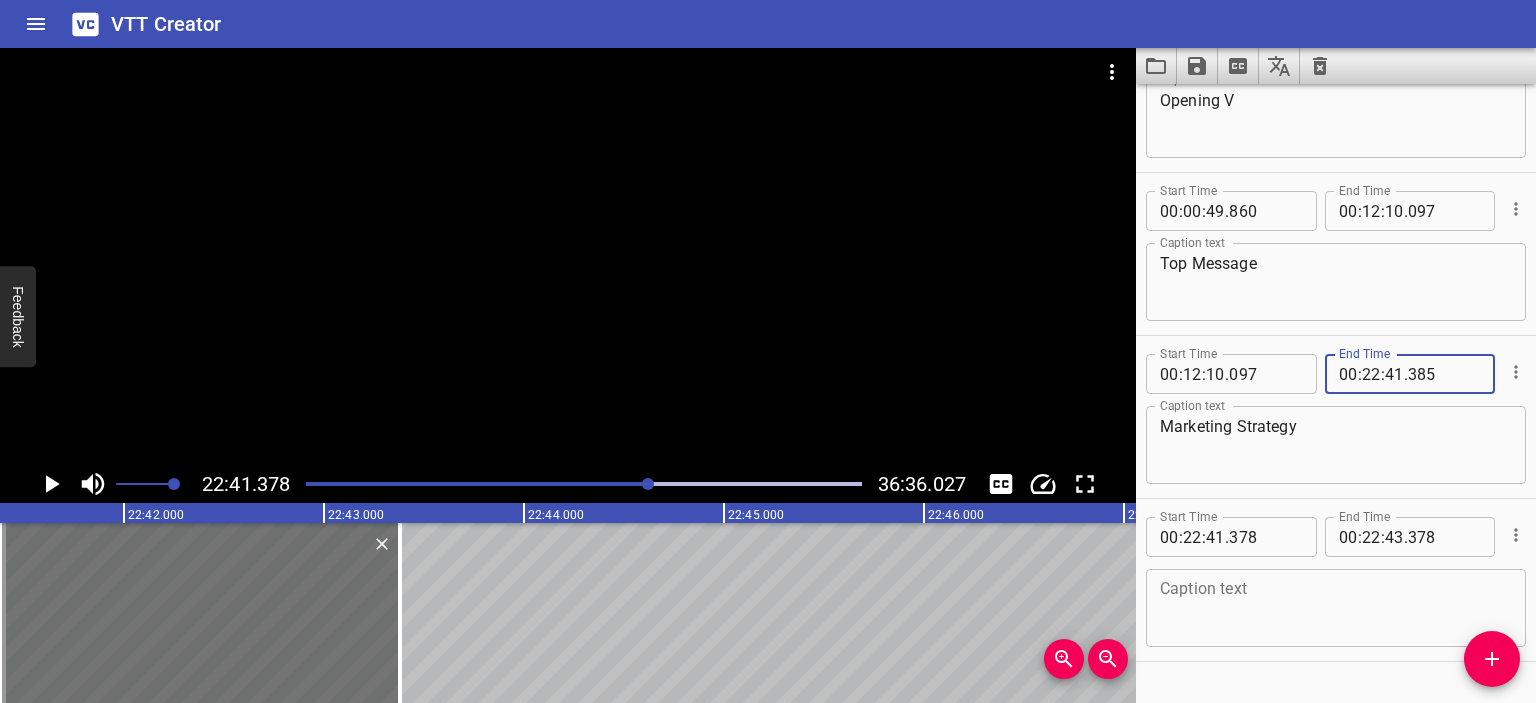 type on "385" 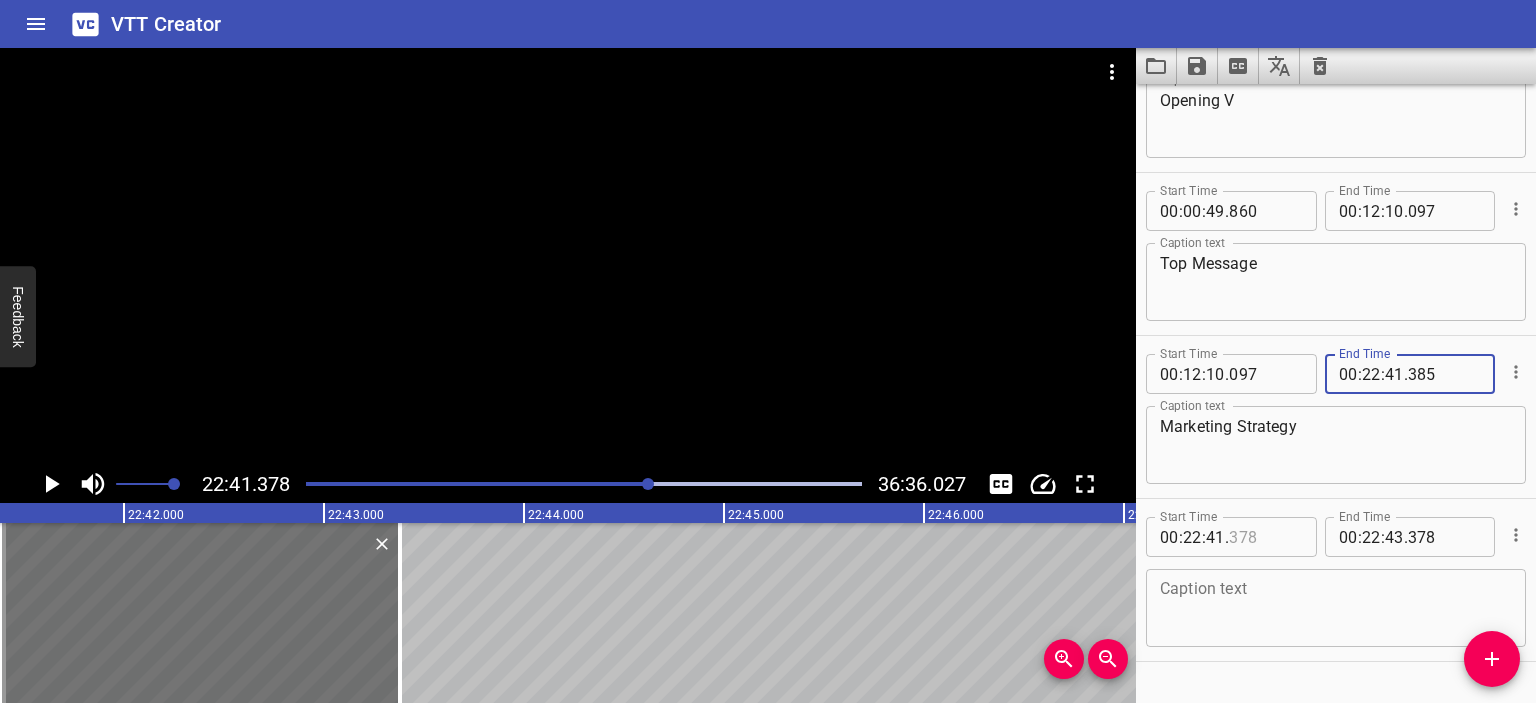 click at bounding box center (1265, 537) 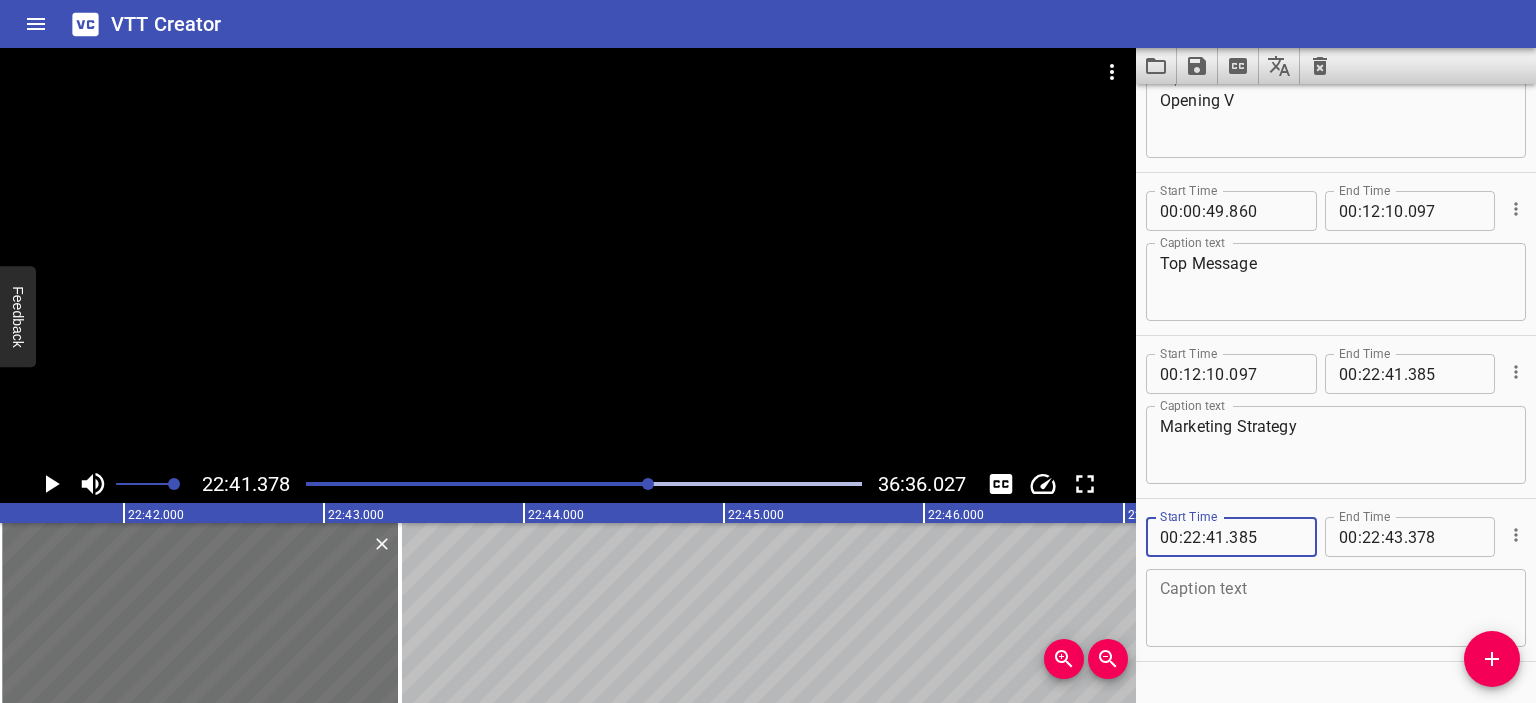 type on "385" 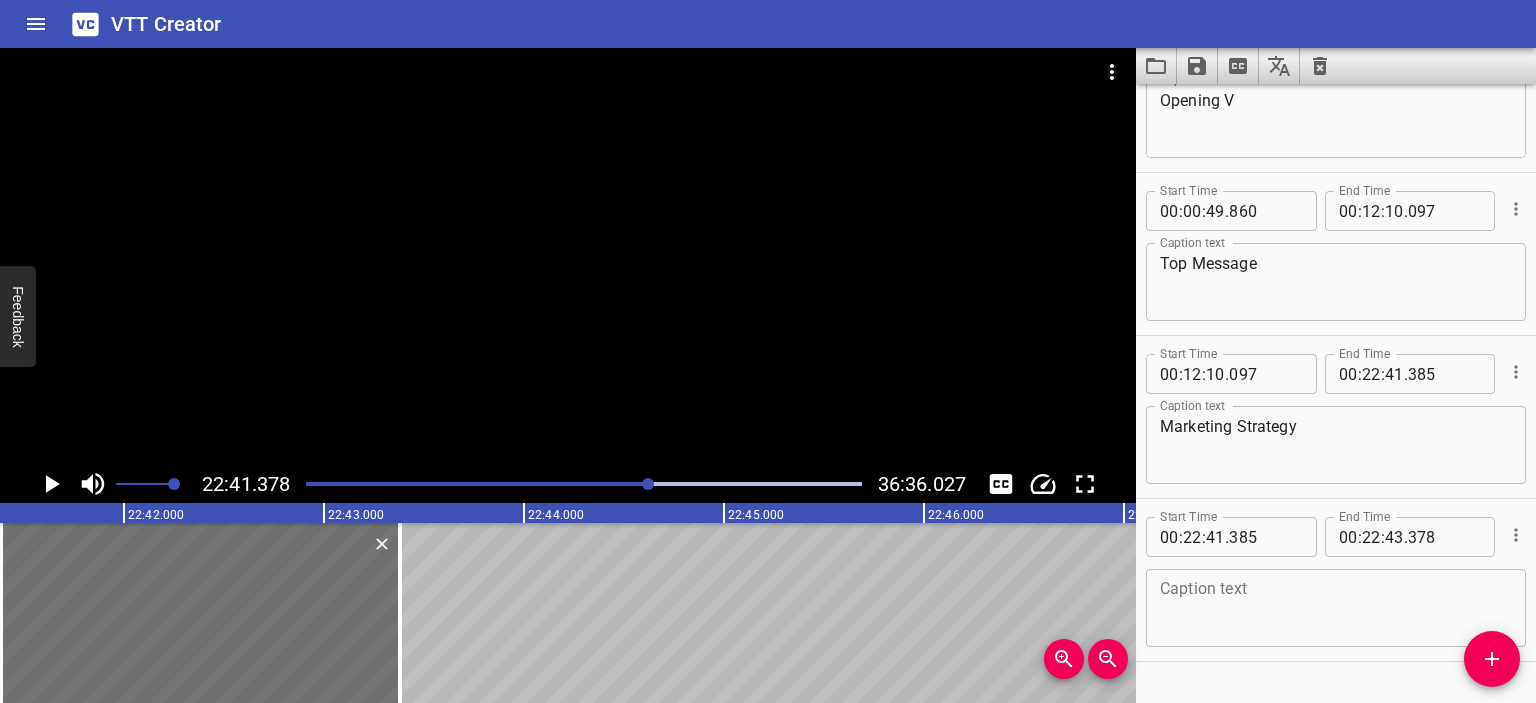 click at bounding box center (568, 256) 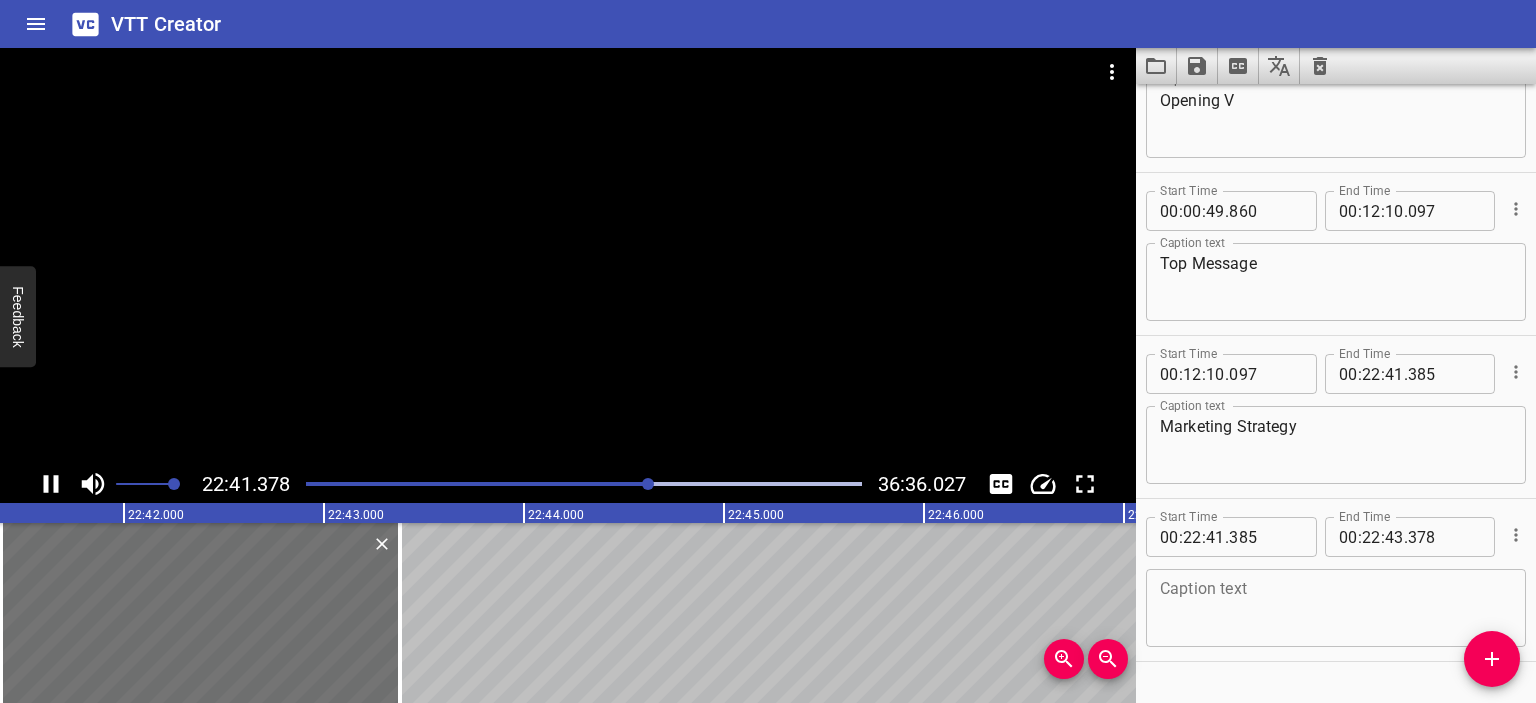 click at bounding box center [568, 256] 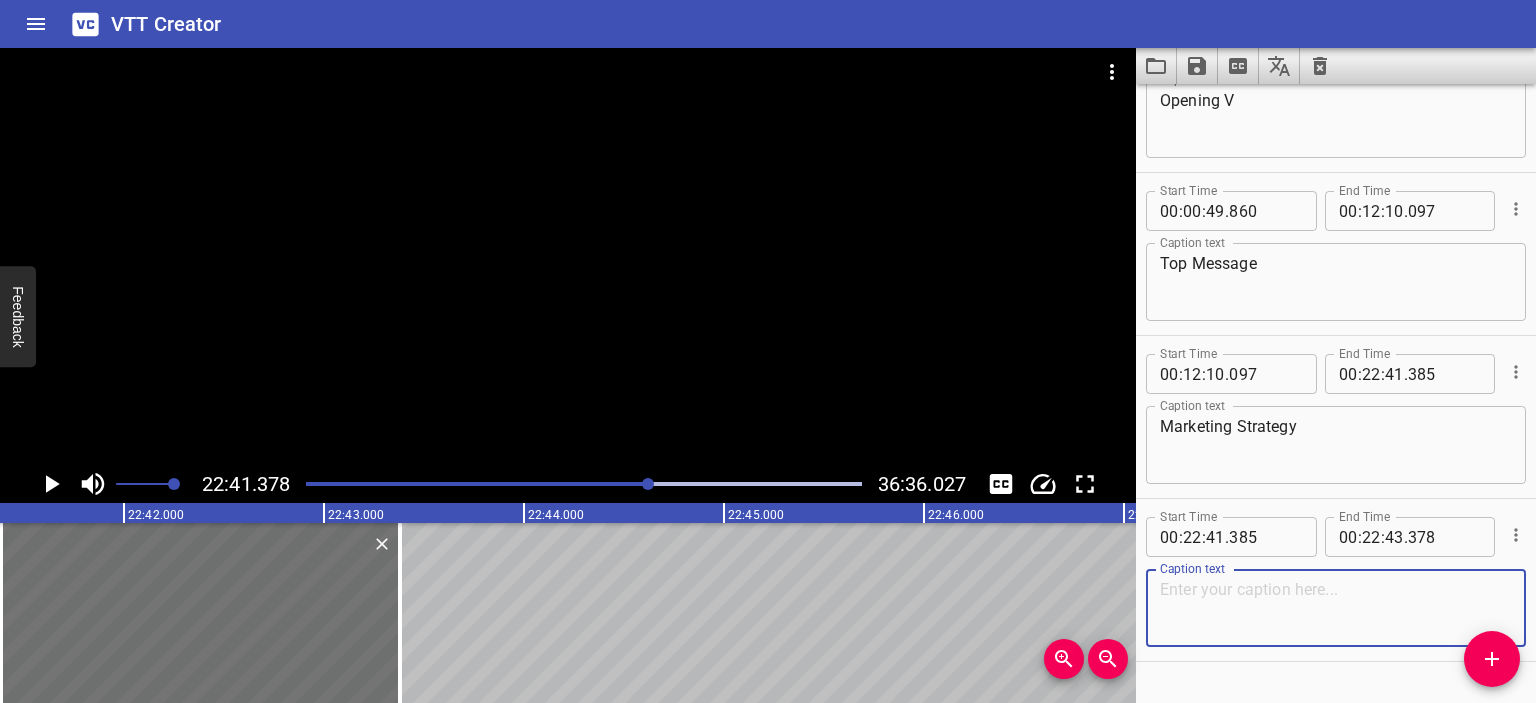 click at bounding box center [1336, 608] 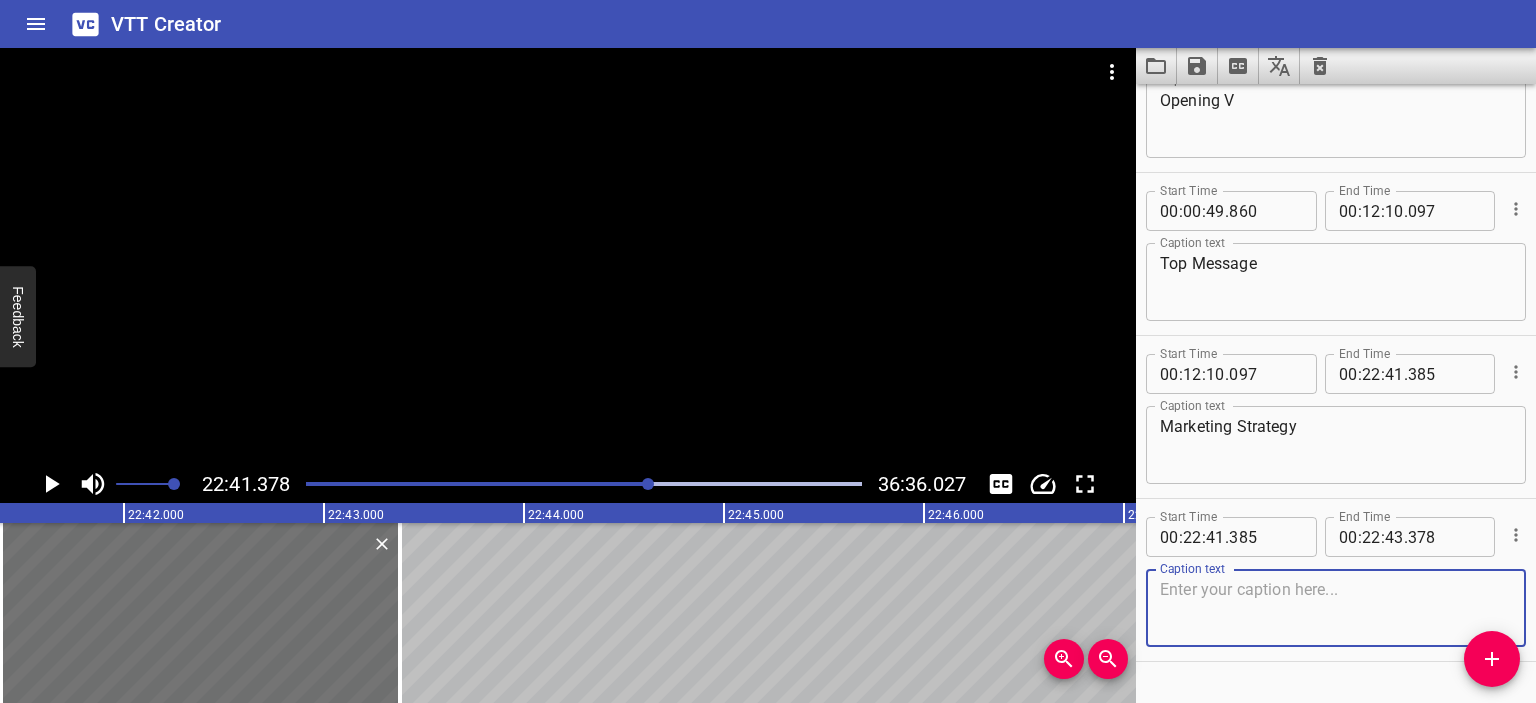 click 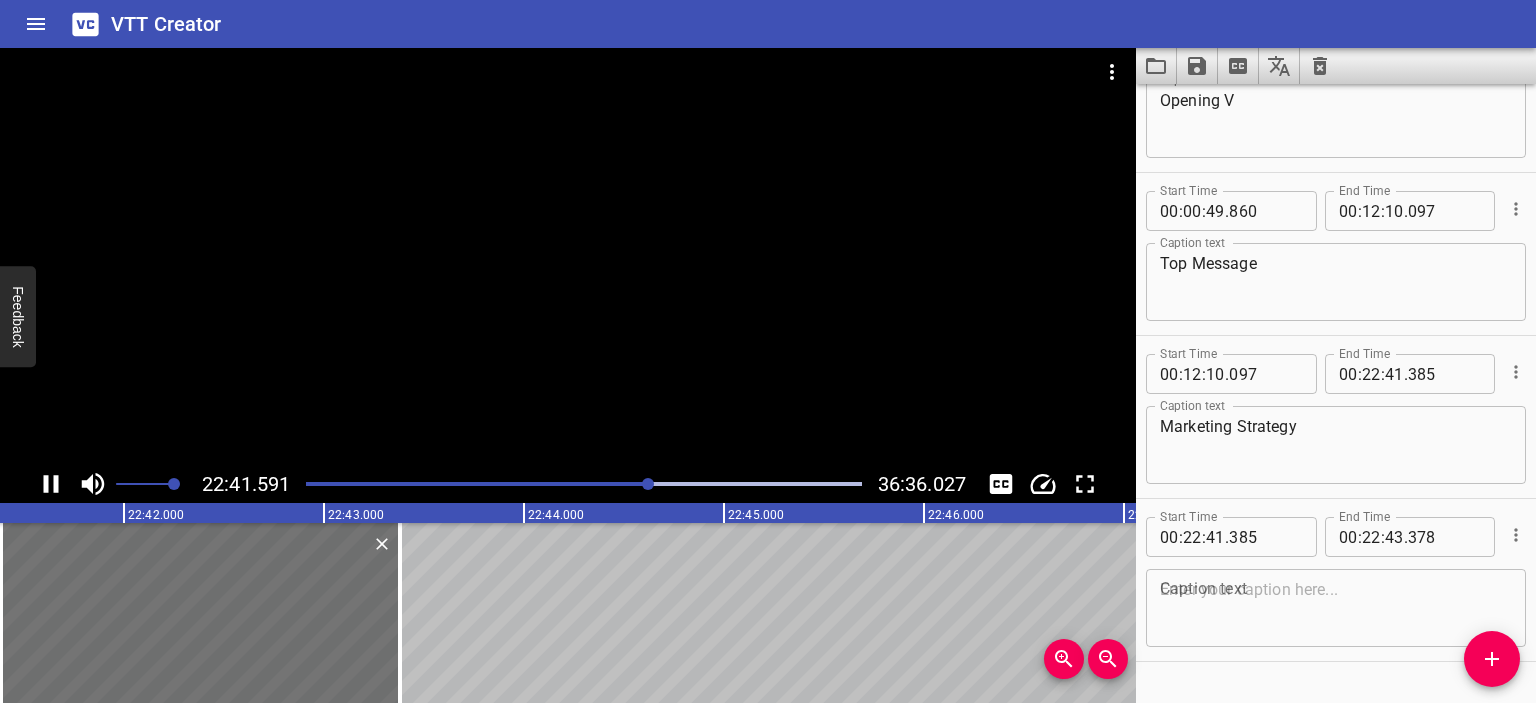 scroll, scrollTop: 126, scrollLeft: 0, axis: vertical 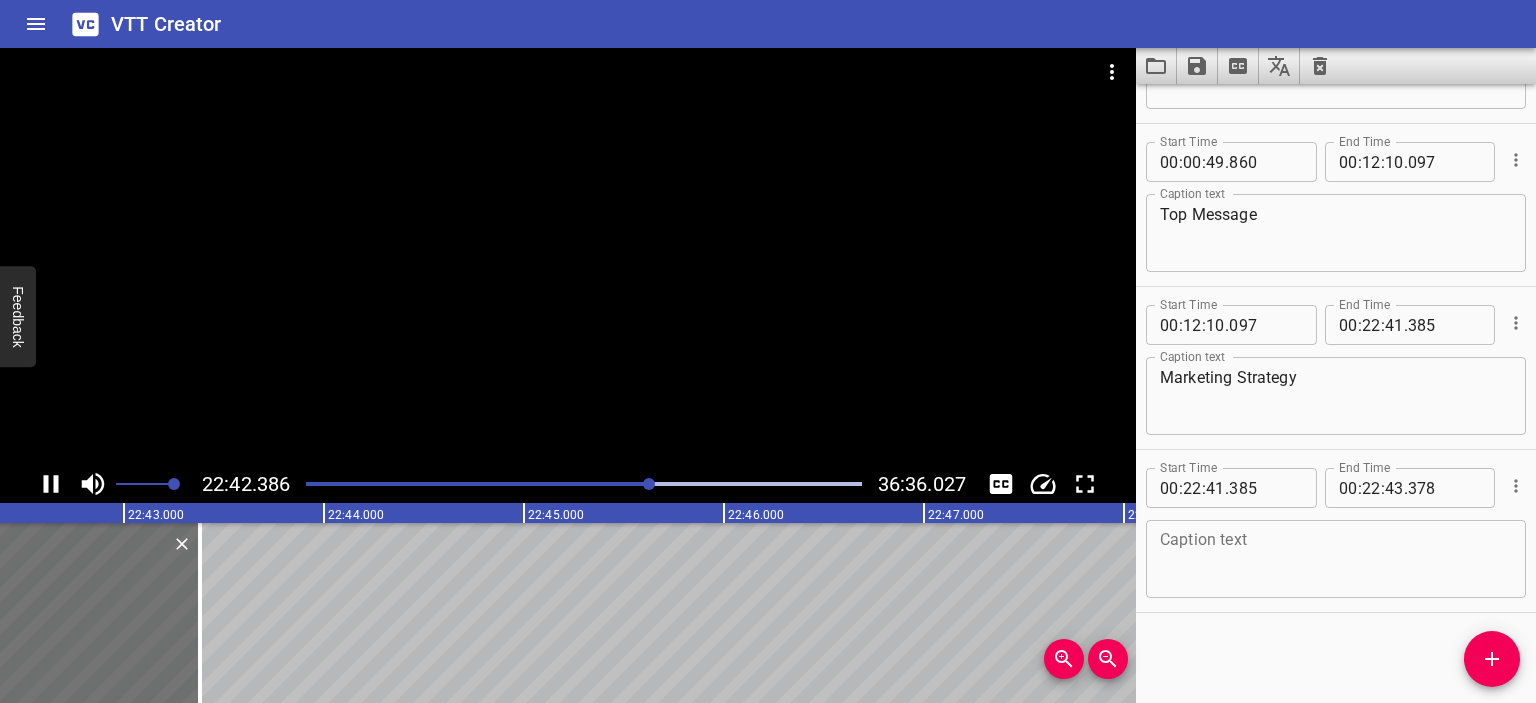click at bounding box center (1336, 559) 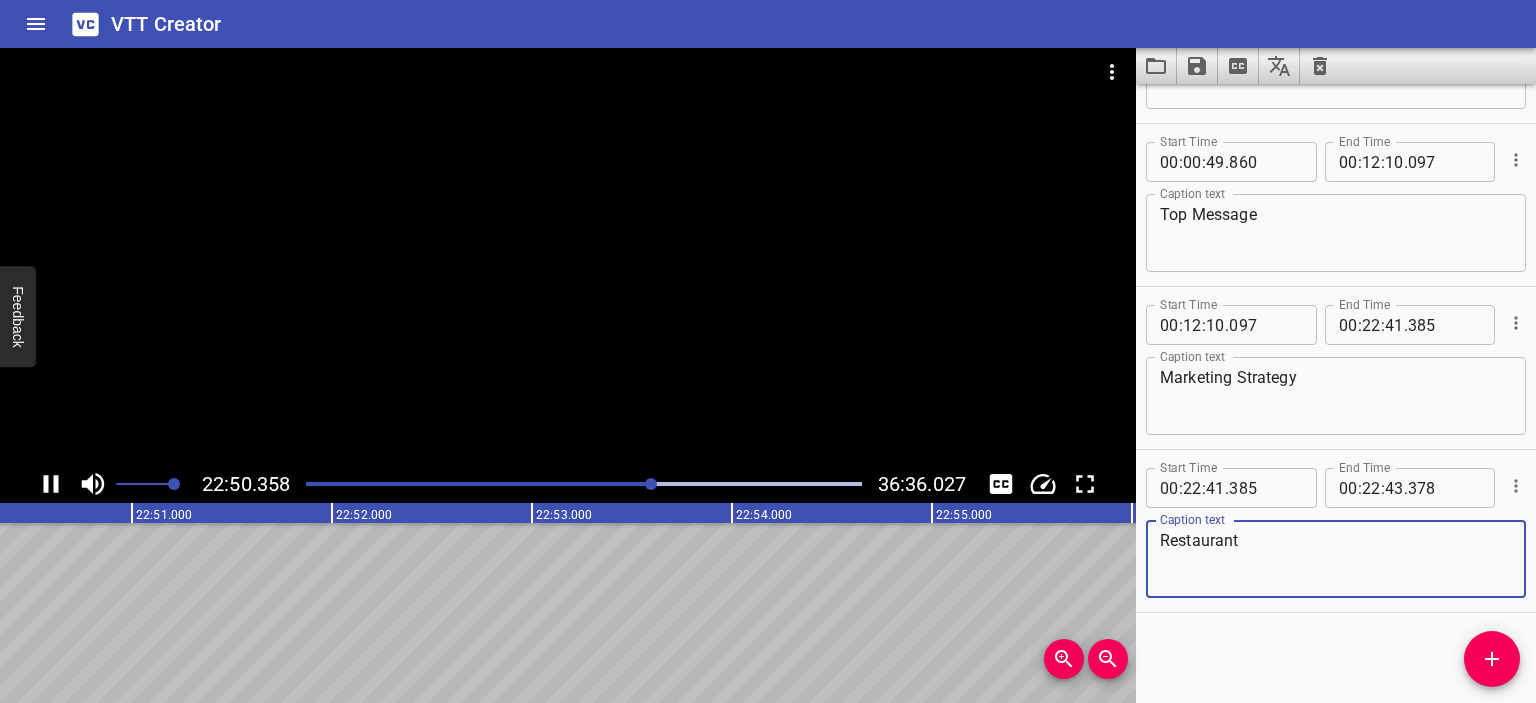 click at bounding box center [568, 256] 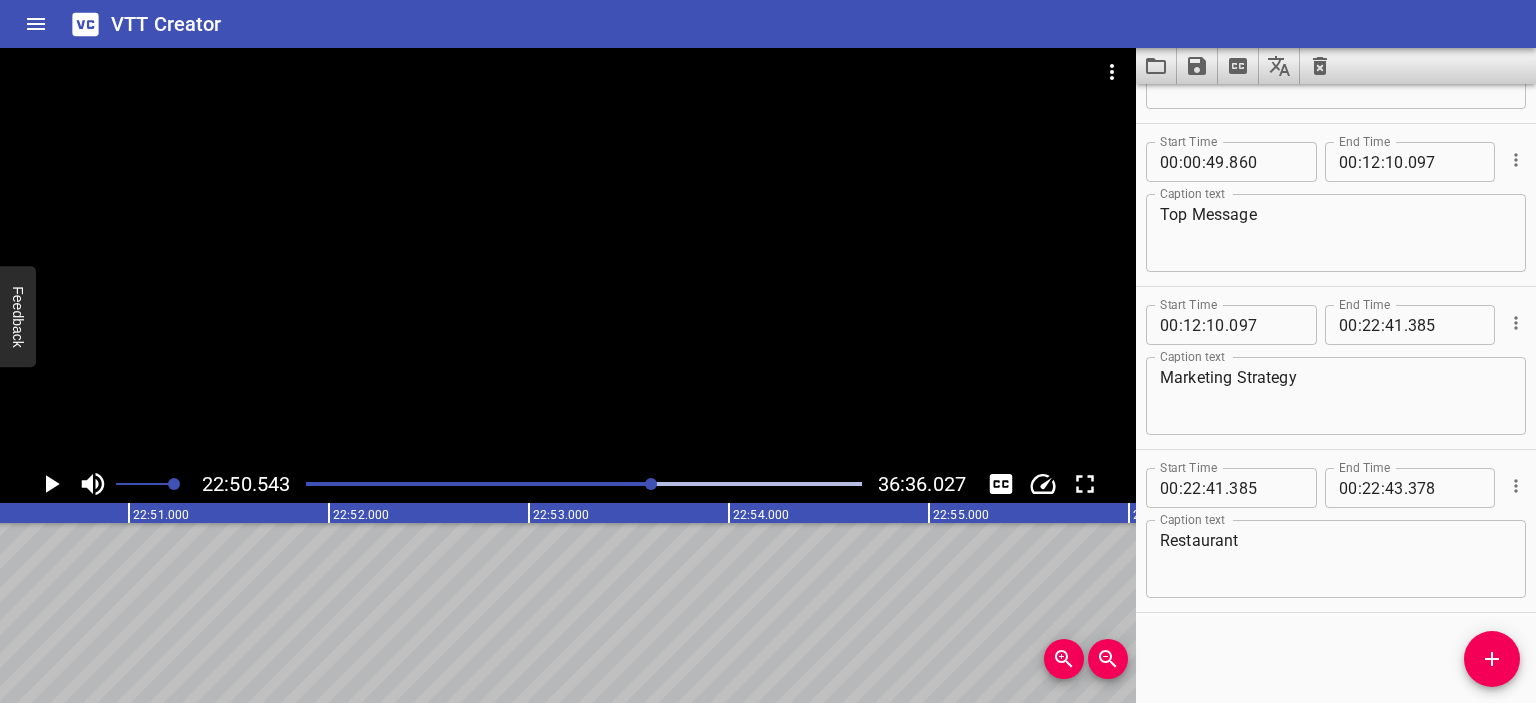 scroll, scrollTop: 0, scrollLeft: 274108, axis: horizontal 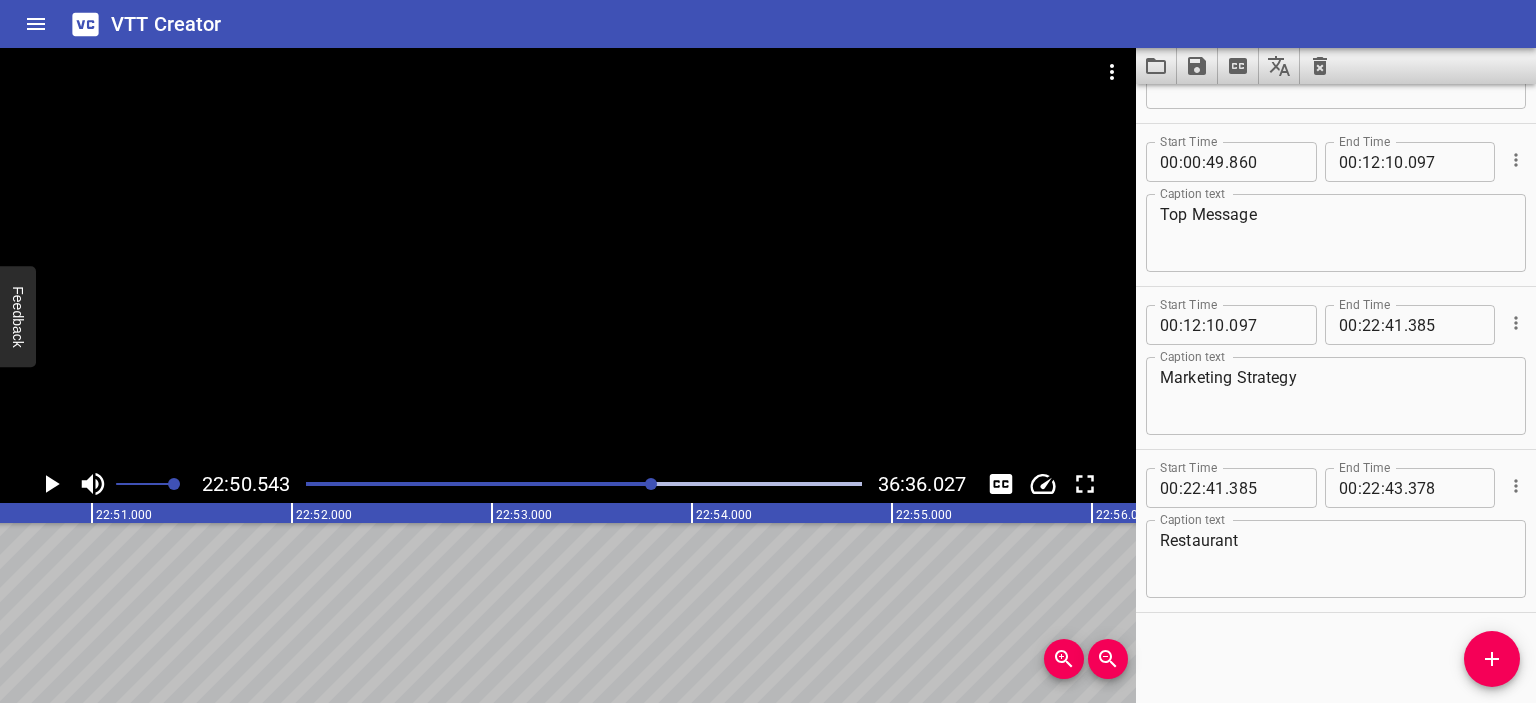 click on "Restaurant" at bounding box center [1336, 559] 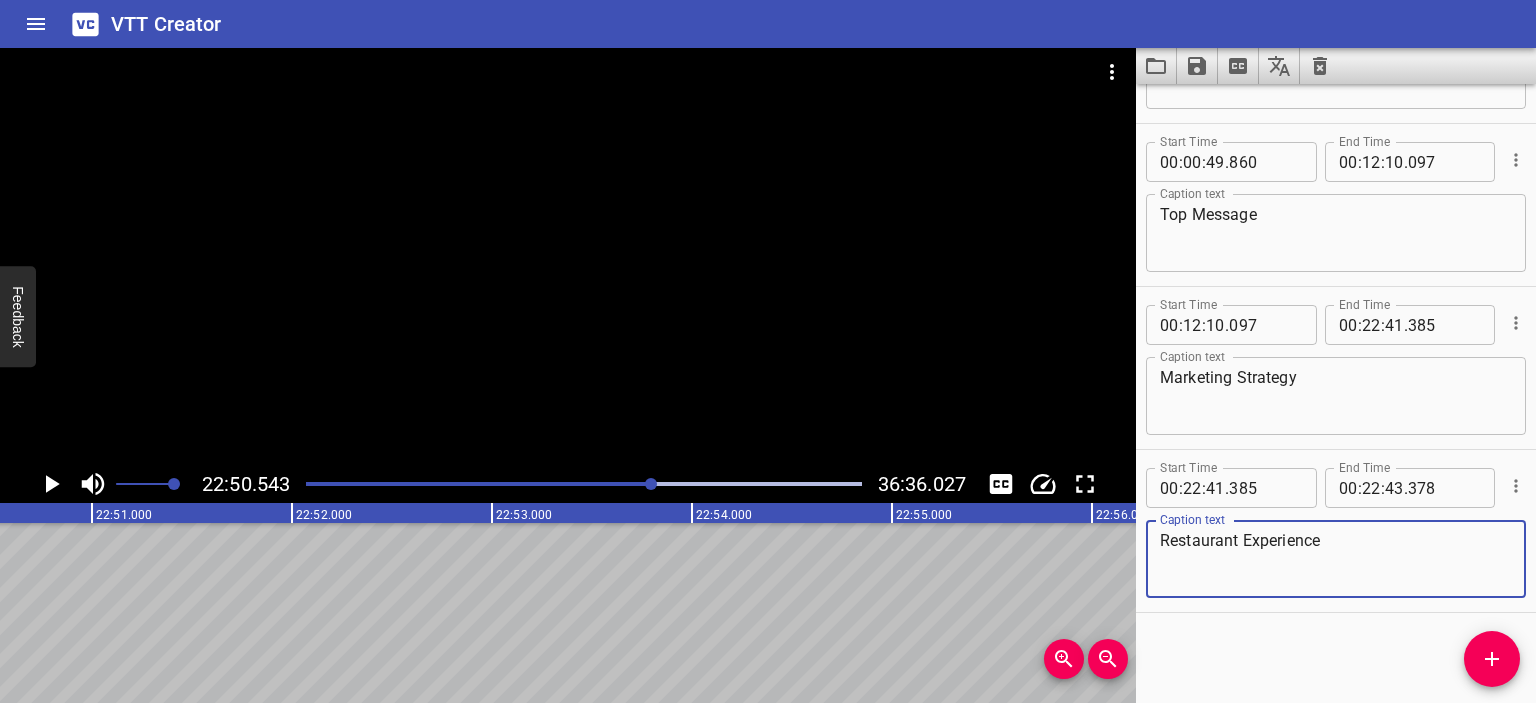 type on "Restaurant Experience" 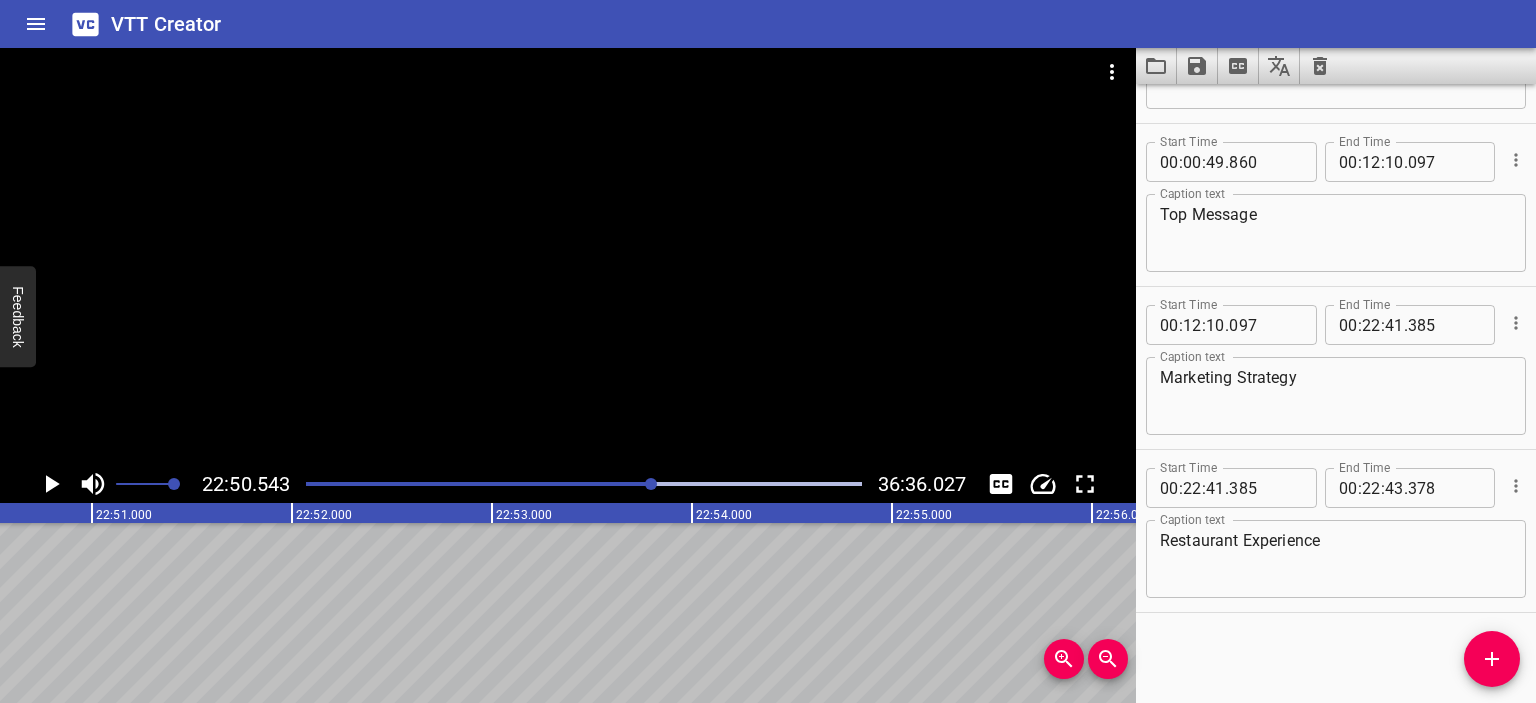 click at bounding box center [568, 256] 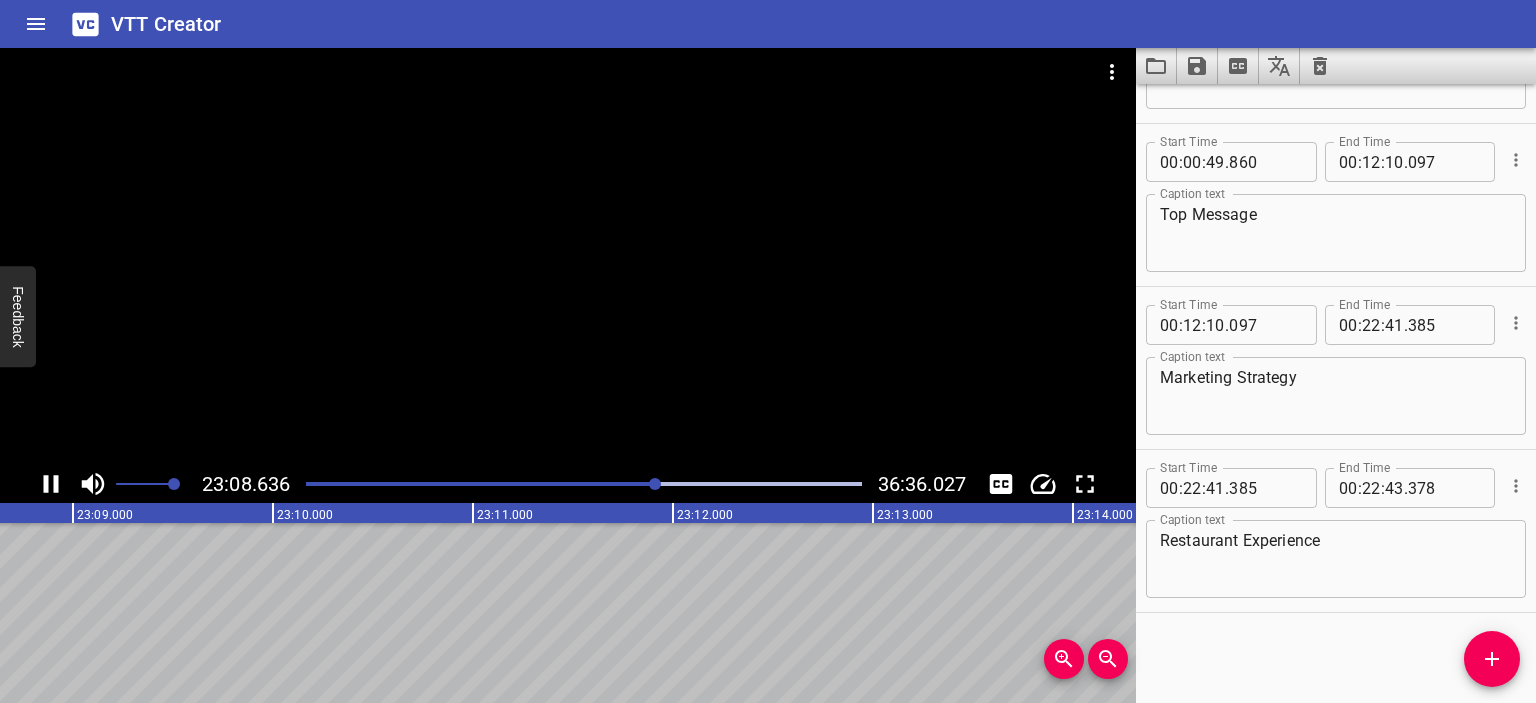 click at bounding box center (583, 484) 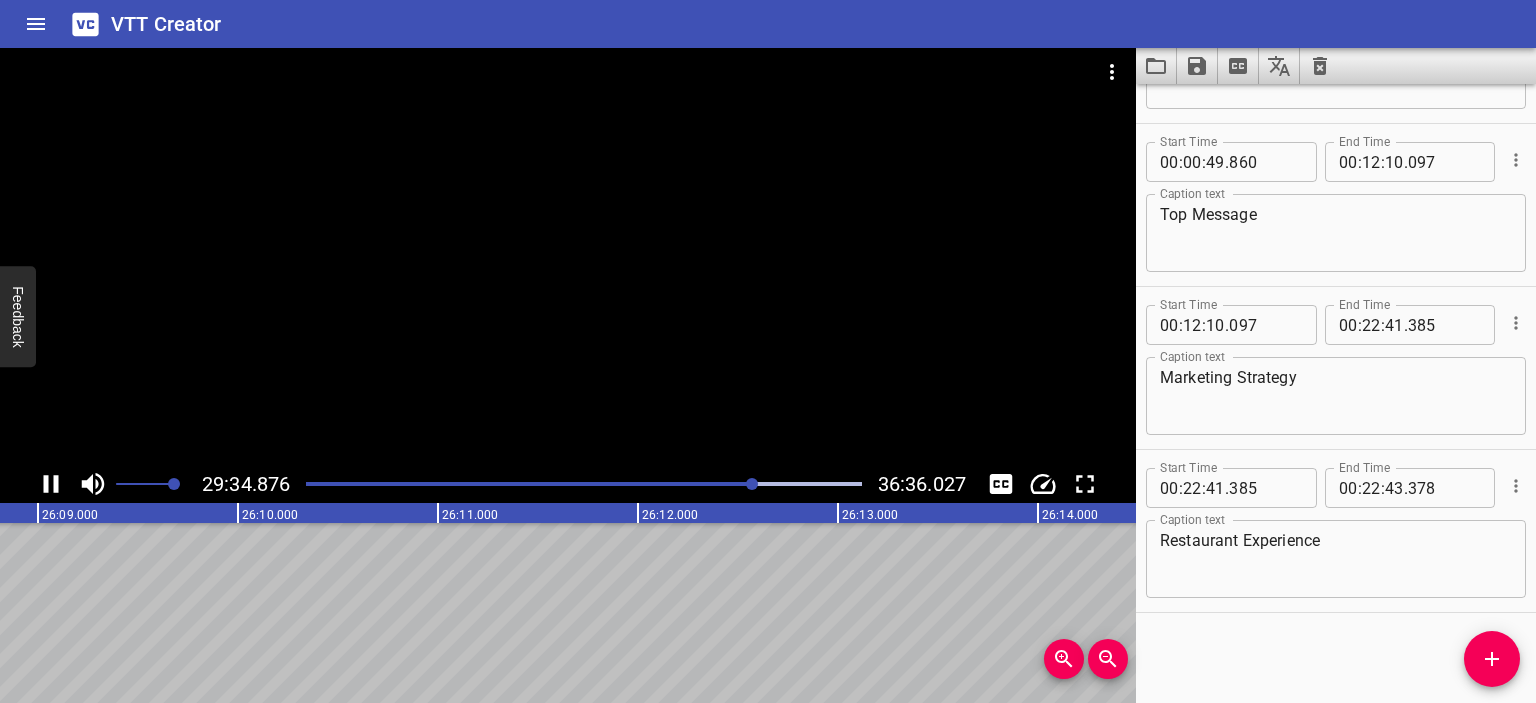 click at bounding box center (583, 484) 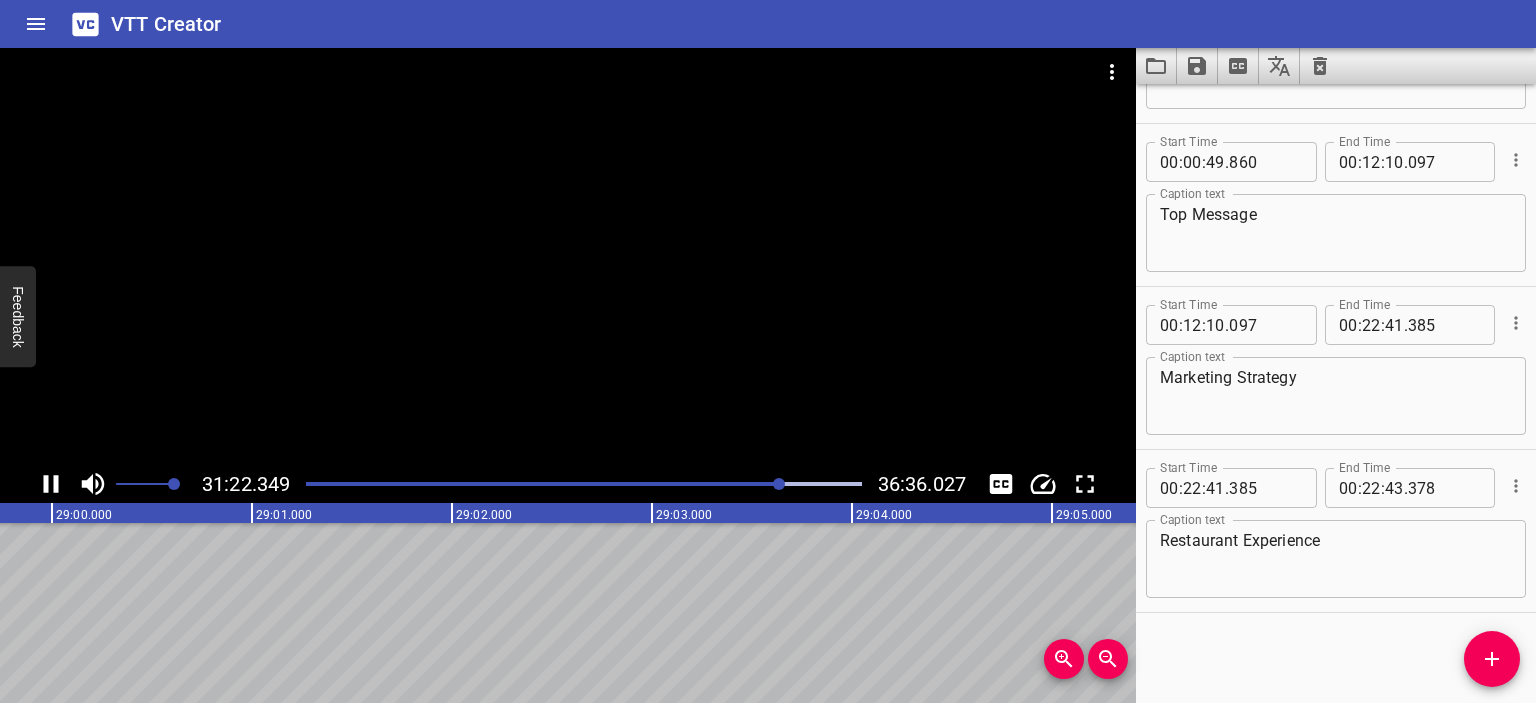 click at bounding box center [583, 484] 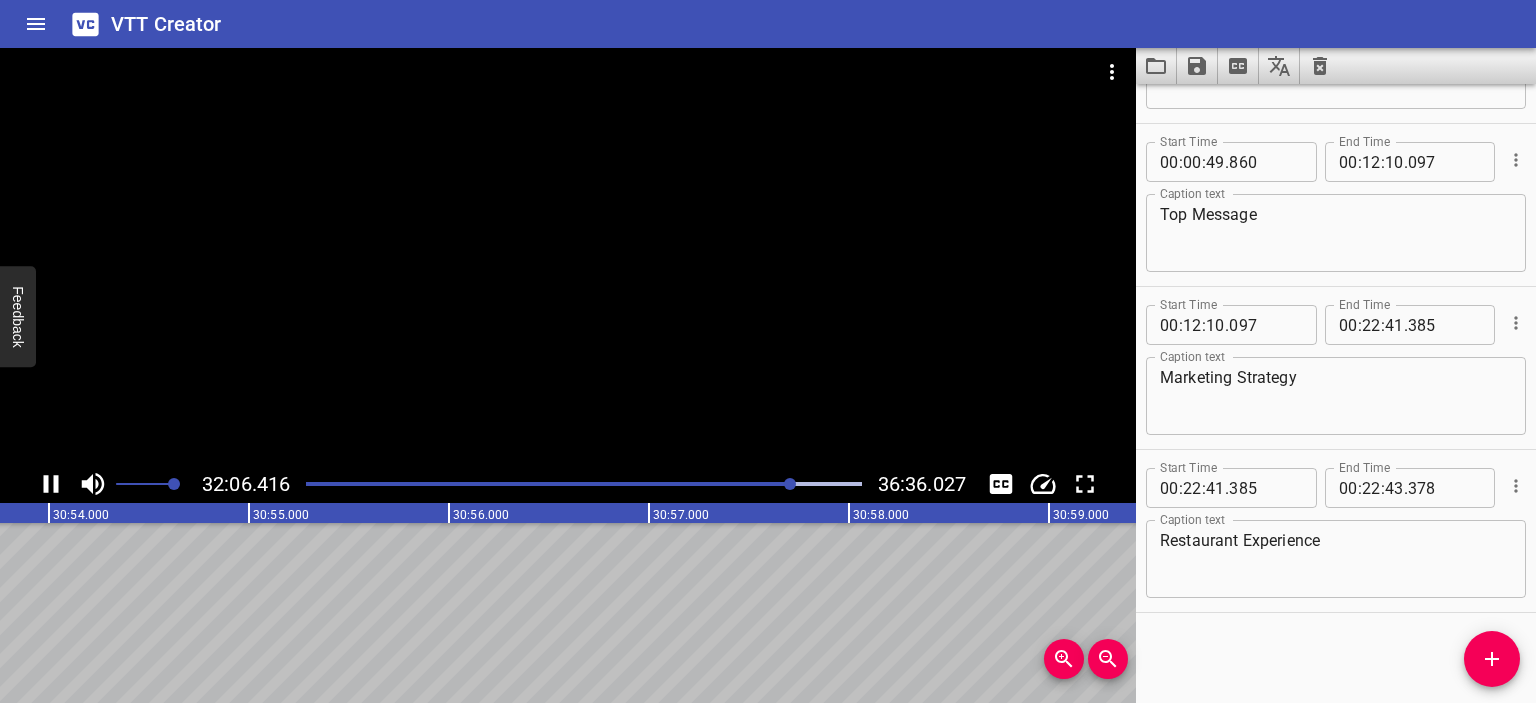 click at bounding box center [583, 484] 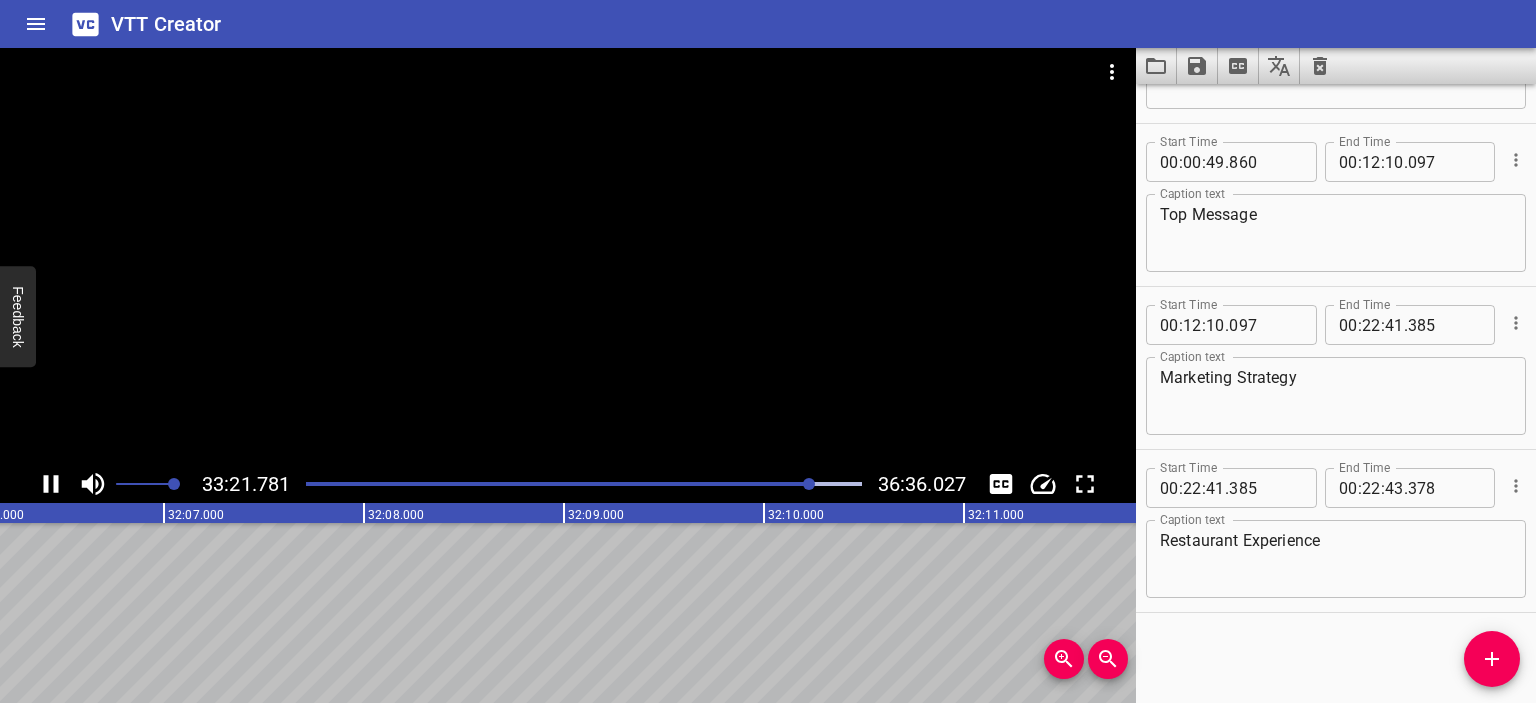 click at bounding box center [583, 484] 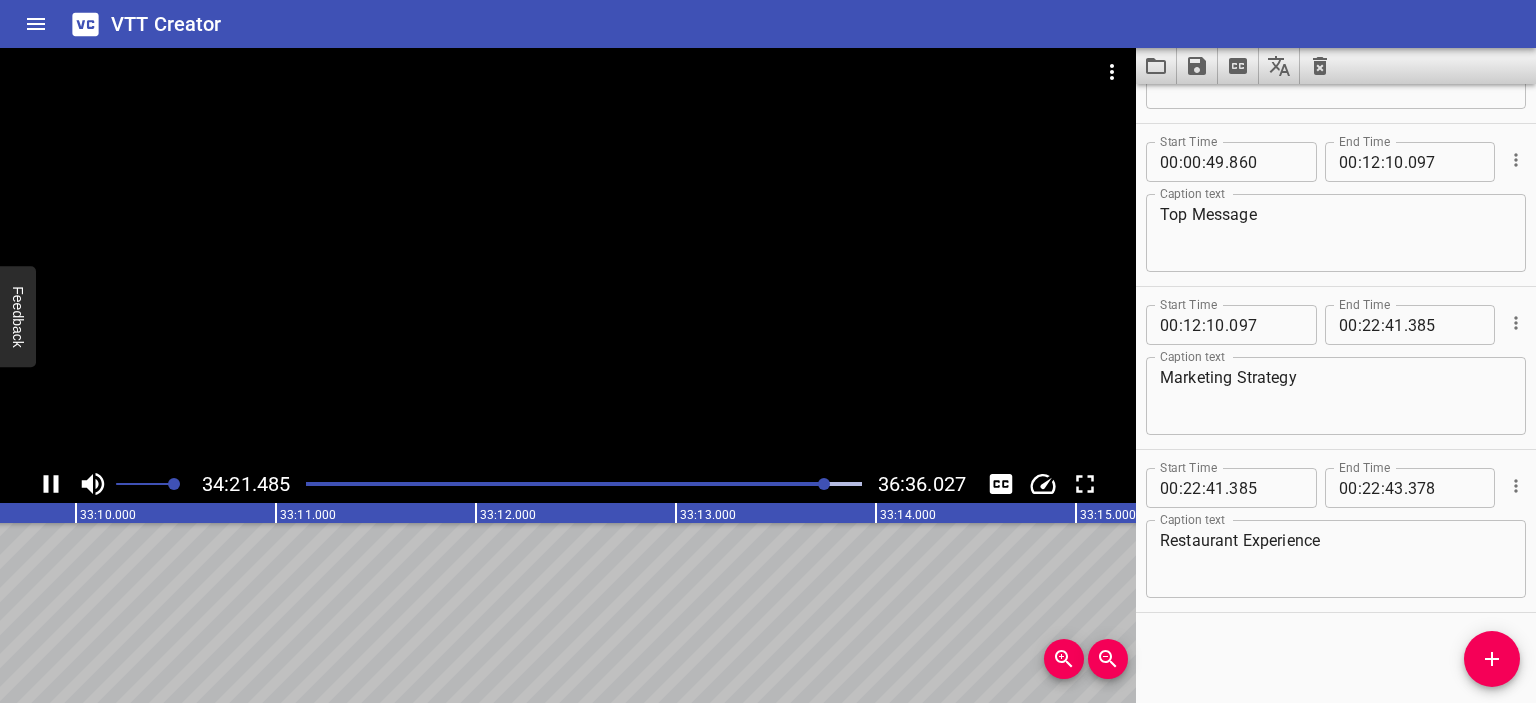 click at bounding box center [583, 484] 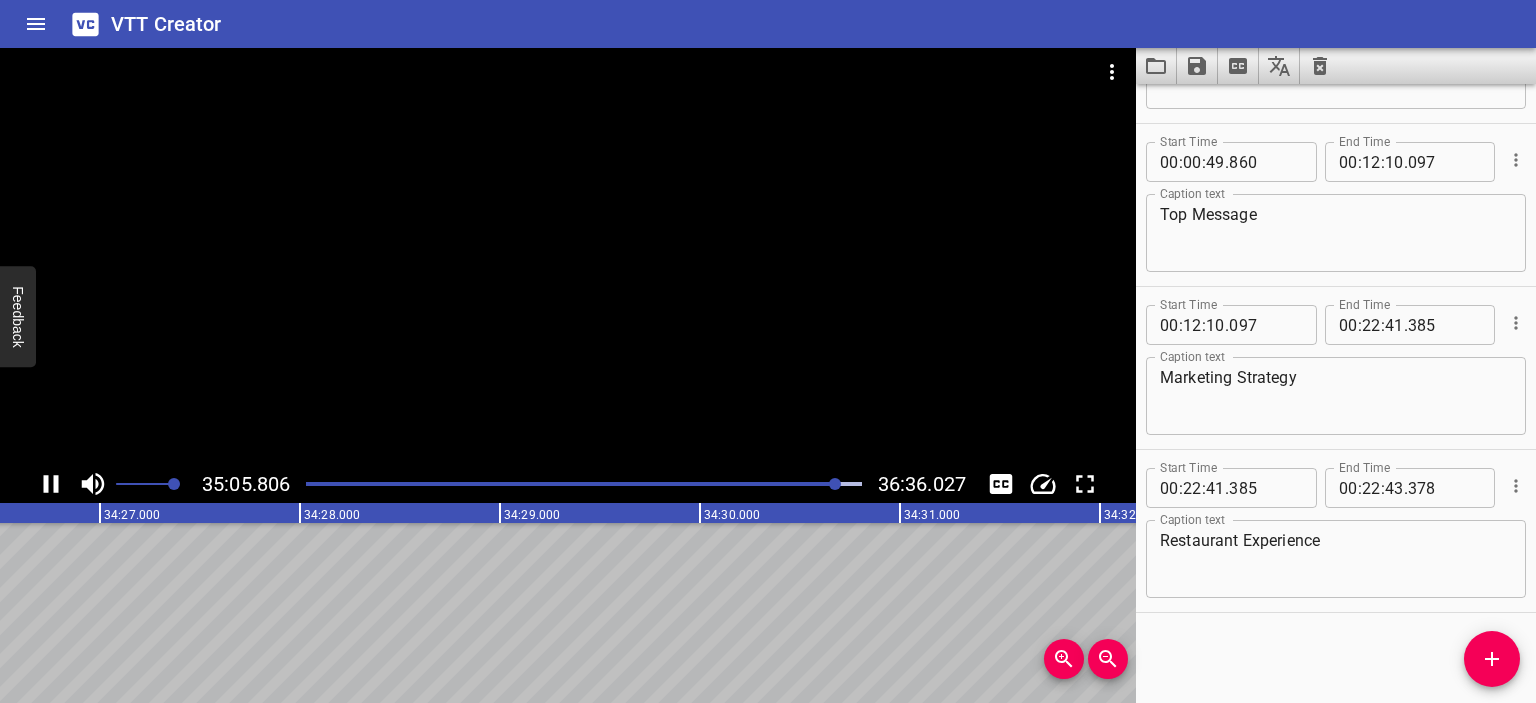 click at bounding box center [561, 484] 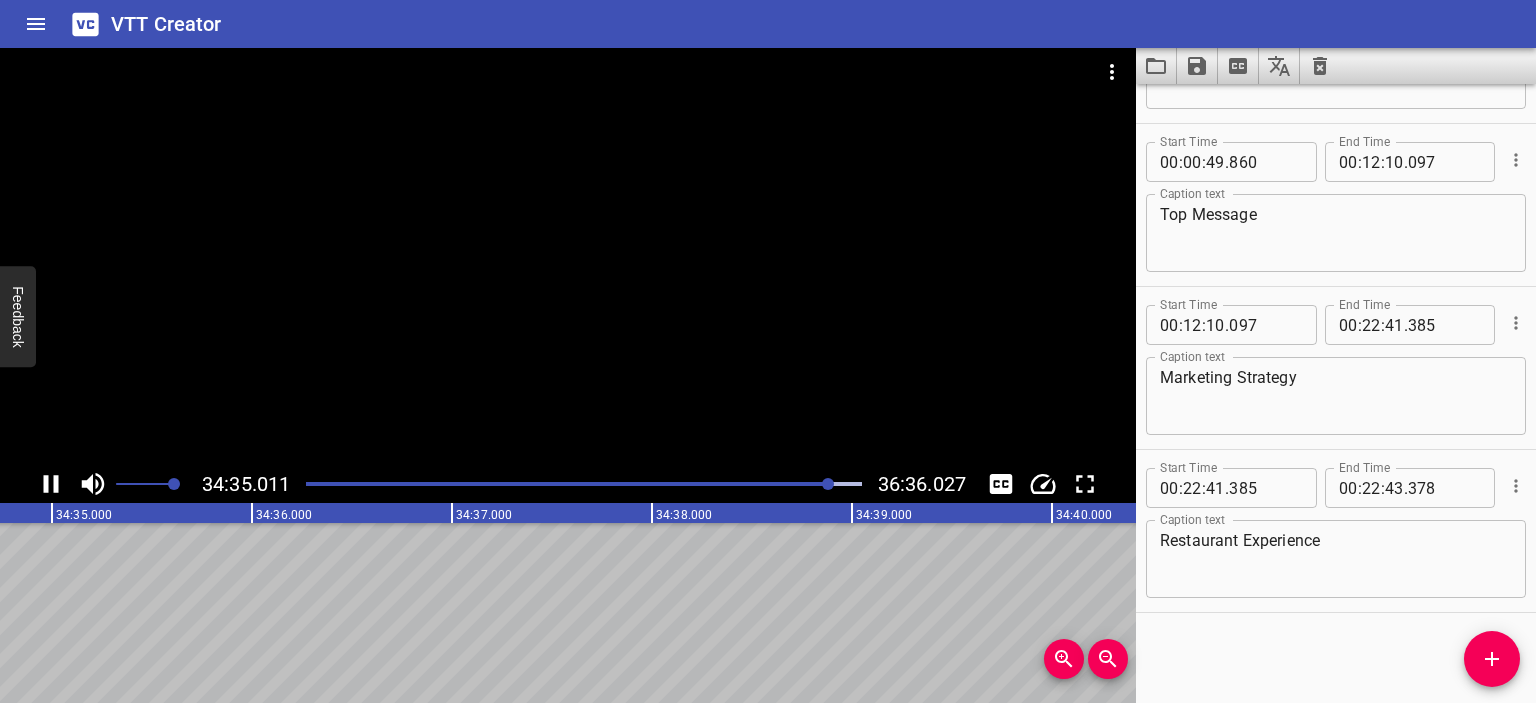 click at bounding box center (828, 484) 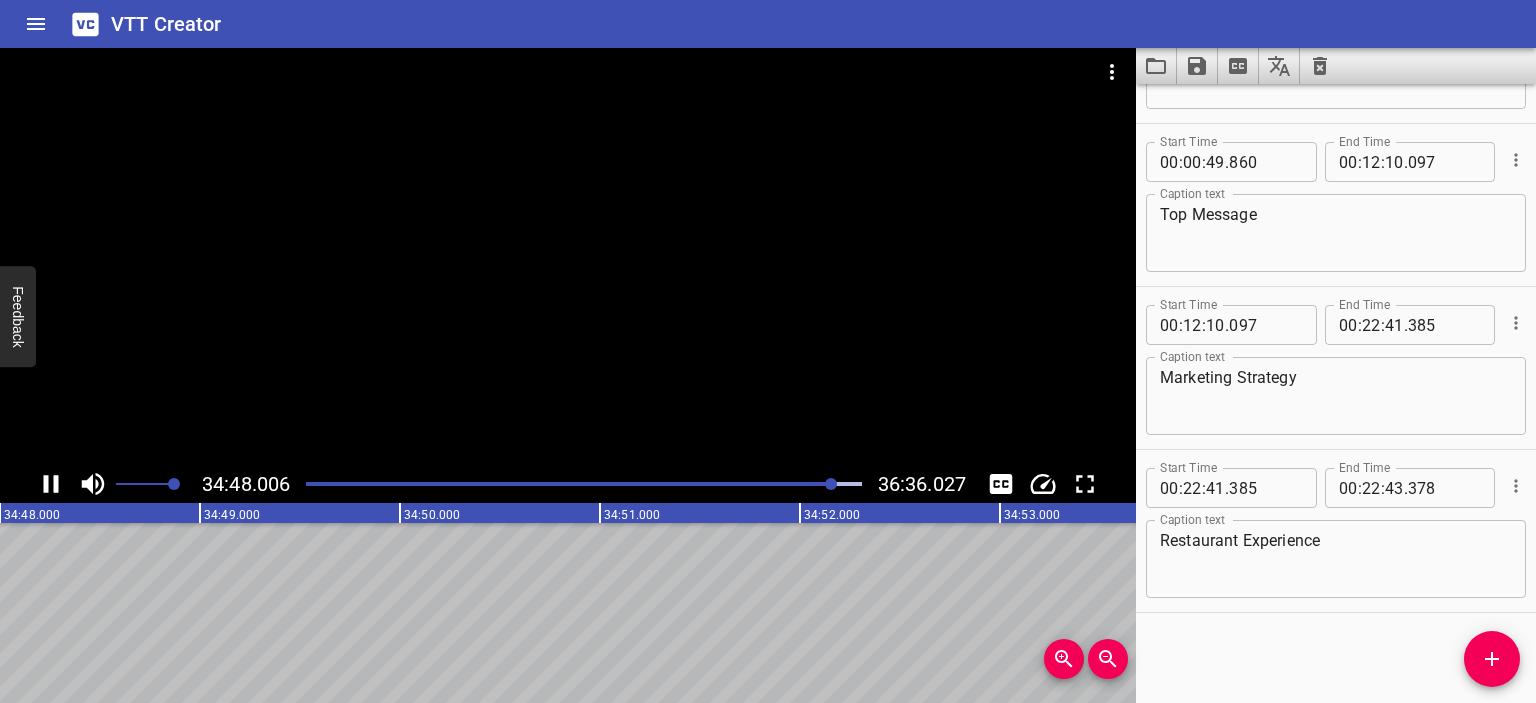 click 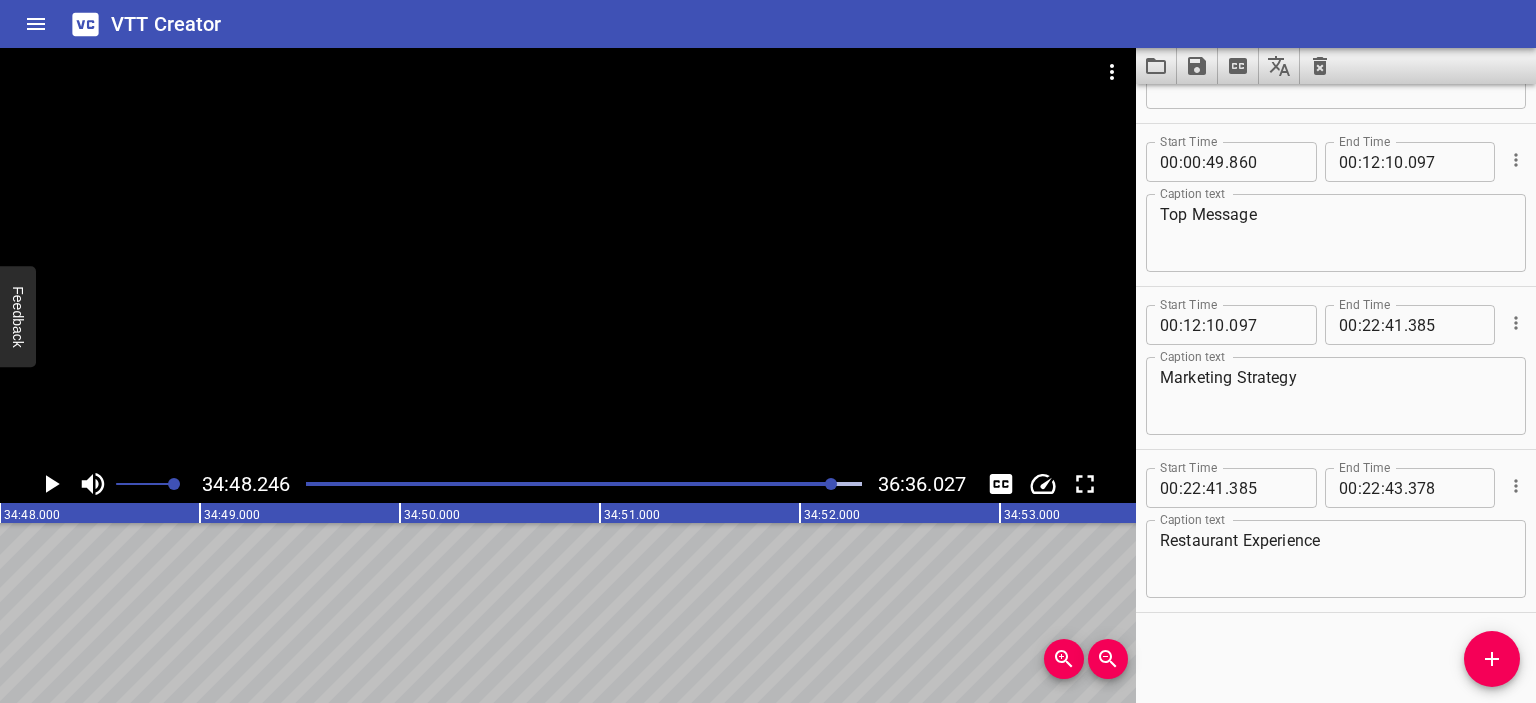 scroll, scrollTop: 0, scrollLeft: 417649, axis: horizontal 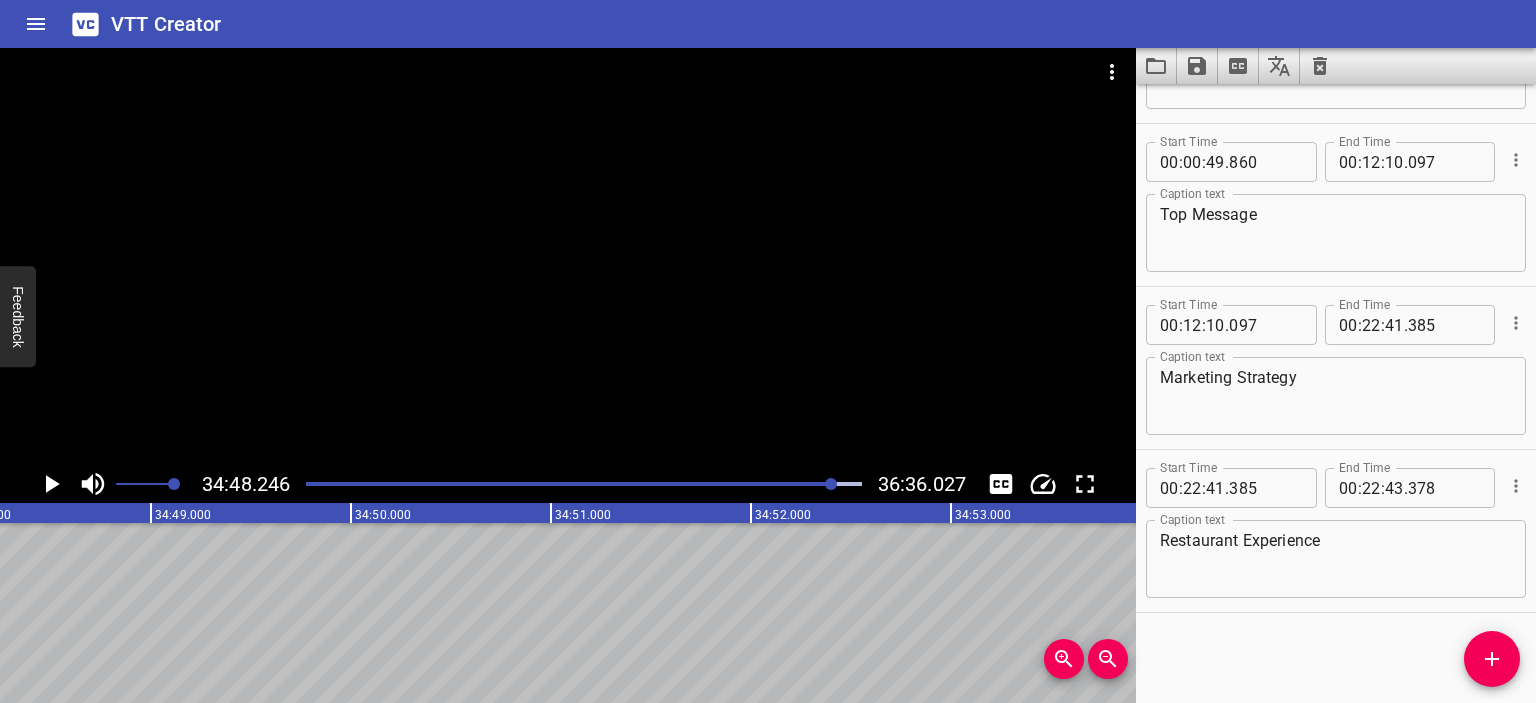 click at bounding box center (1492, 659) 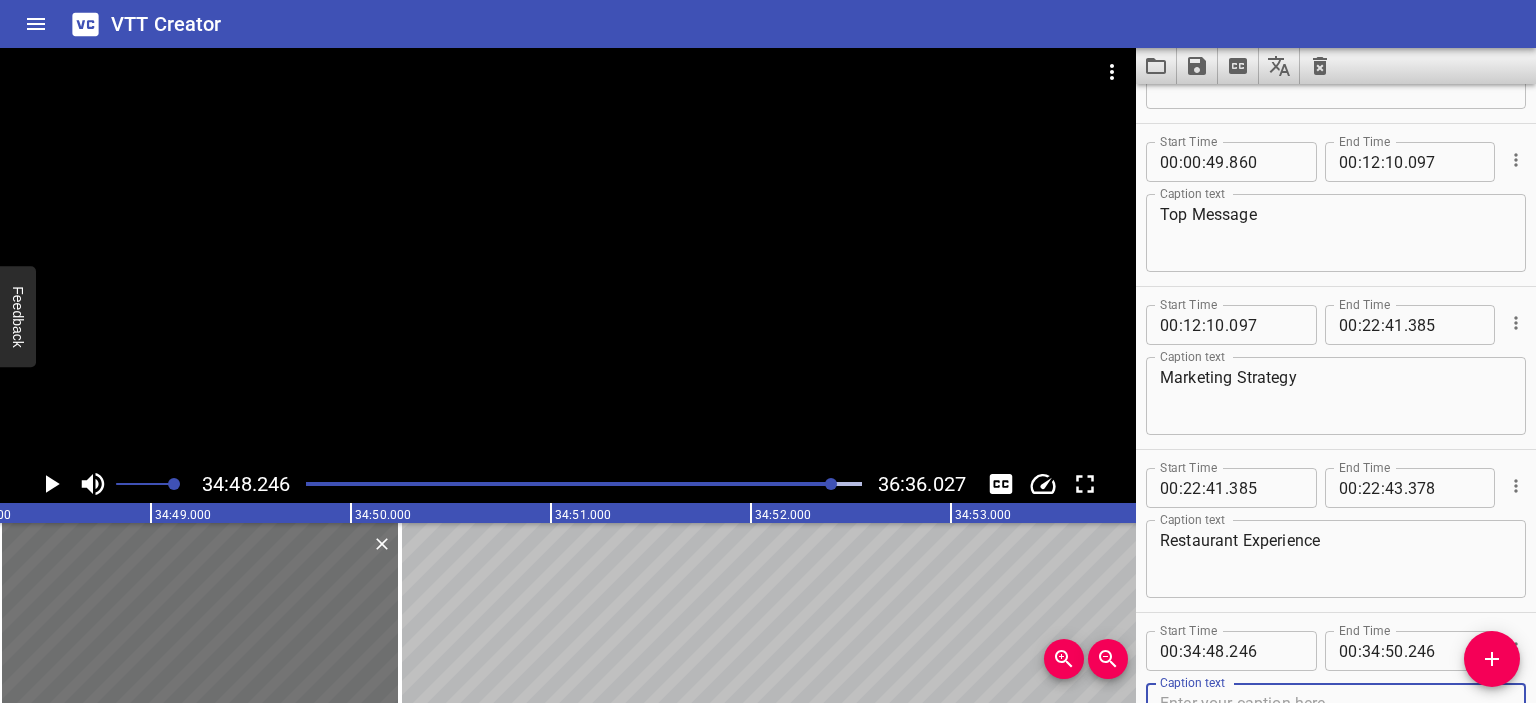 scroll, scrollTop: 136, scrollLeft: 0, axis: vertical 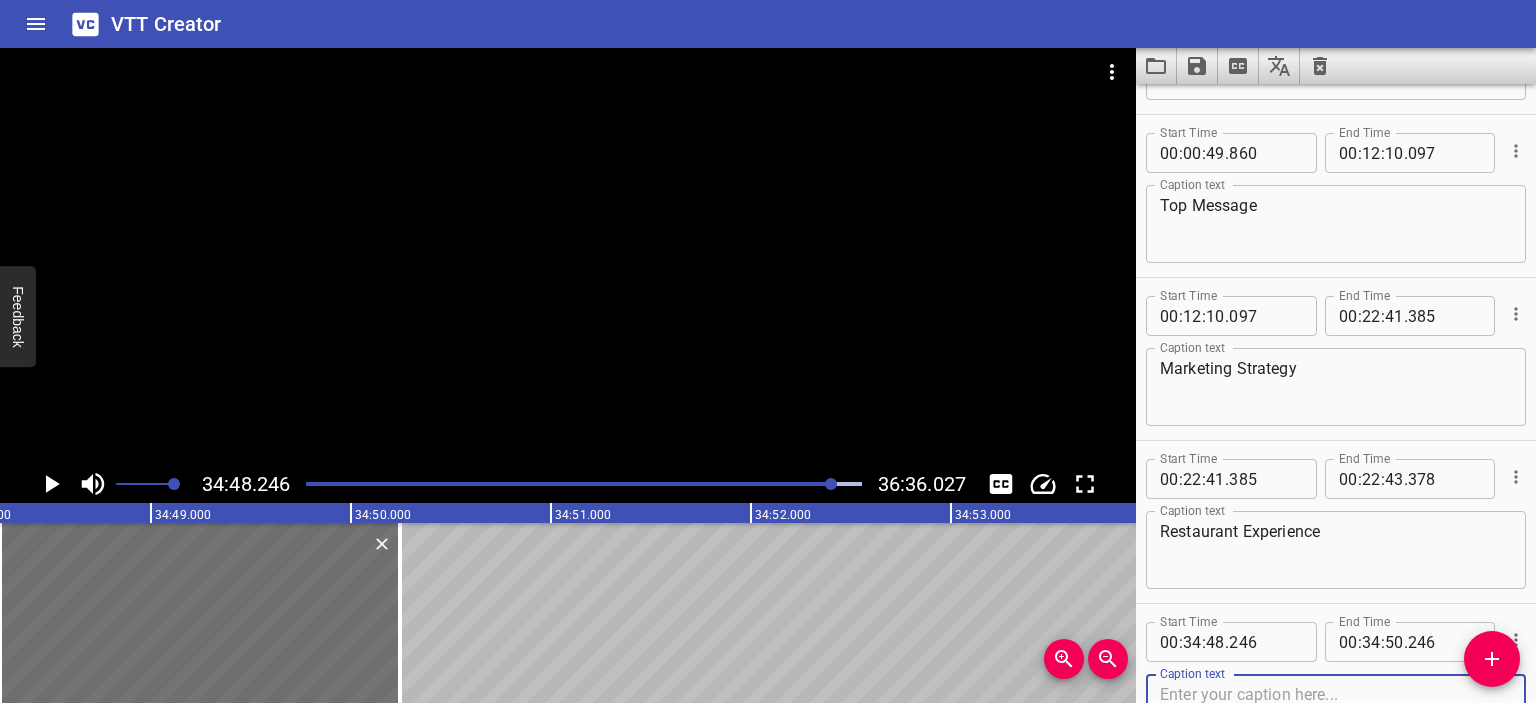 type 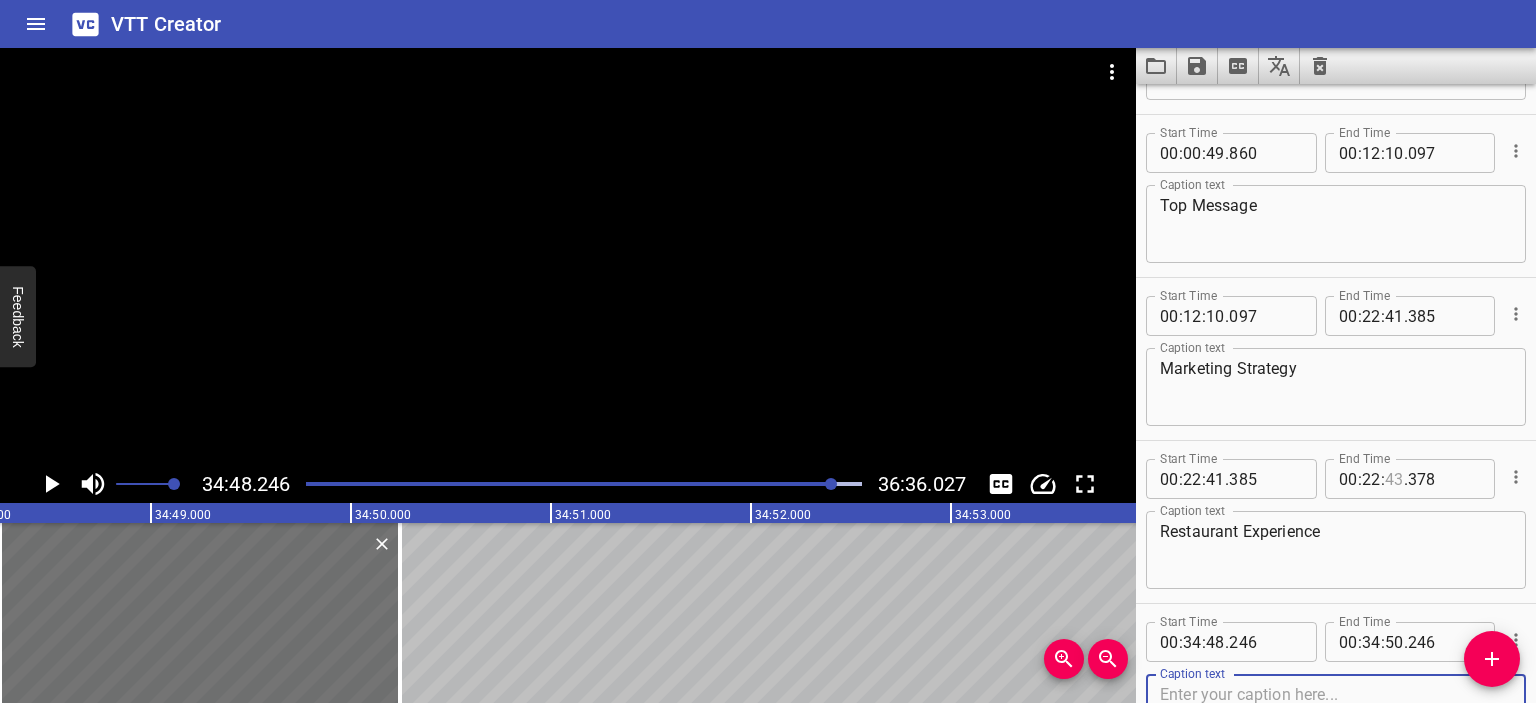 click at bounding box center [1394, 479] 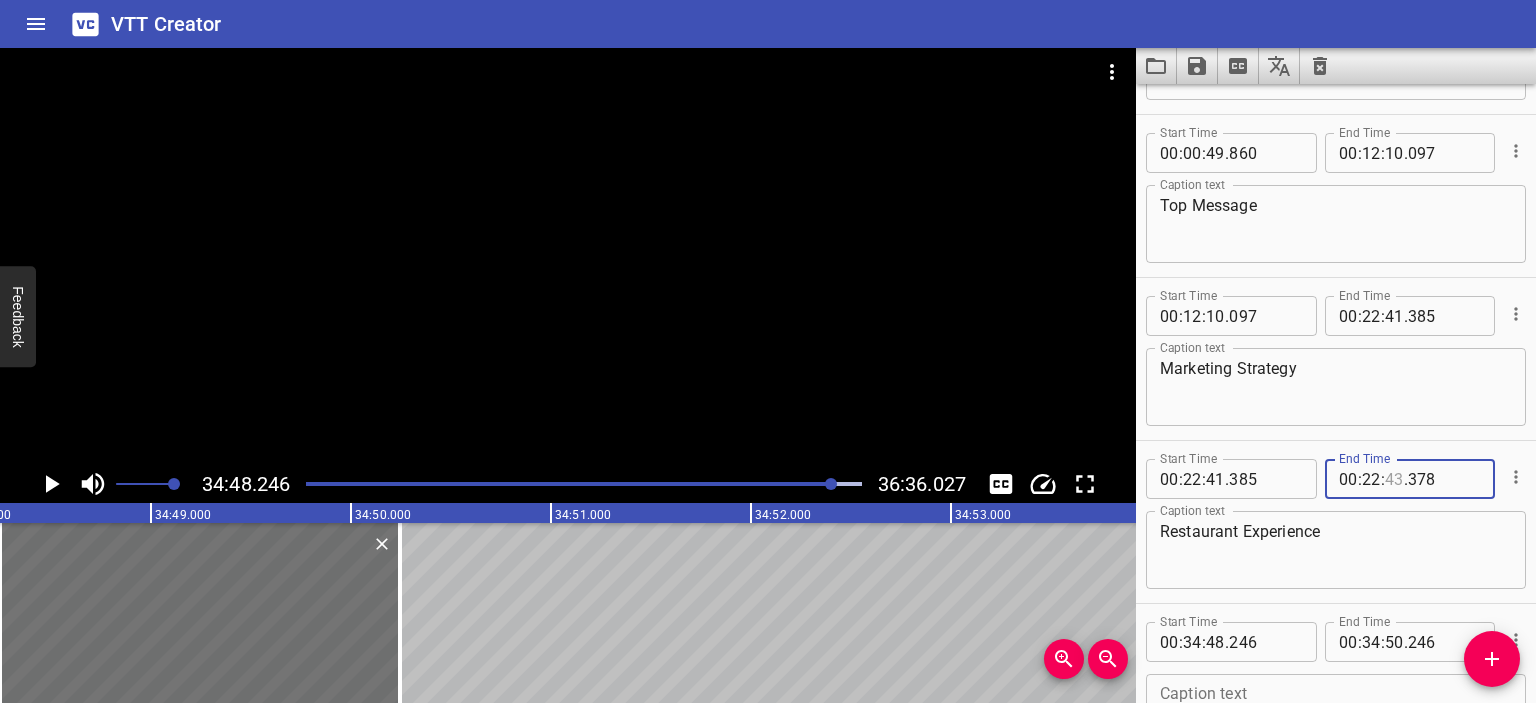 type 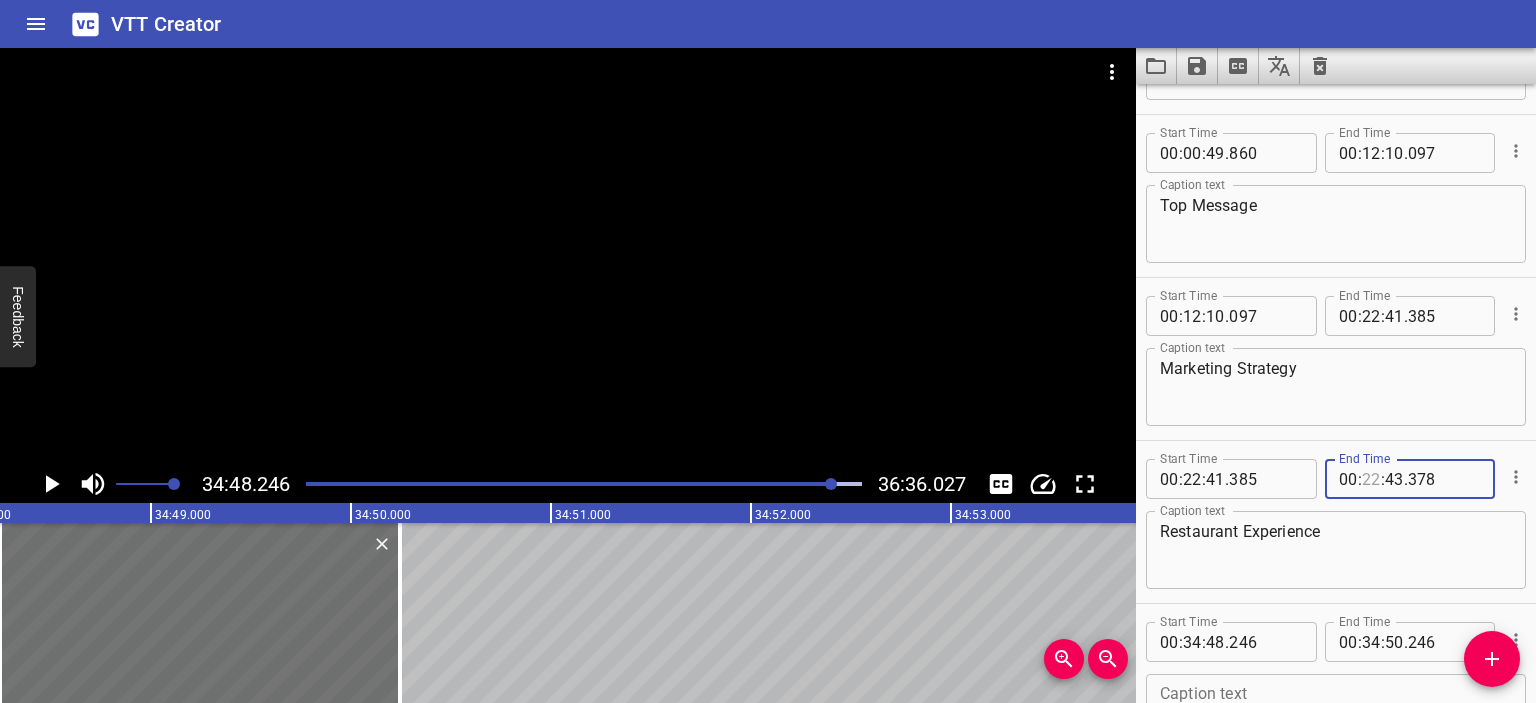 click at bounding box center (1371, 479) 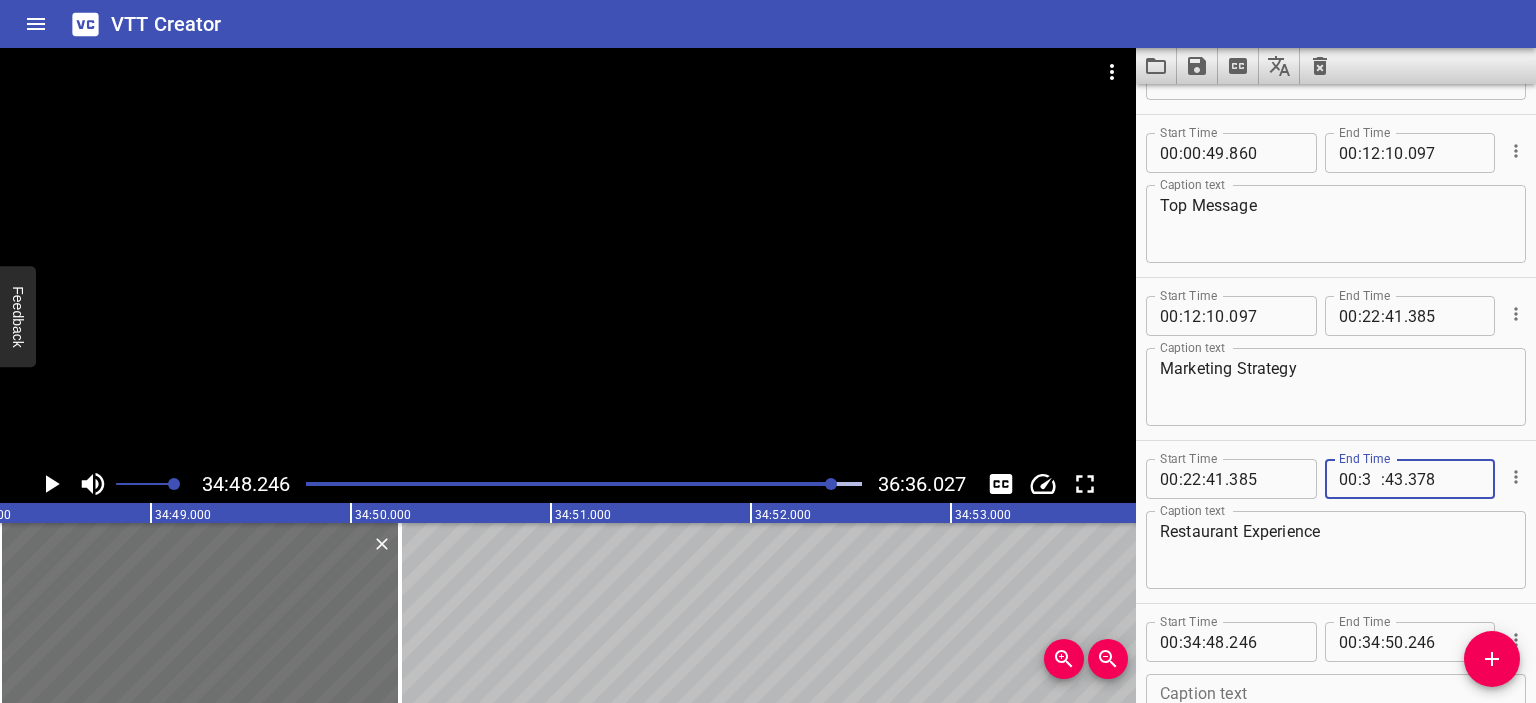 type on "38" 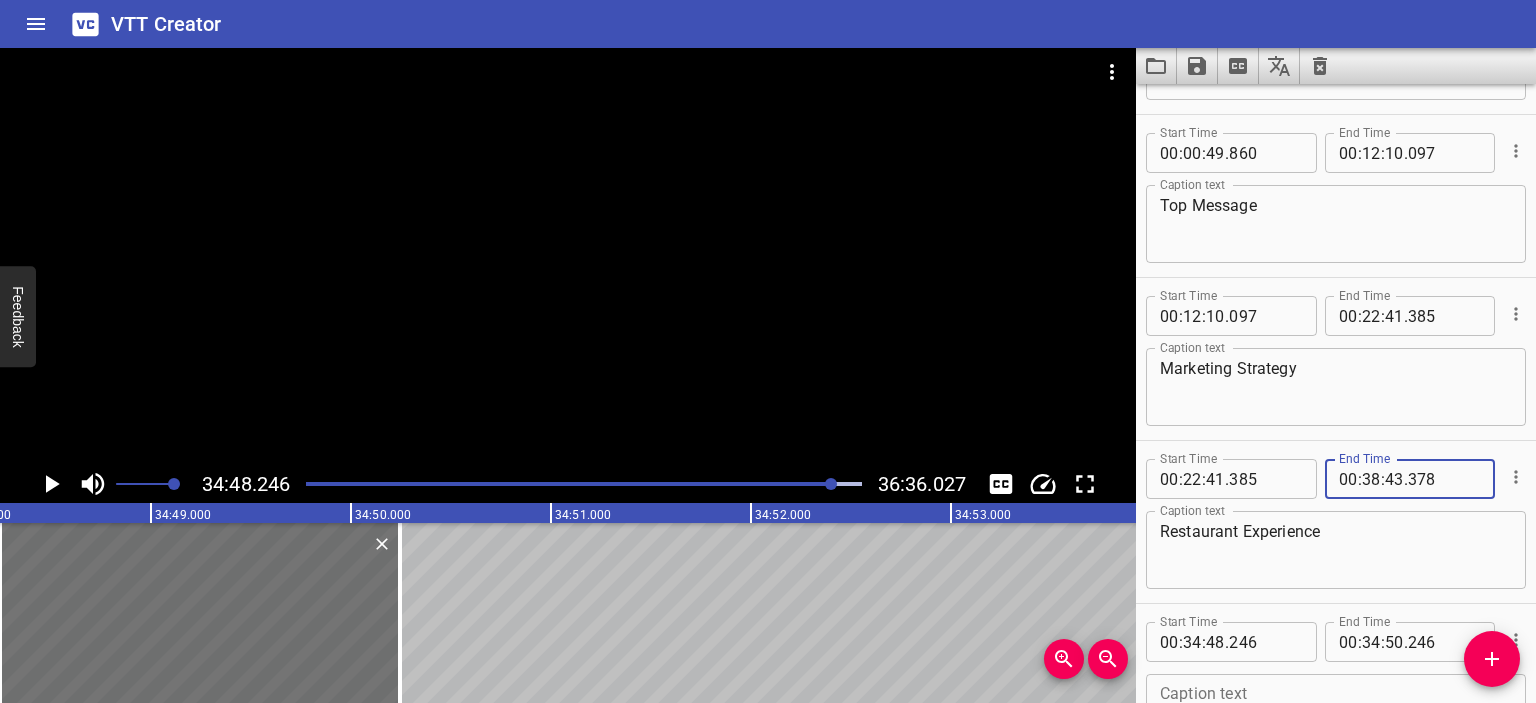 type 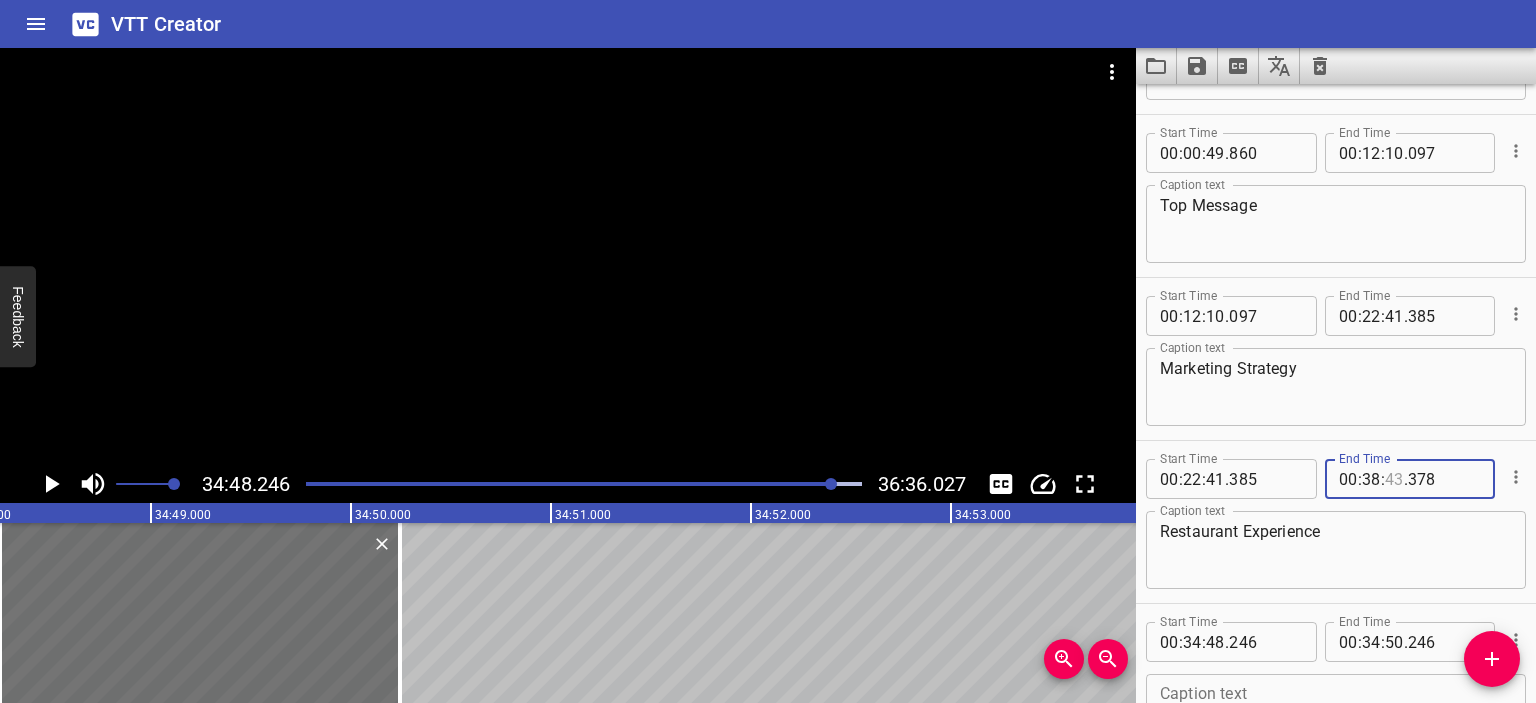 type 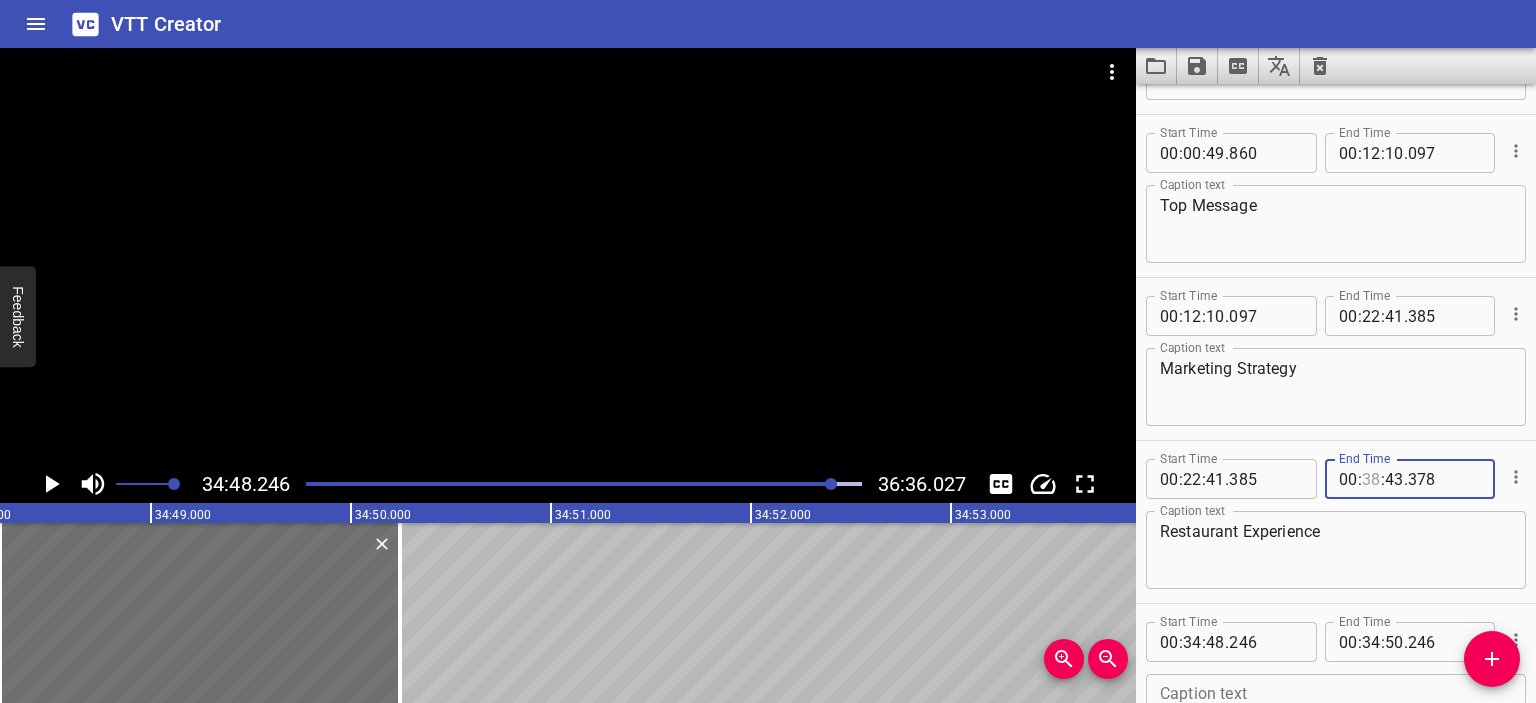 click at bounding box center [1371, 479] 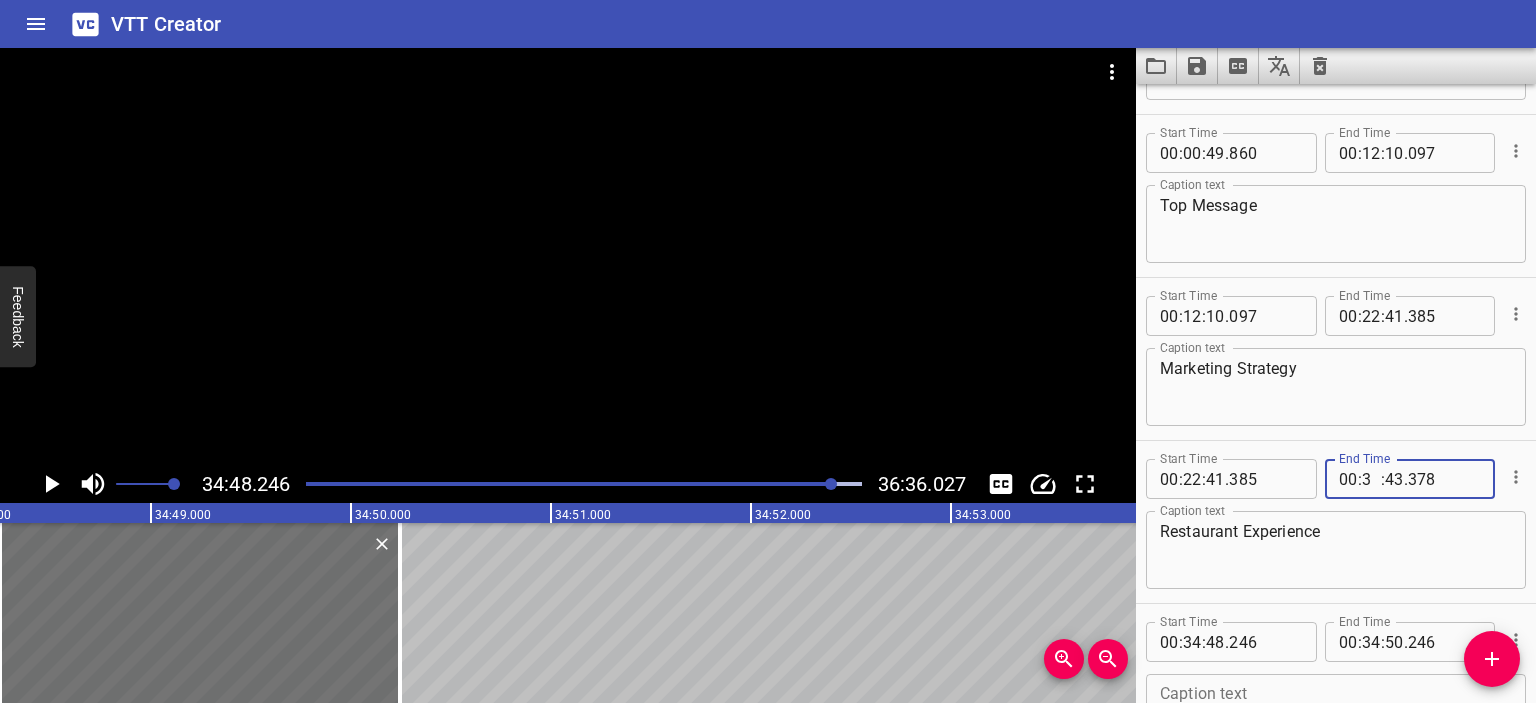type on "34" 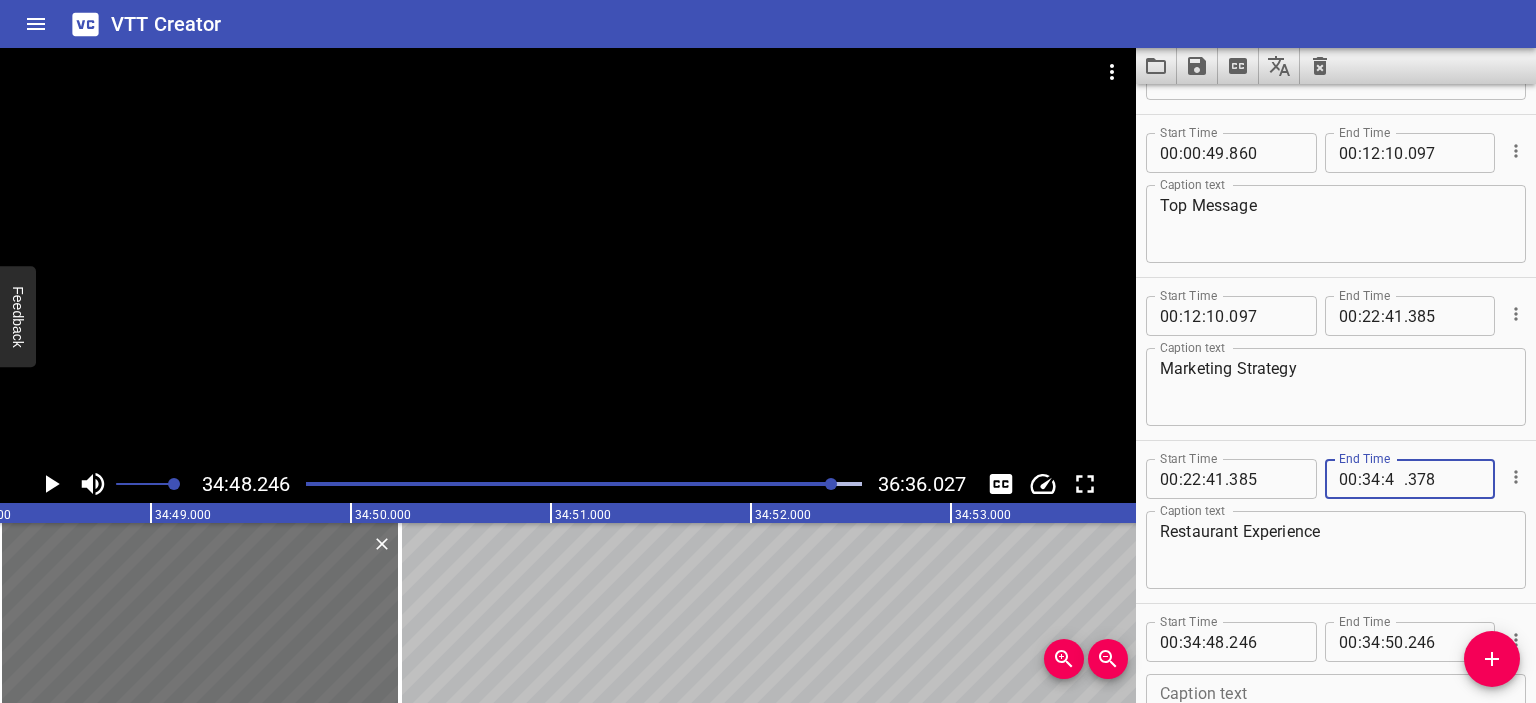 type on "48" 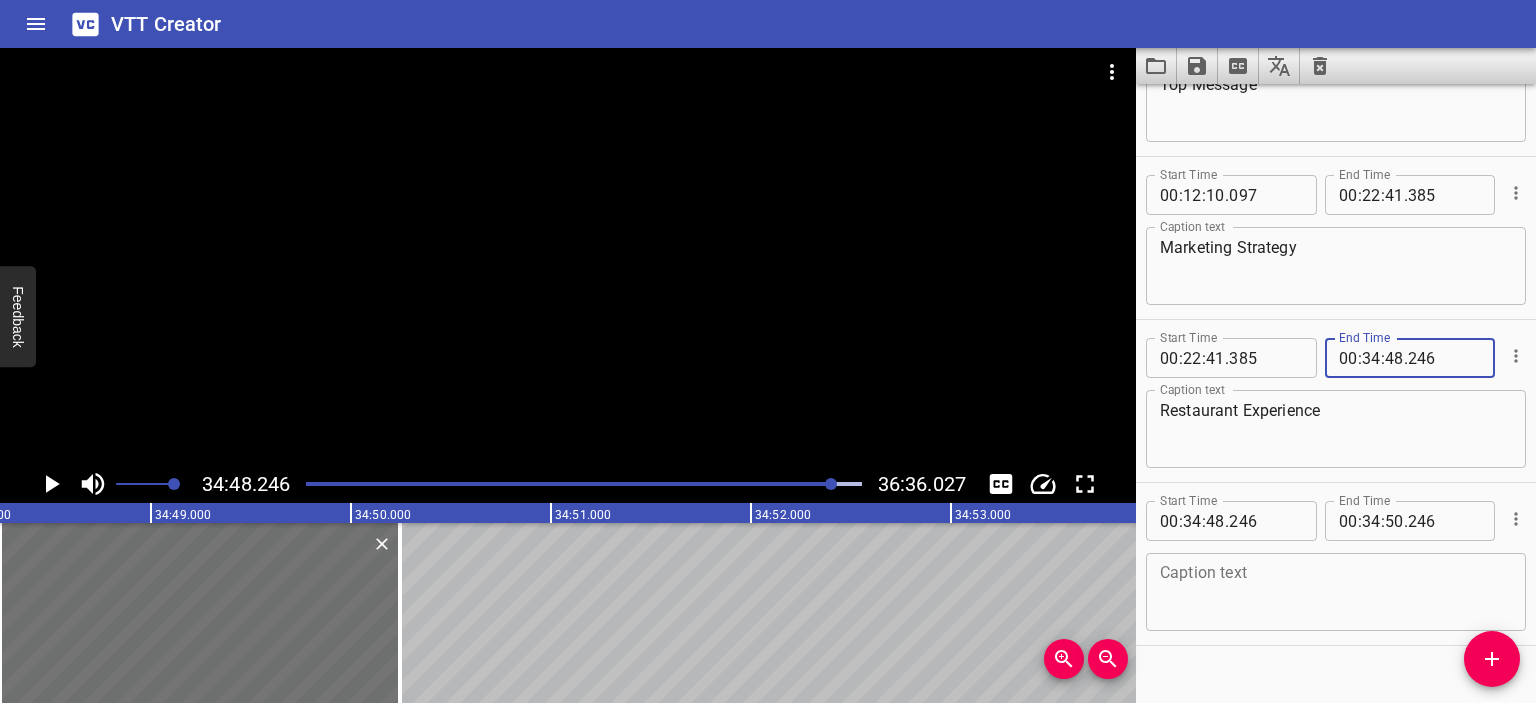 scroll, scrollTop: 289, scrollLeft: 0, axis: vertical 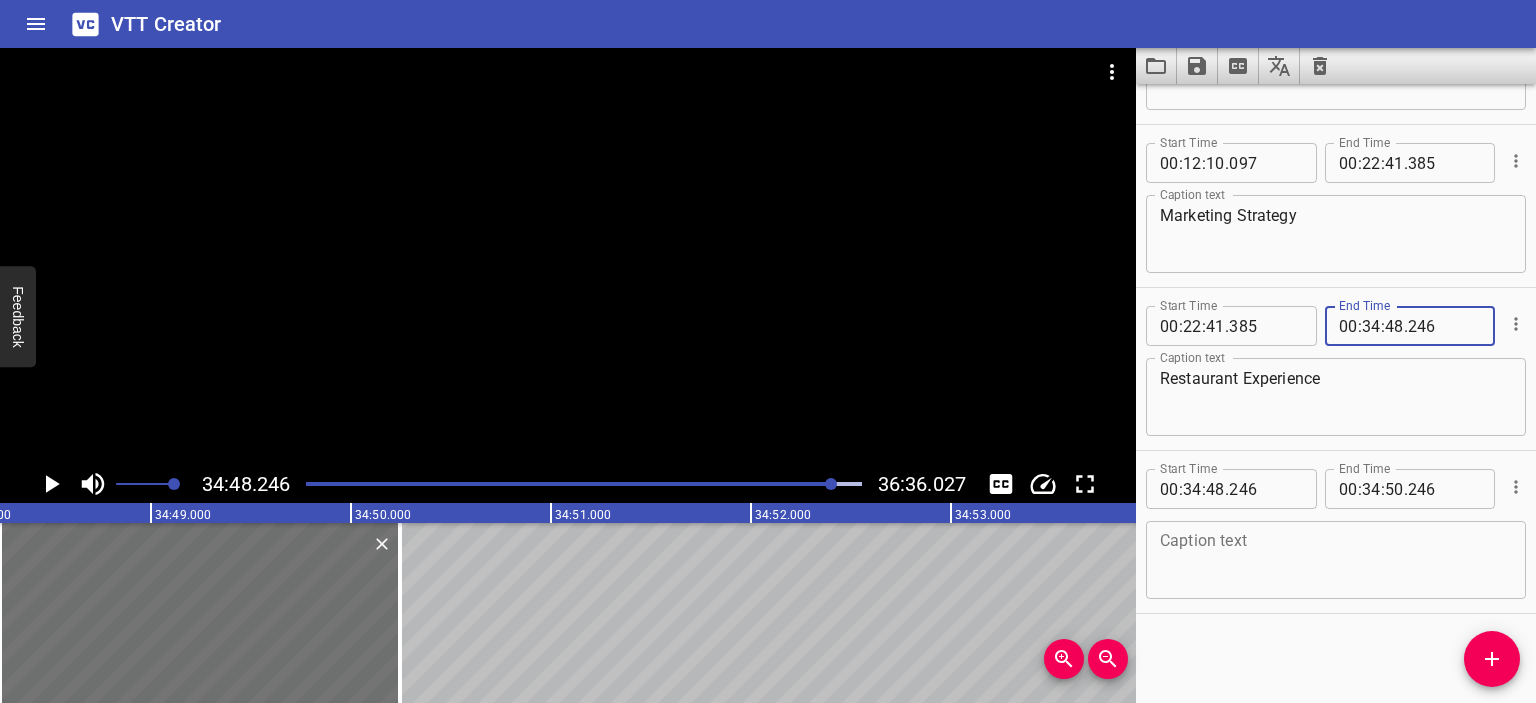 type on "246" 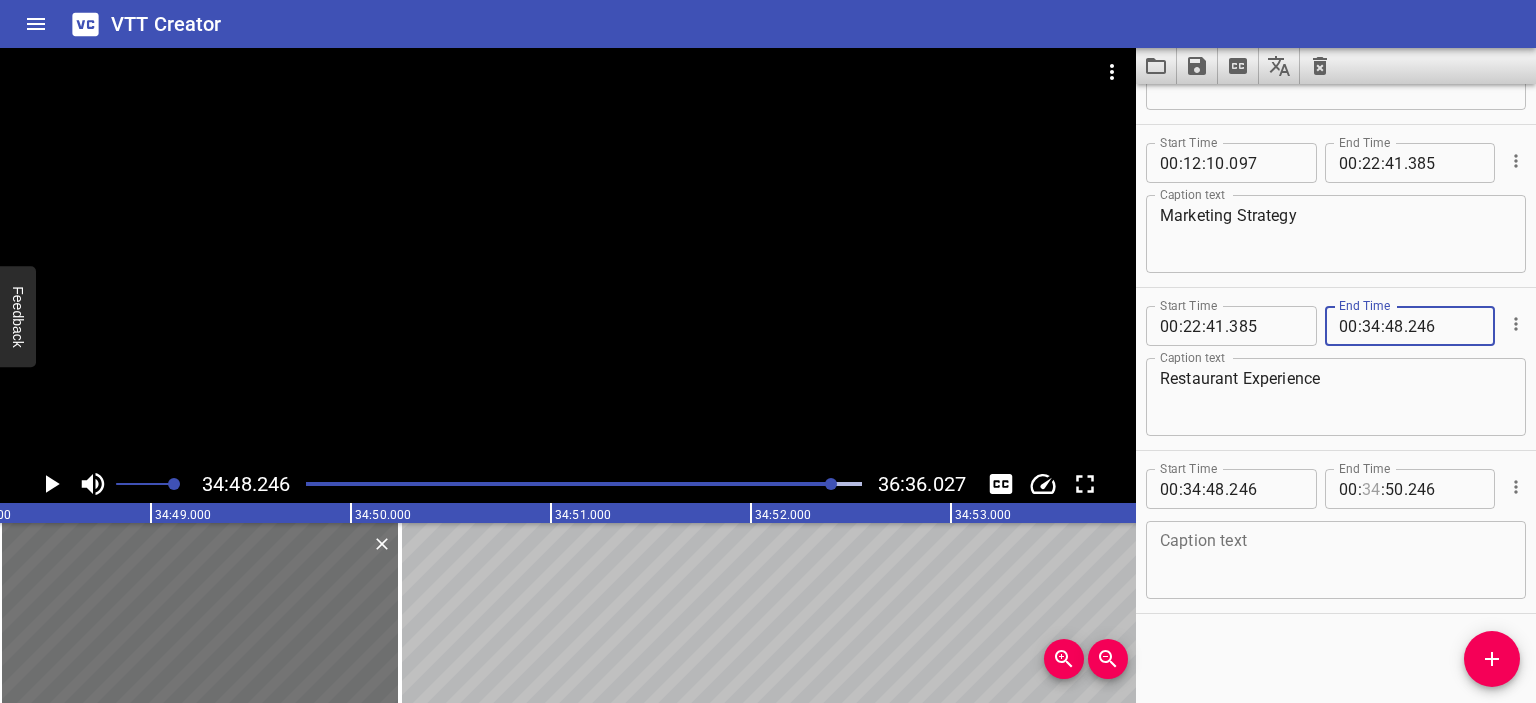 click at bounding box center [1371, 489] 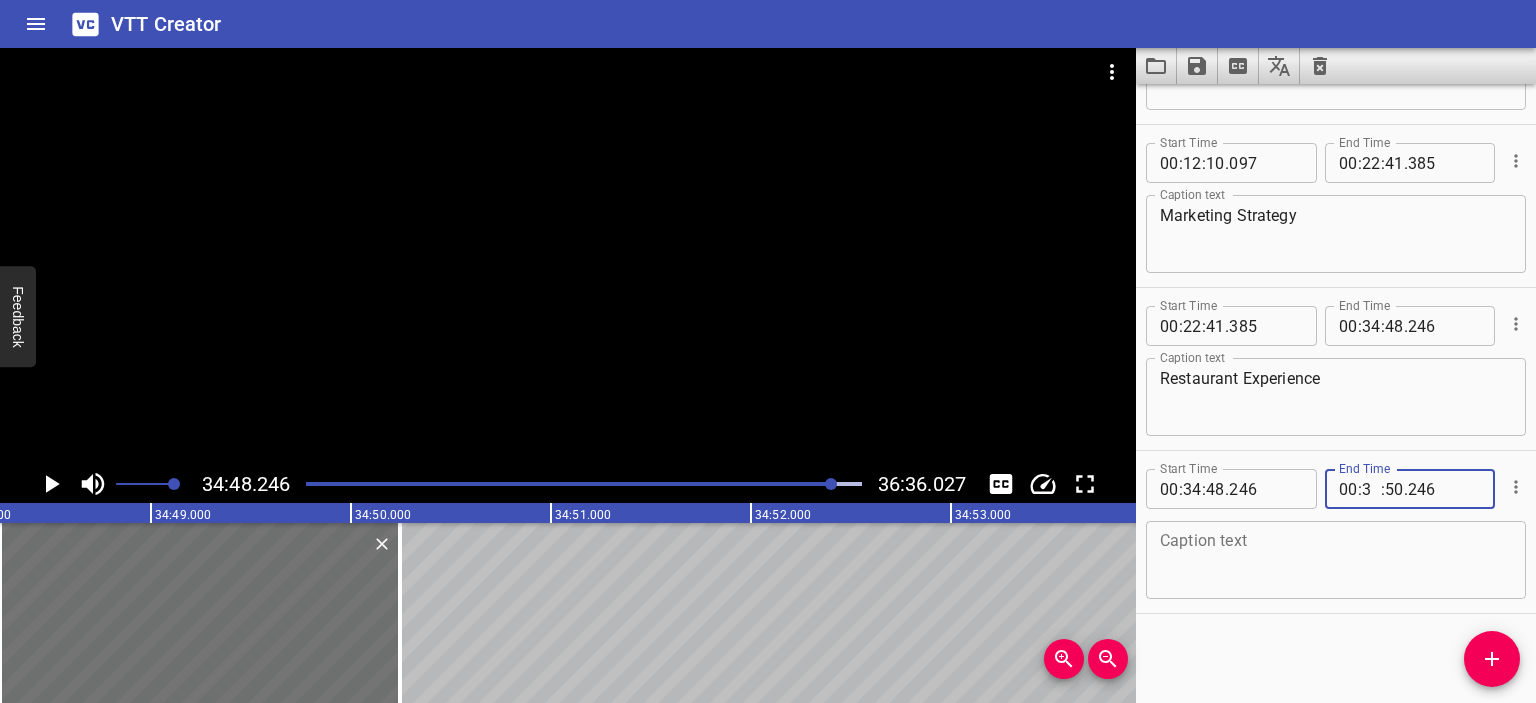 type on "36" 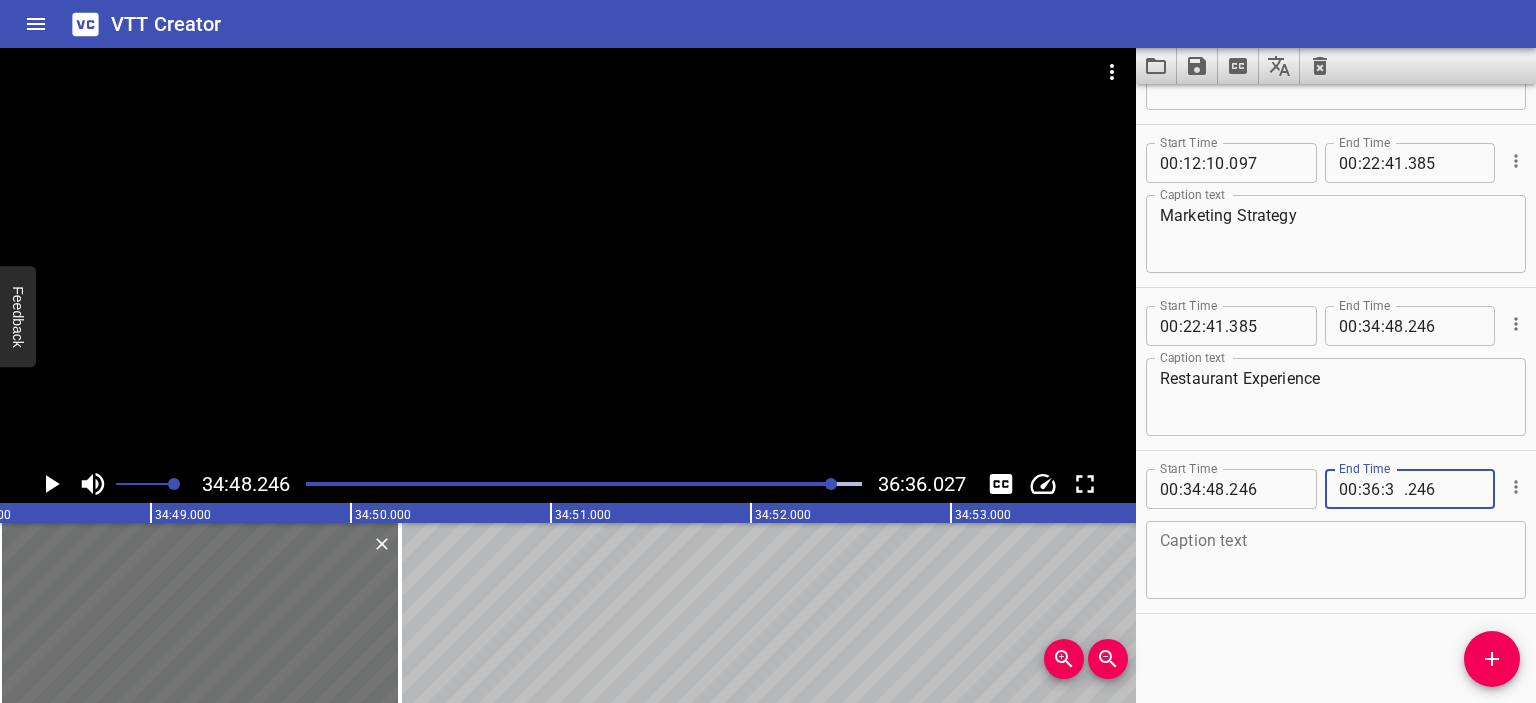 type on "36" 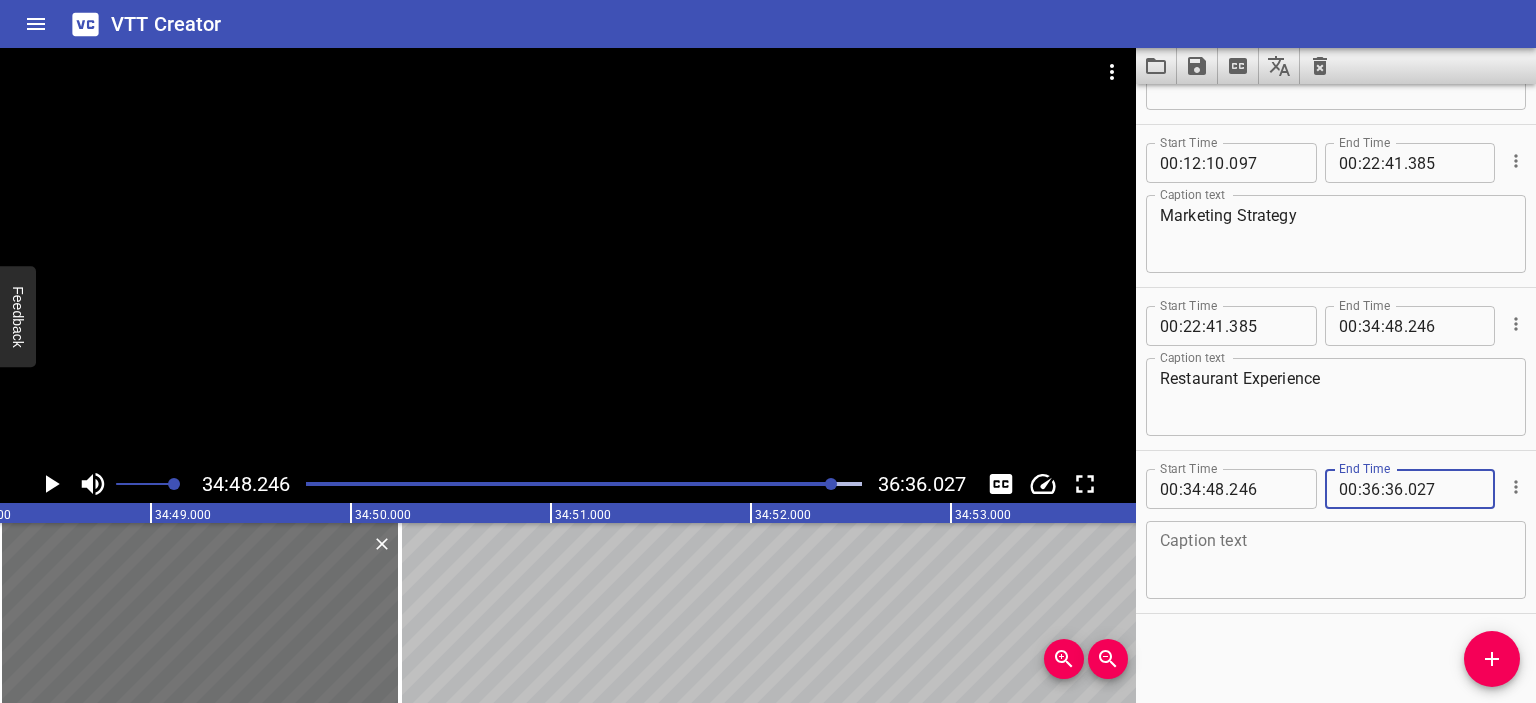 type on "027" 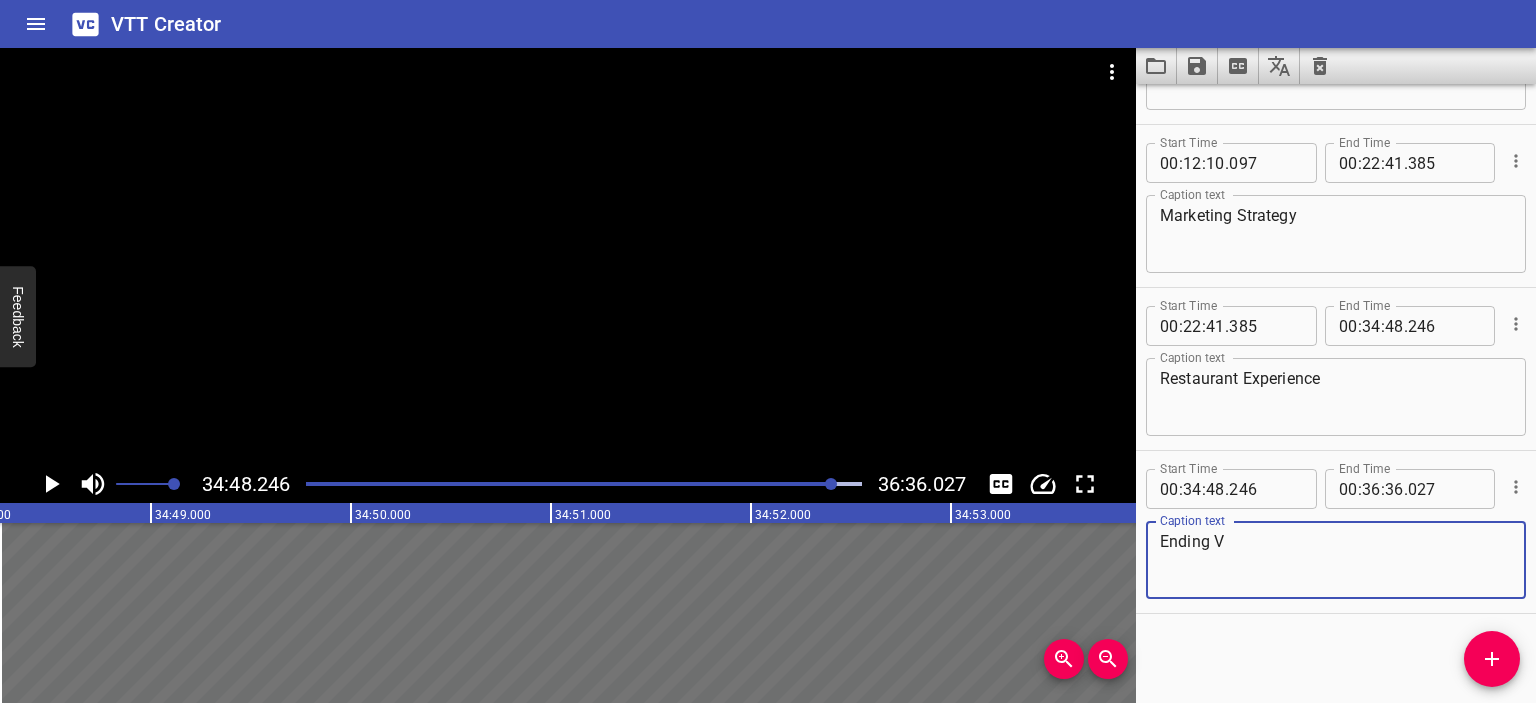 scroll, scrollTop: 0, scrollLeft: 0, axis: both 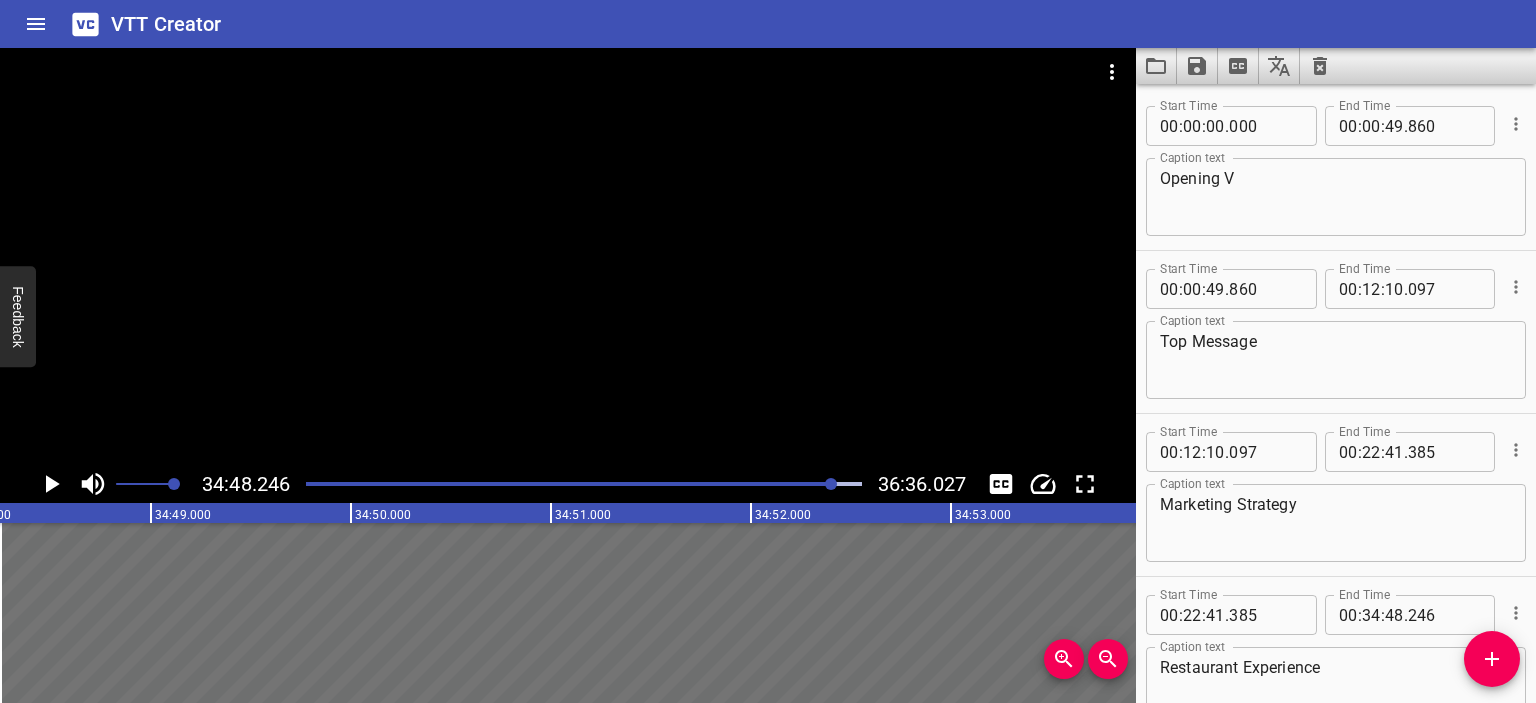 type on "Ending V" 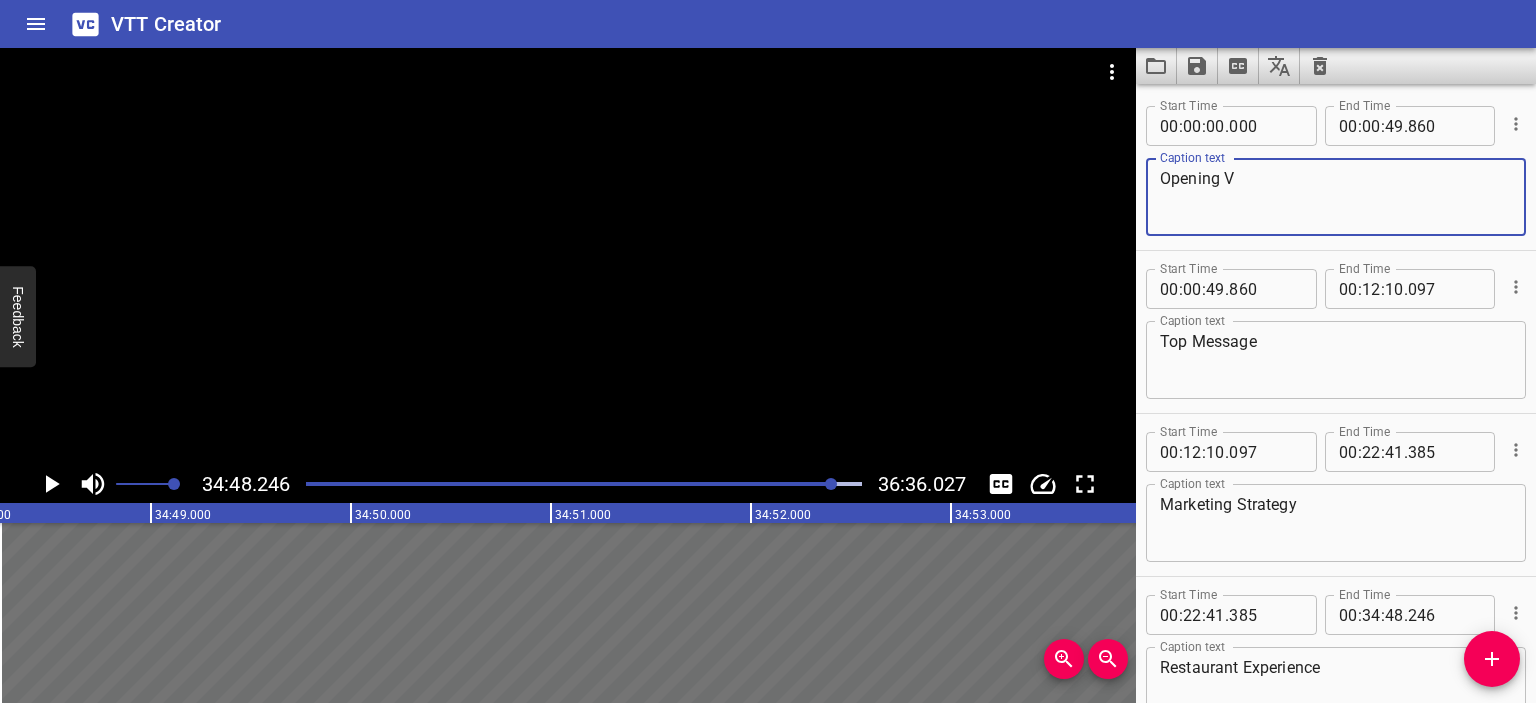click on "Opening V" at bounding box center [1336, 197] 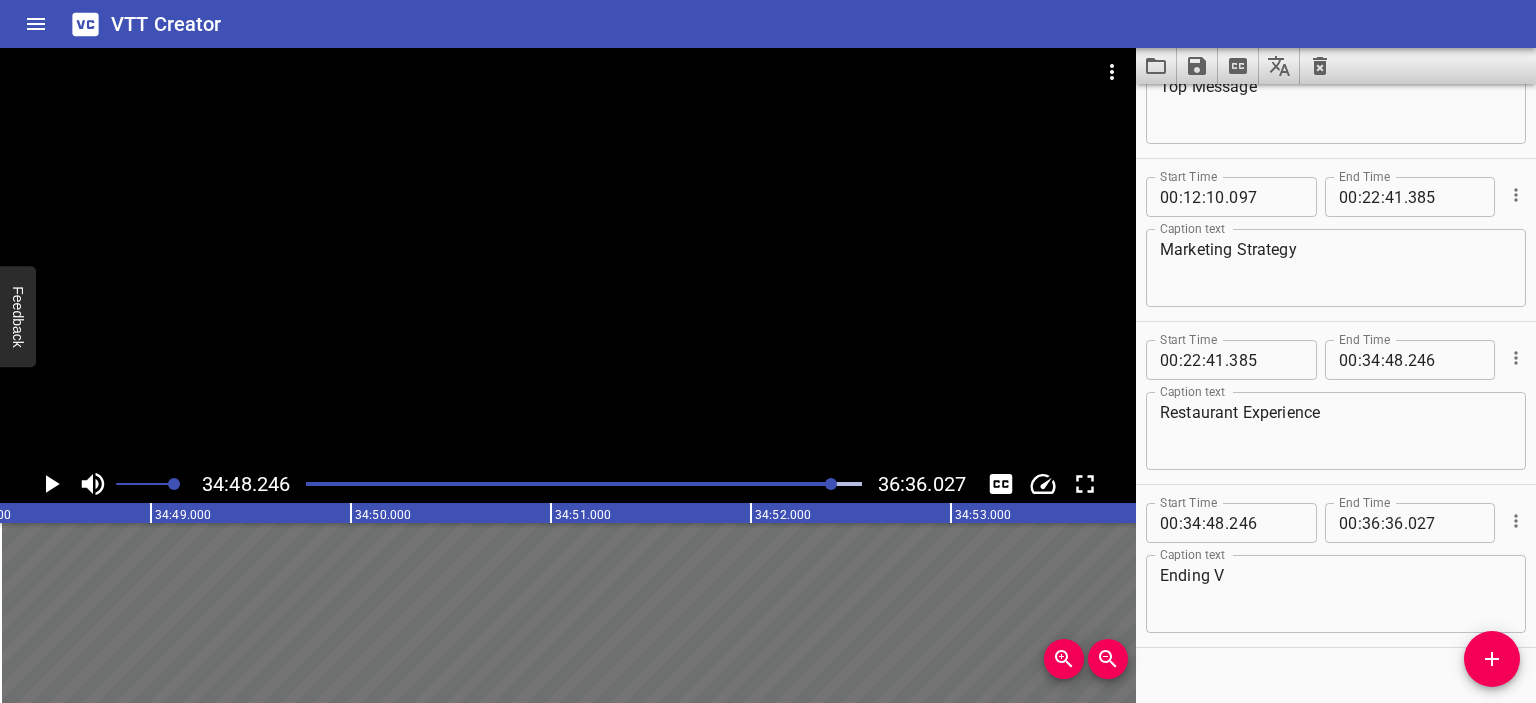 scroll, scrollTop: 289, scrollLeft: 0, axis: vertical 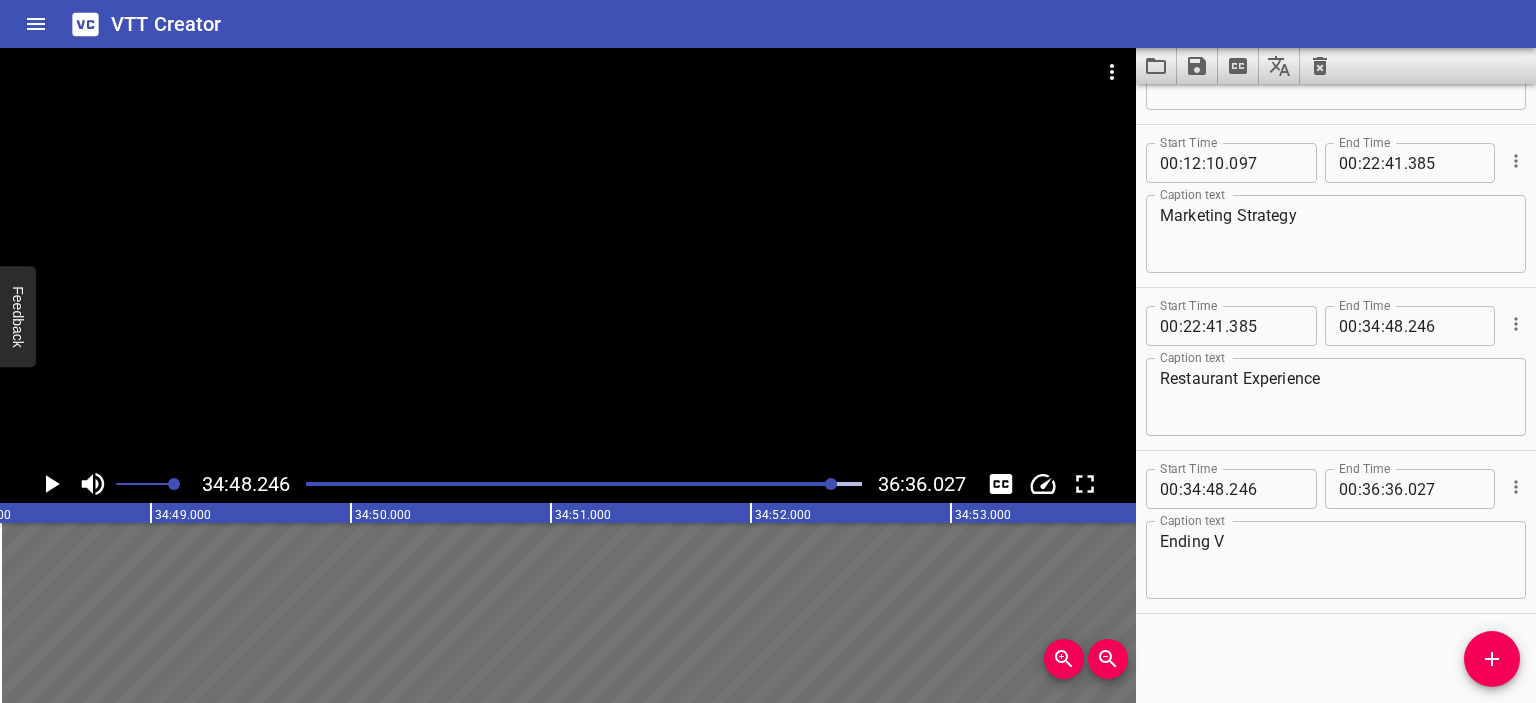 type on "Opening Video" 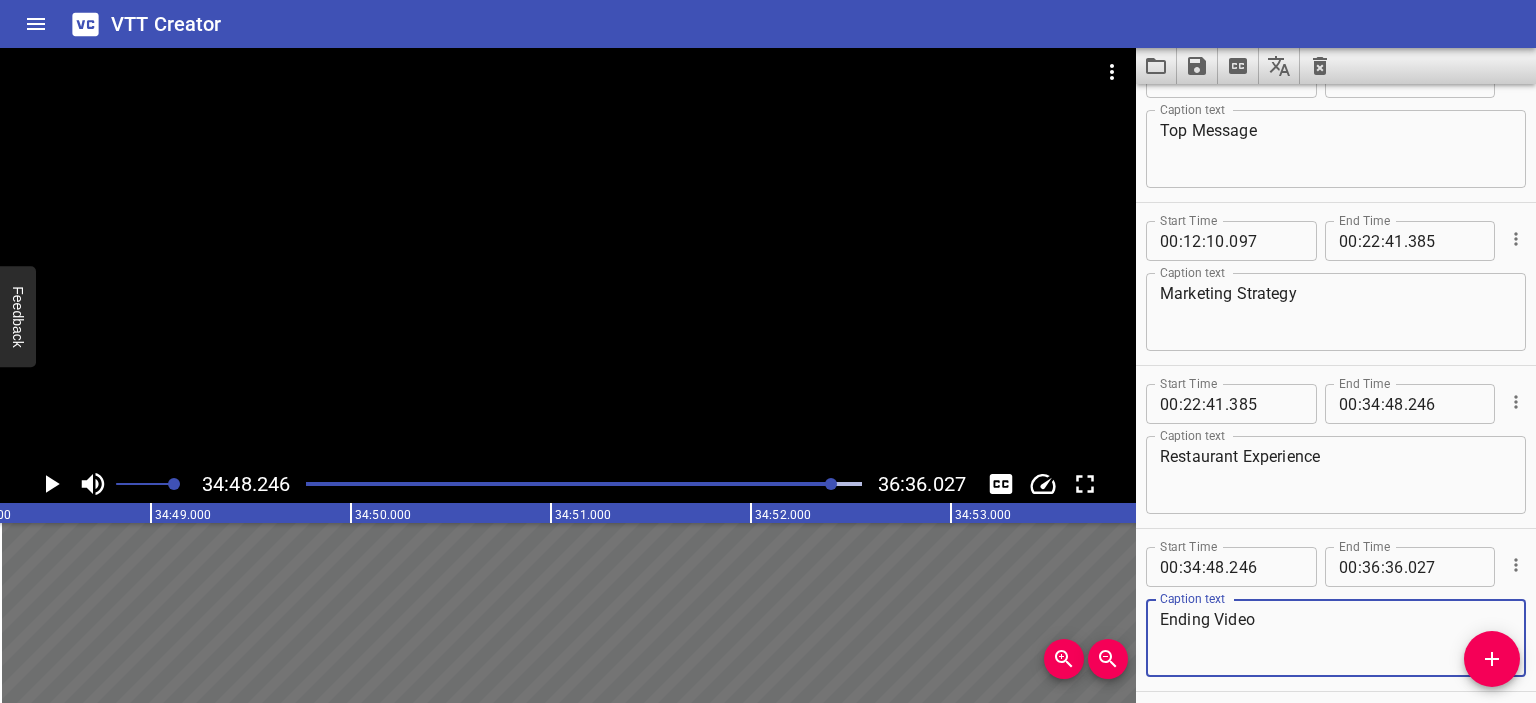 scroll, scrollTop: 0, scrollLeft: 0, axis: both 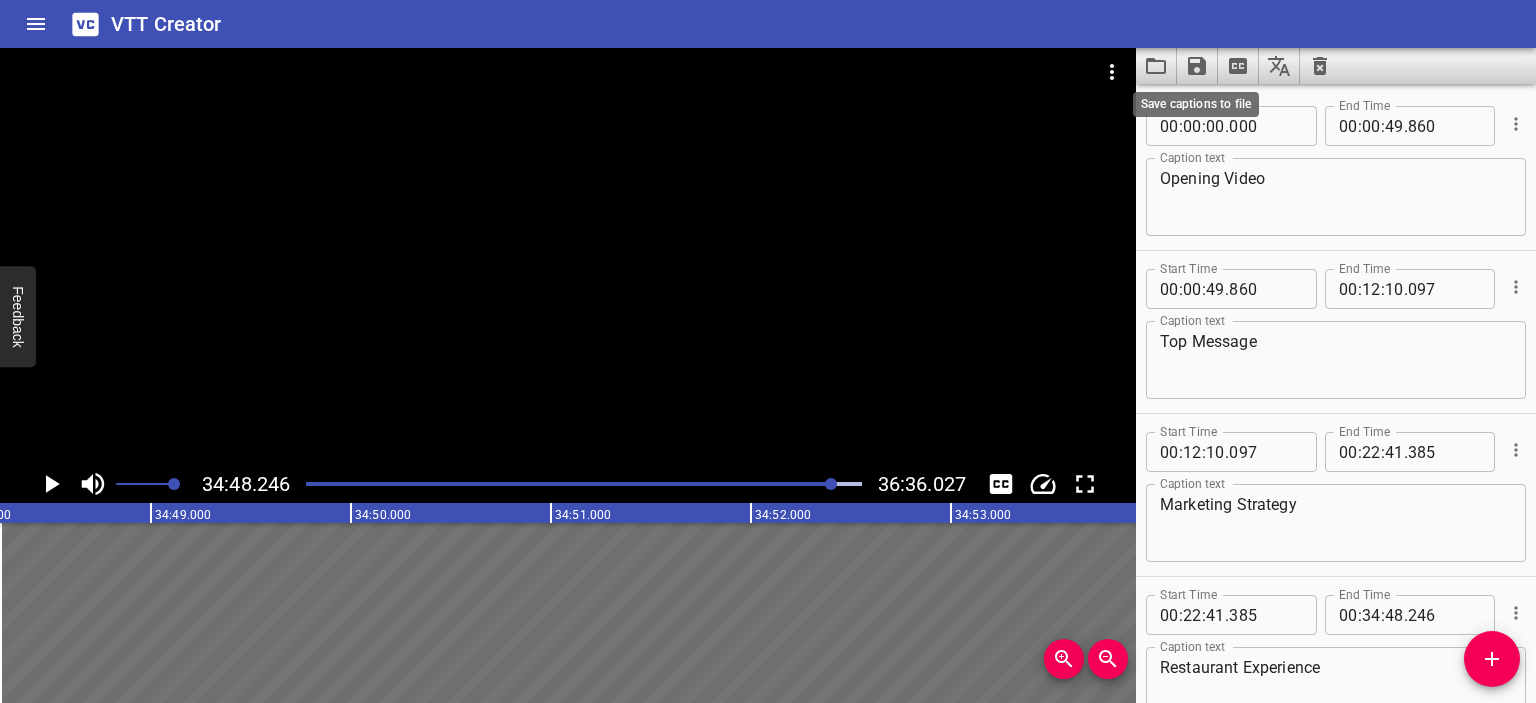 type on "Ending Video" 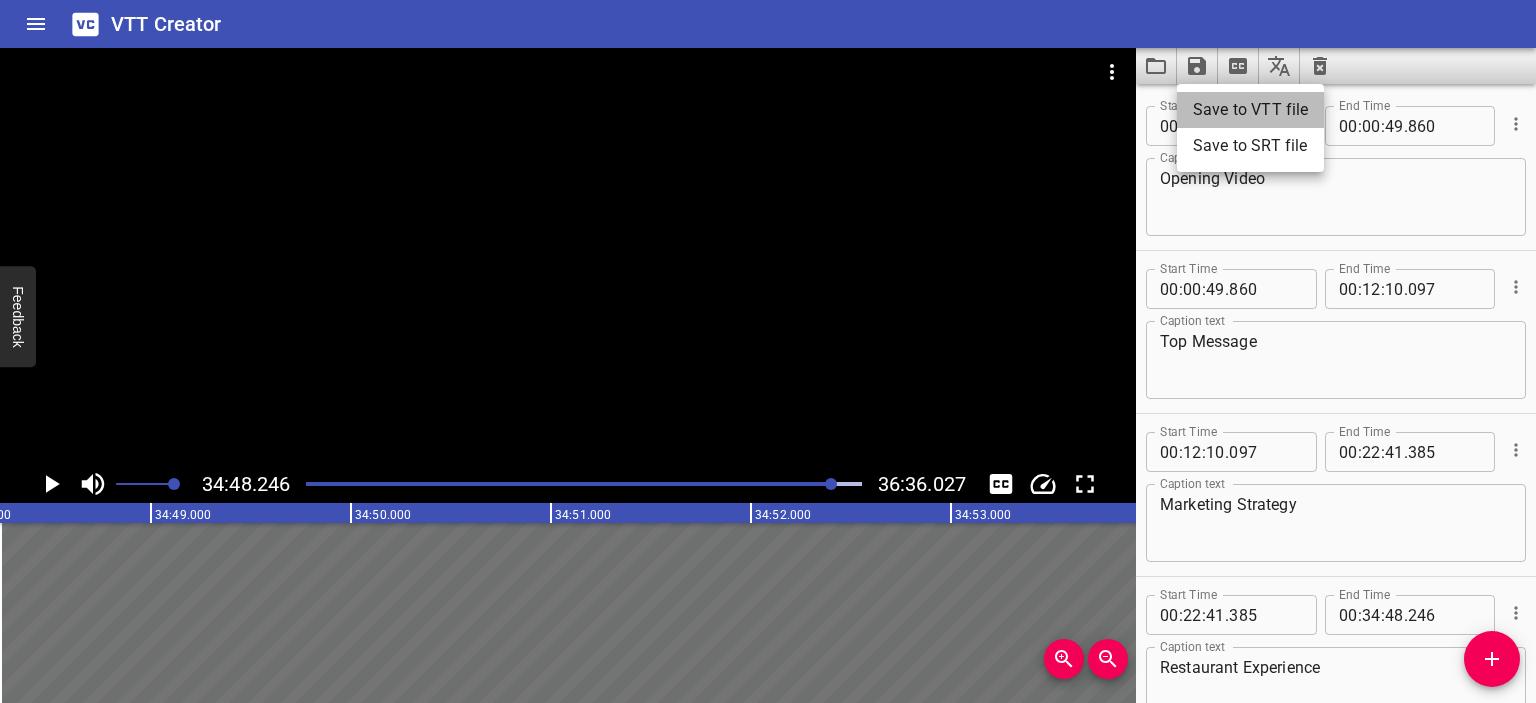 click on "Save to VTT file" at bounding box center (1250, 110) 